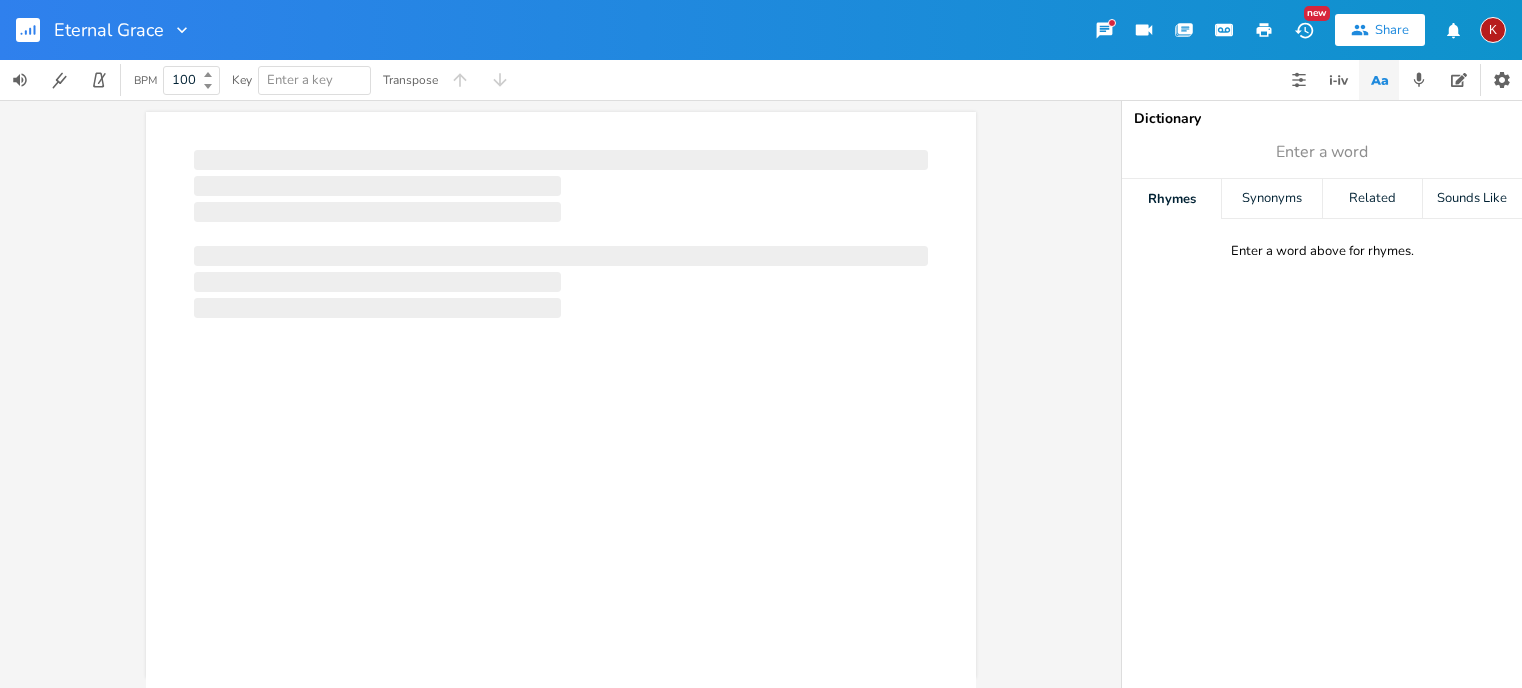 scroll, scrollTop: 0, scrollLeft: 0, axis: both 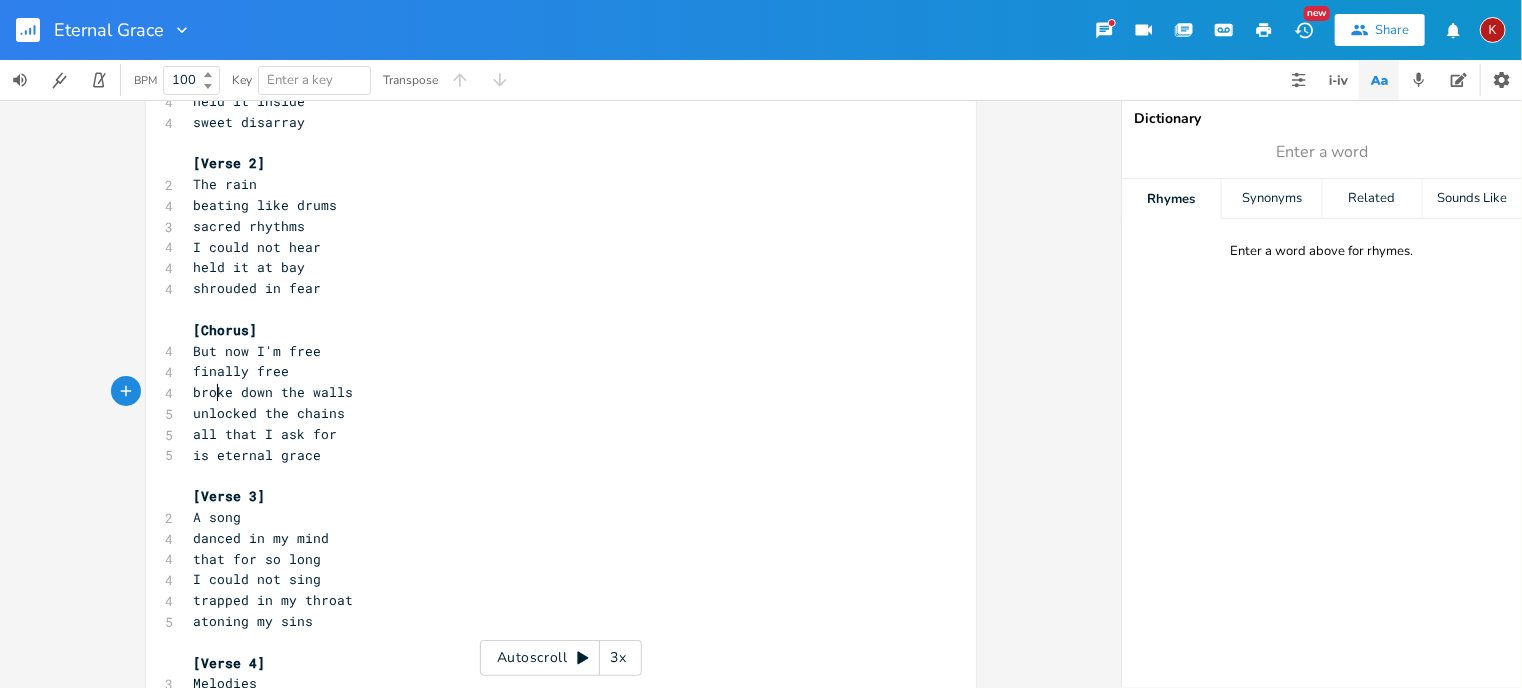 click on "broke down the walls" at bounding box center (274, 392) 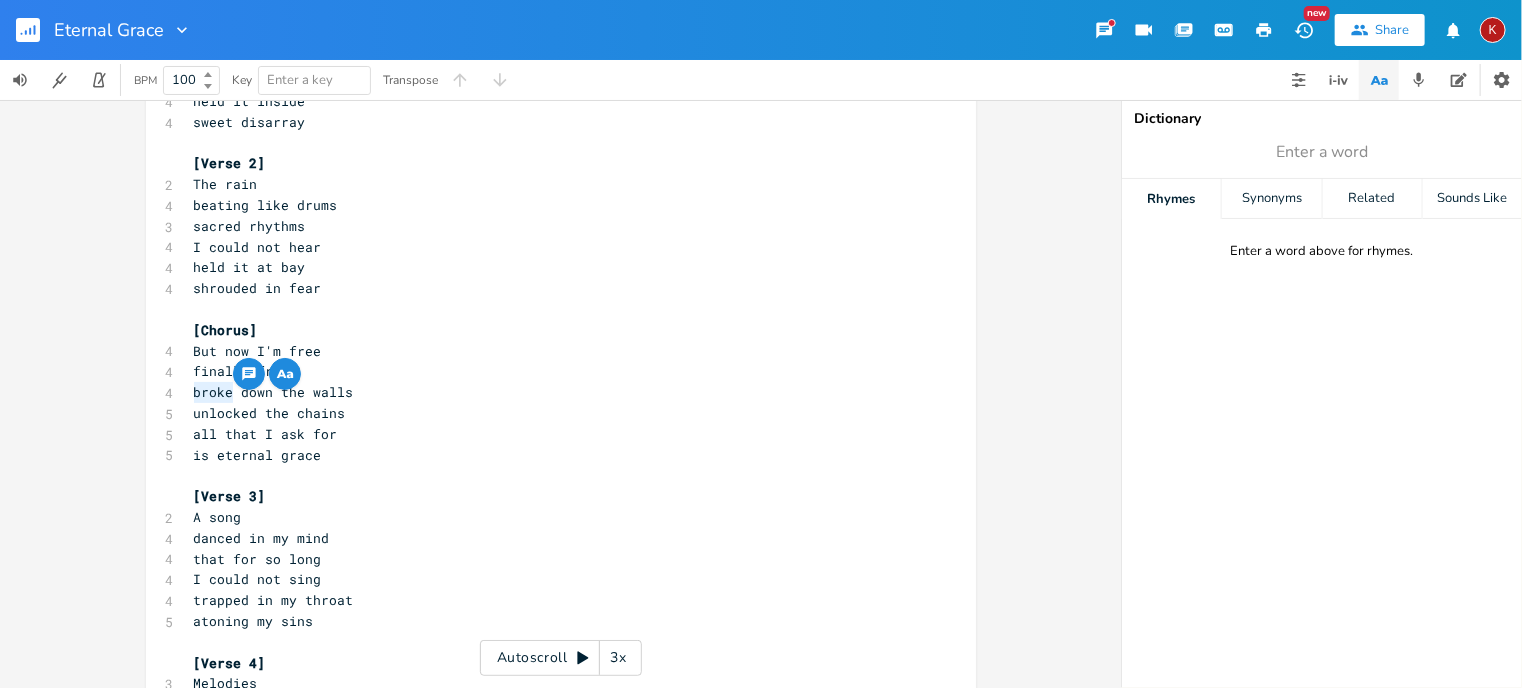 click on "broke down the walls" at bounding box center [274, 392] 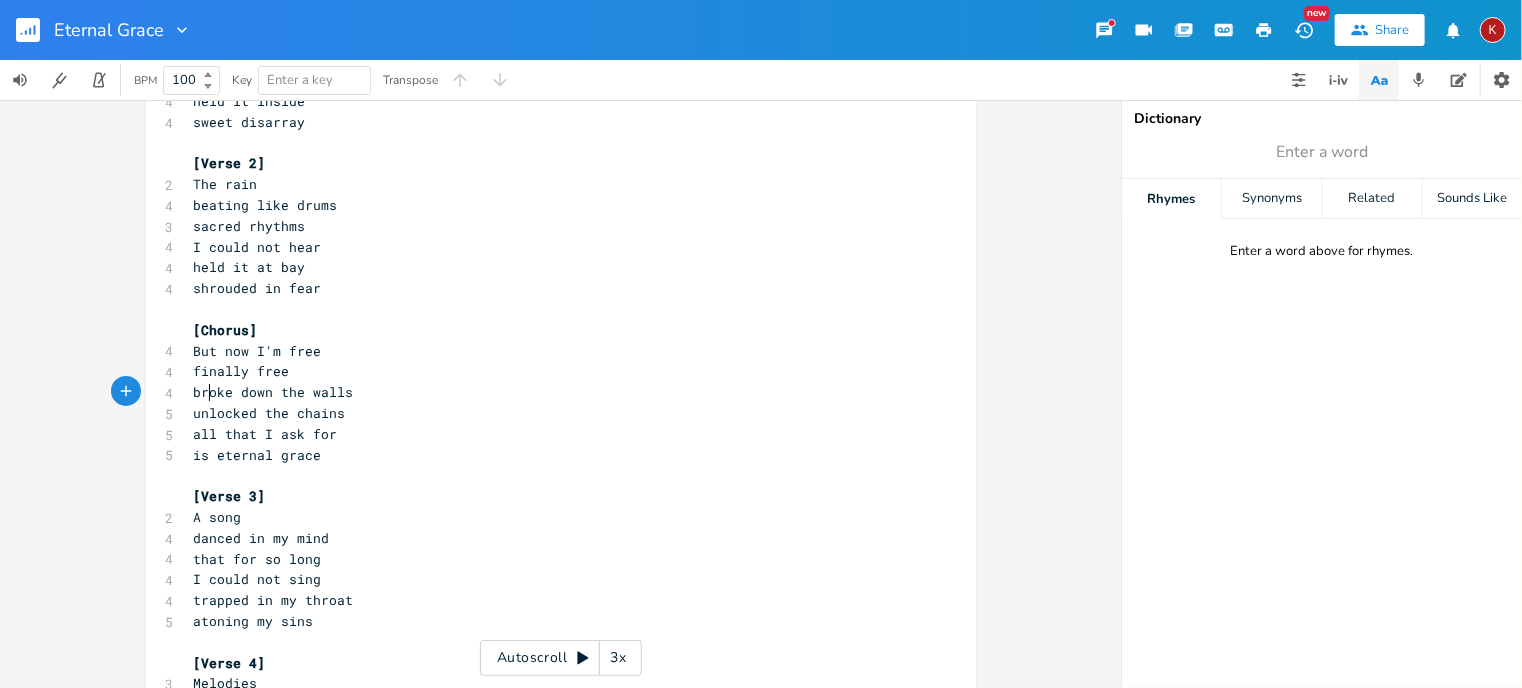 click on "broke down the walls" at bounding box center (274, 392) 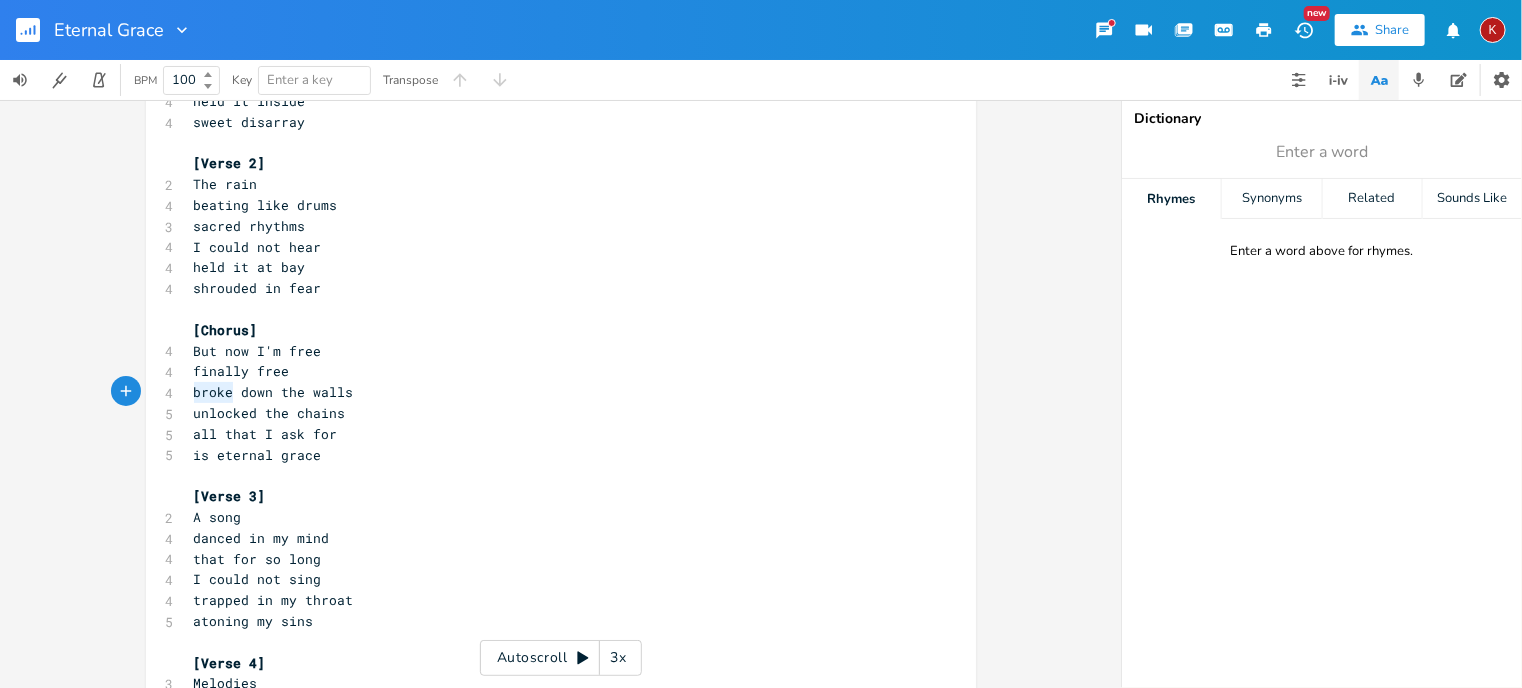 click on "broke down the walls" at bounding box center [274, 392] 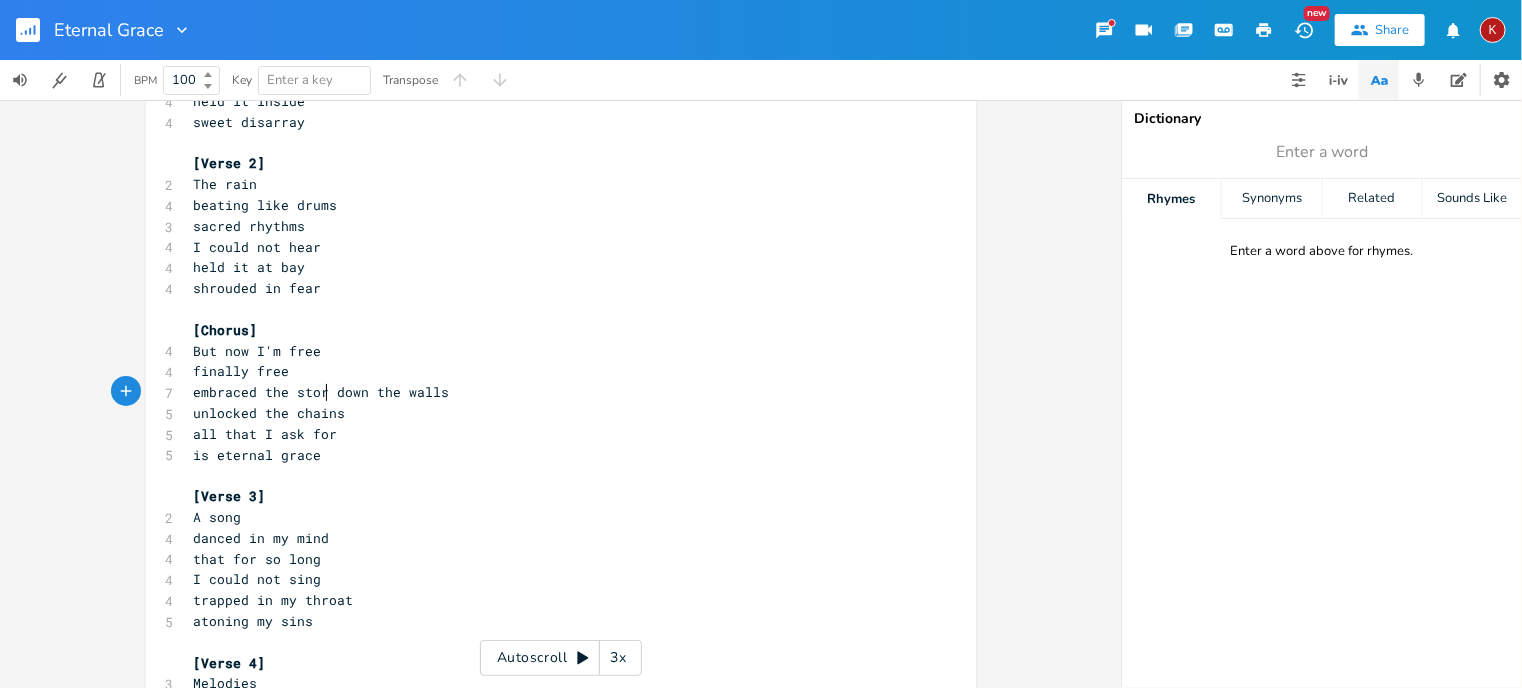 type on "embraced the storm" 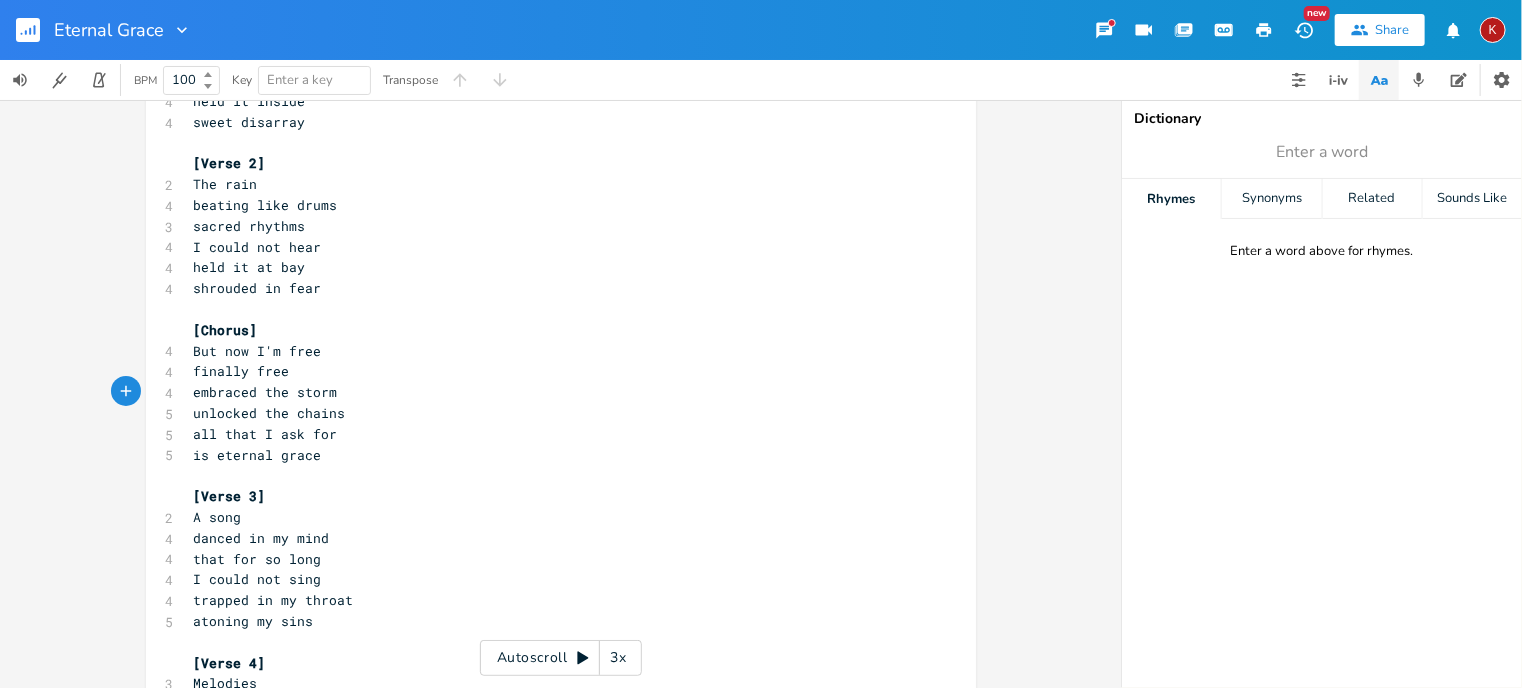 click on "embraced the storm" at bounding box center (266, 392) 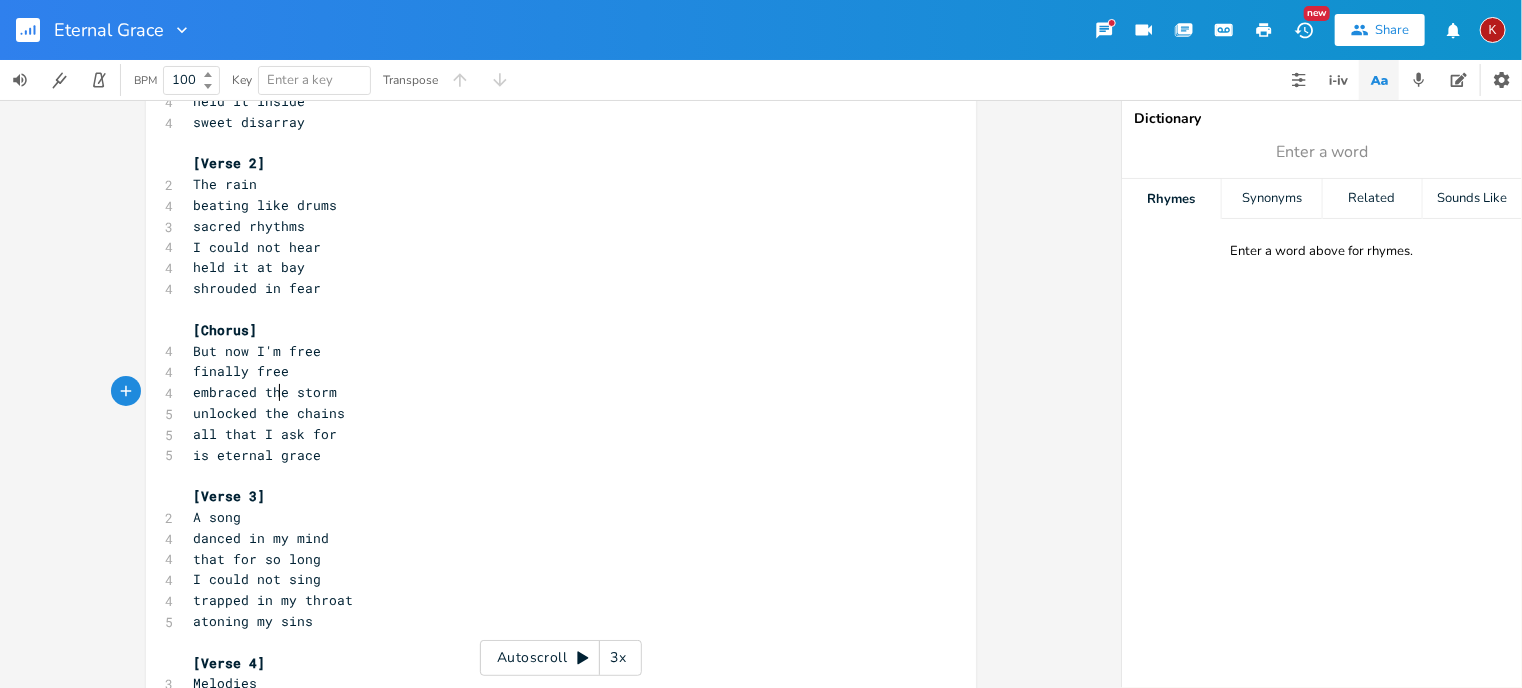 click on "embraced the storm" at bounding box center [266, 392] 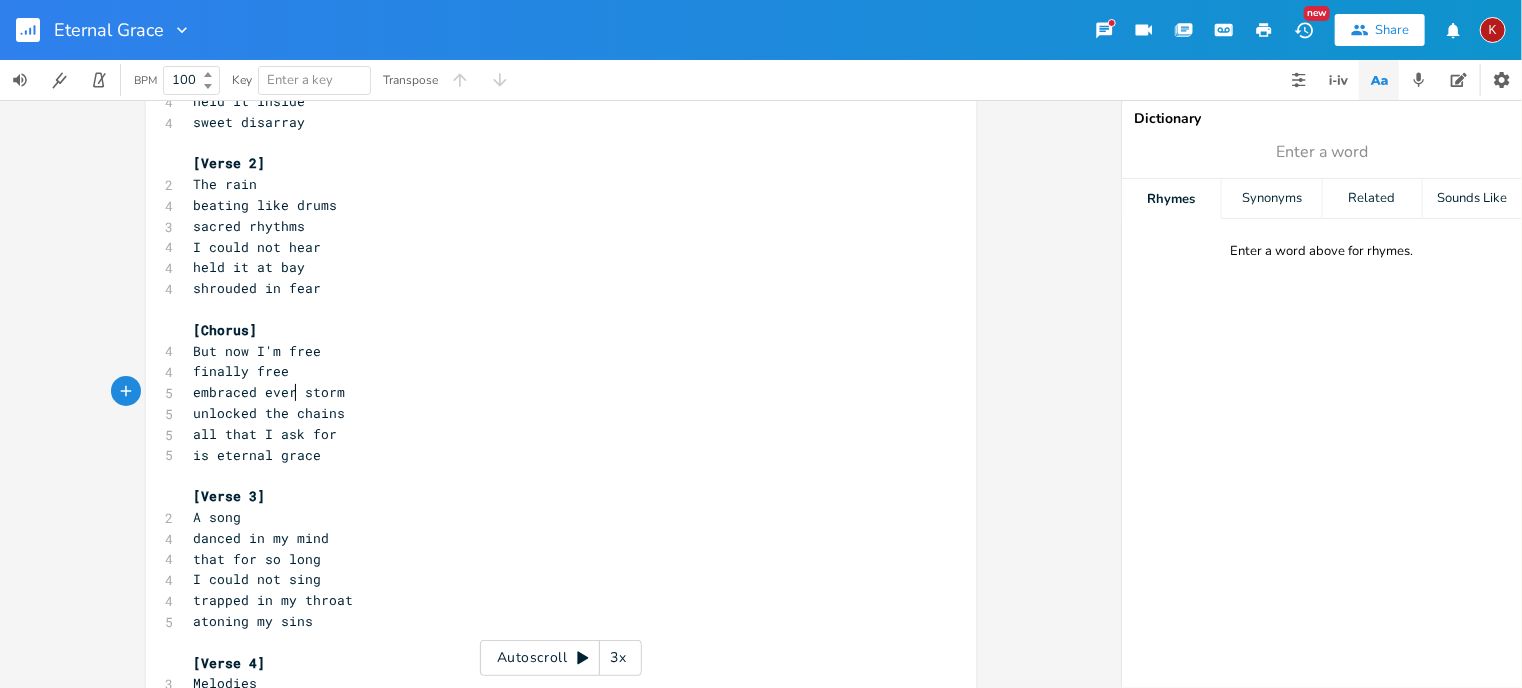 scroll, scrollTop: 0, scrollLeft: 31, axis: horizontal 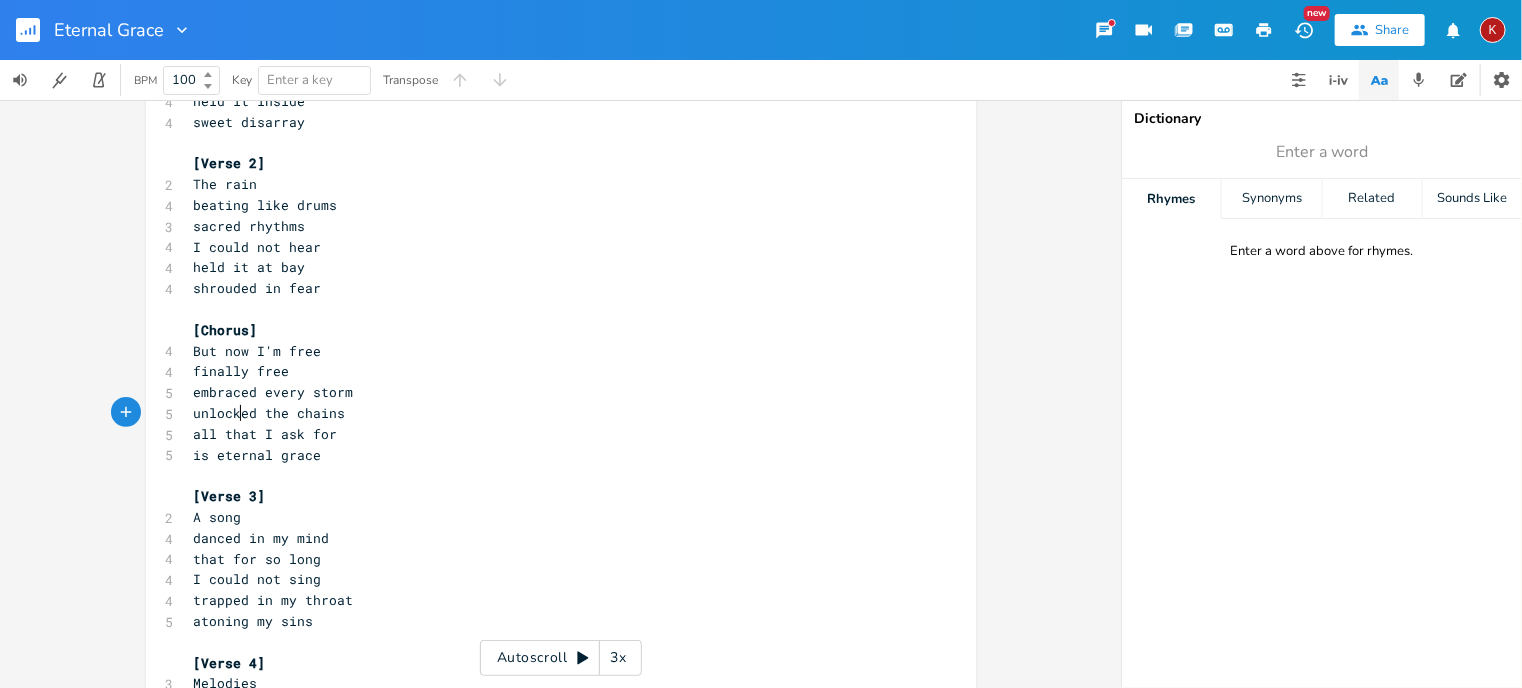 click on "unlocked the chains" at bounding box center [270, 413] 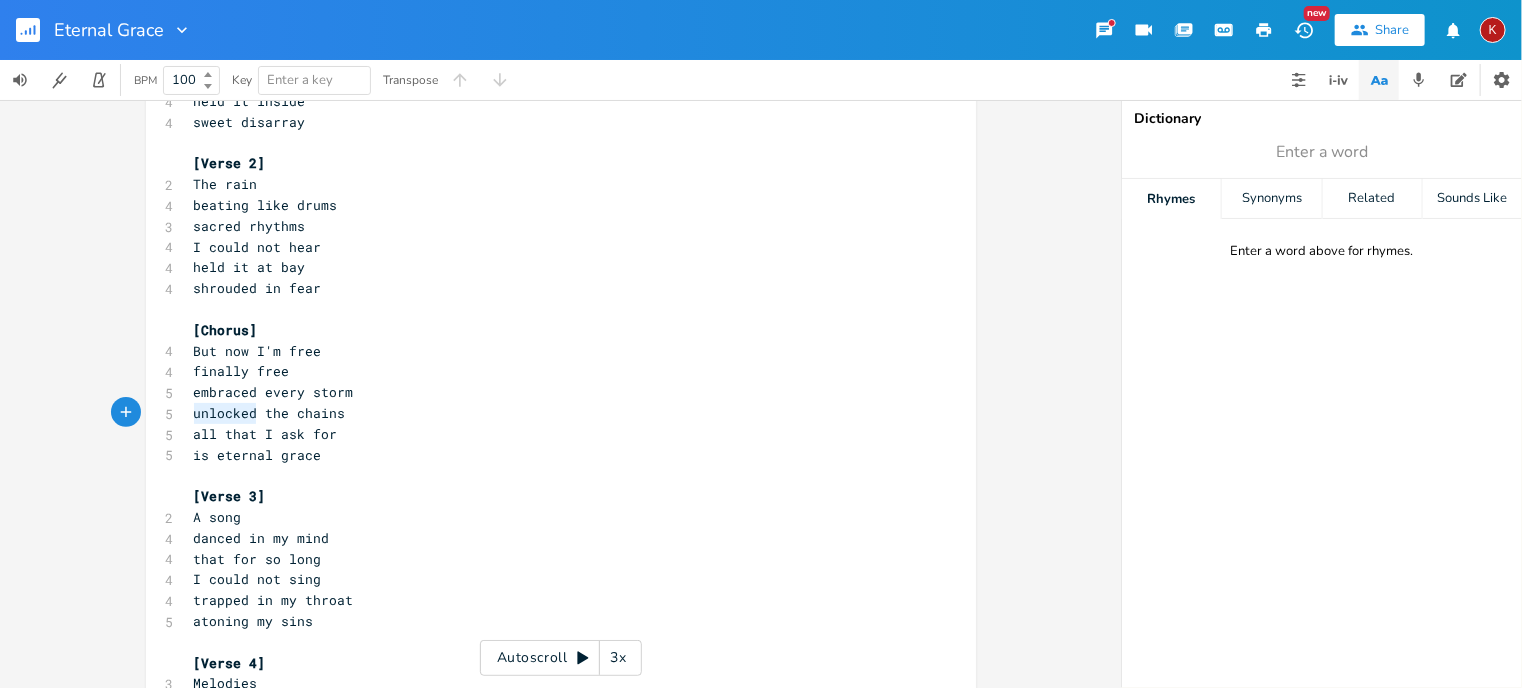 click on "unlocked the chains" at bounding box center [270, 413] 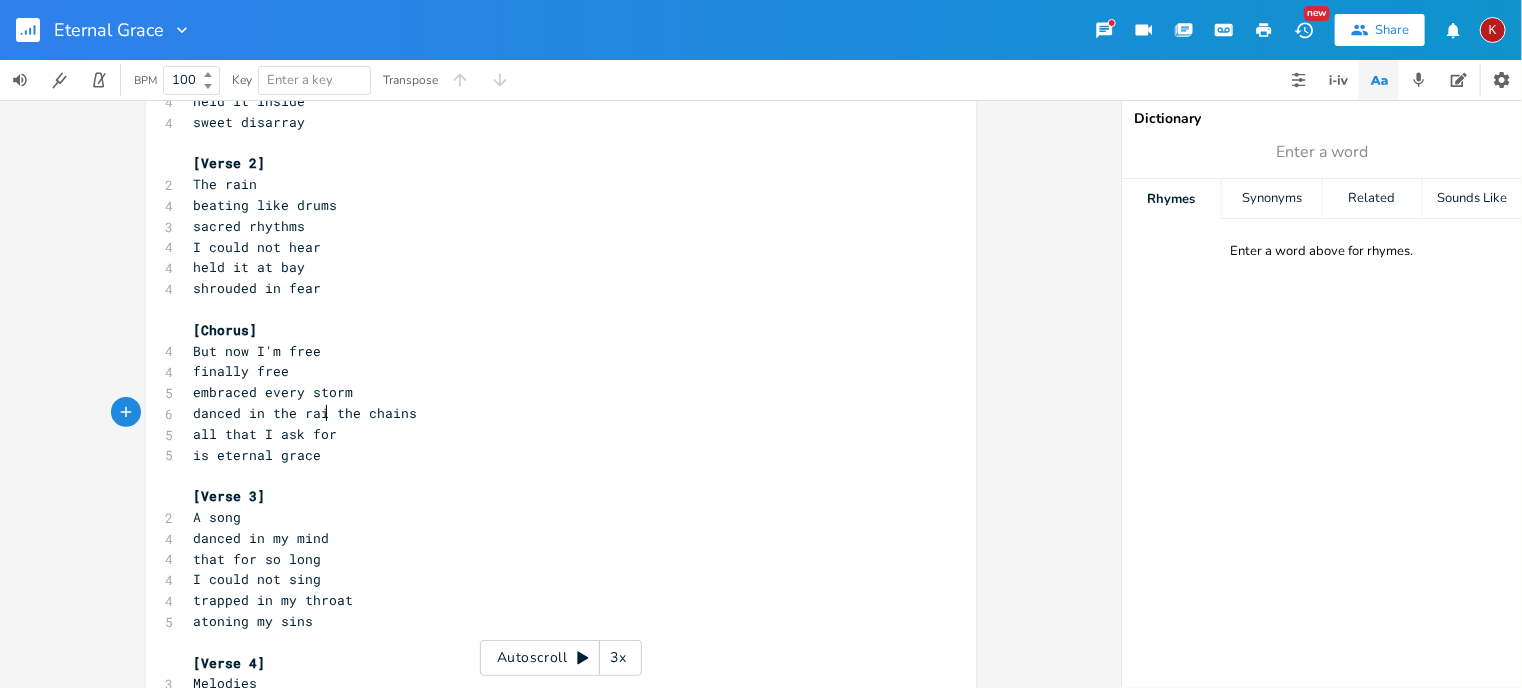 type on "danced in the rain" 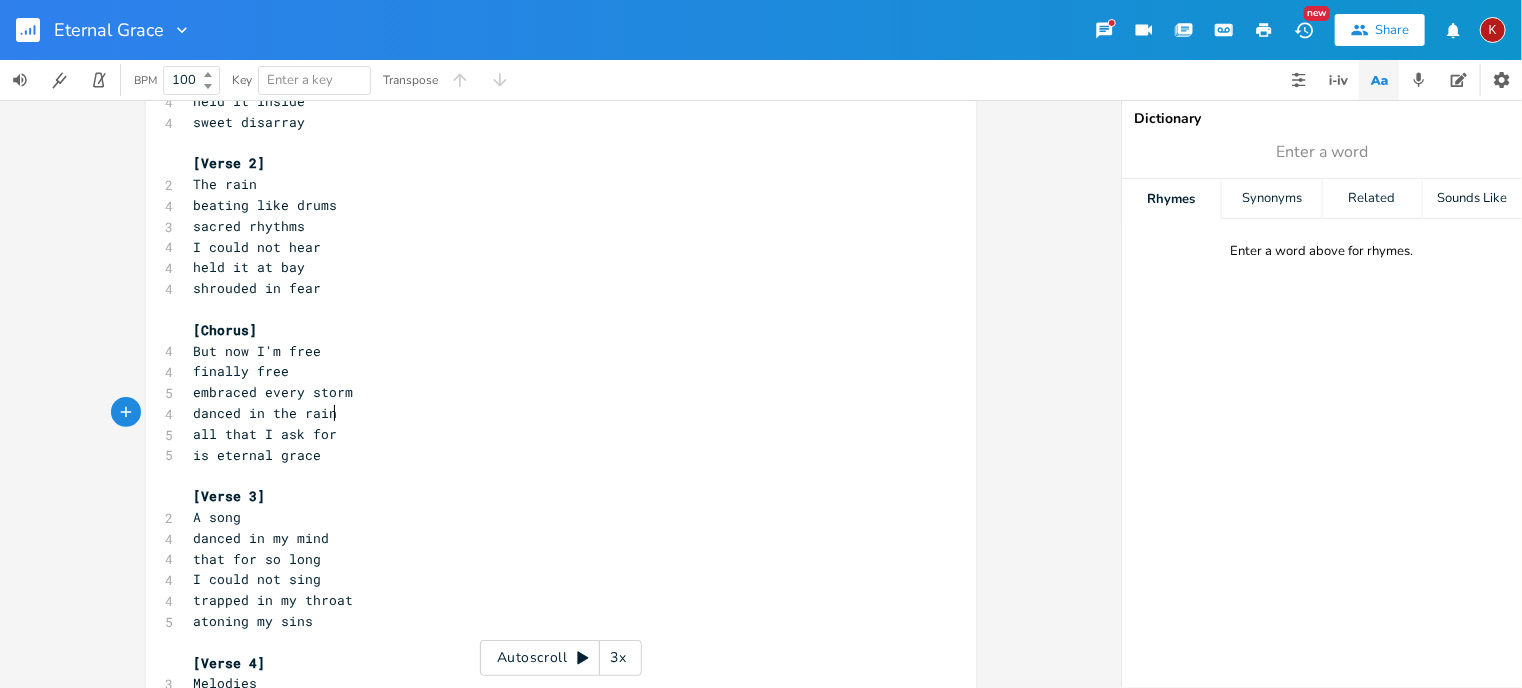 click on "all that I ask for" at bounding box center [266, 434] 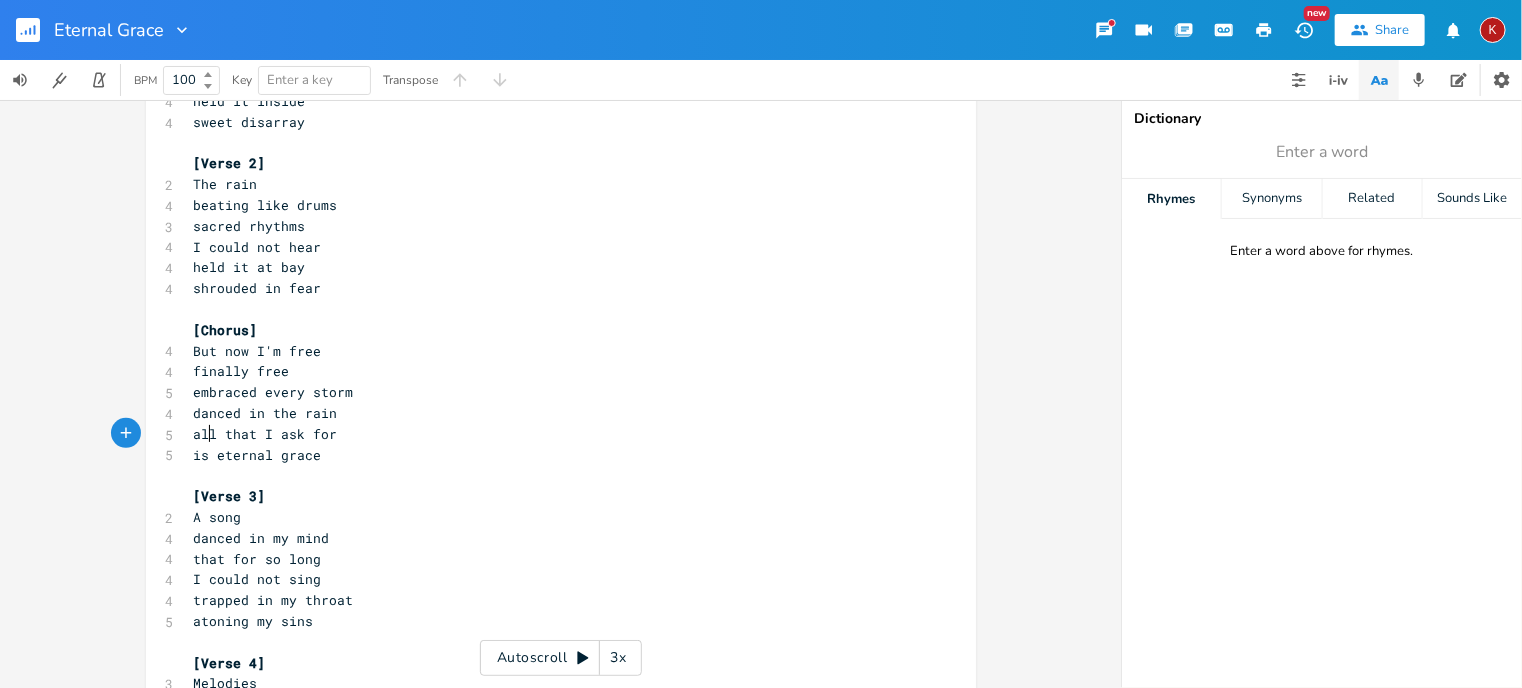 click on "all that I ask for" at bounding box center [266, 434] 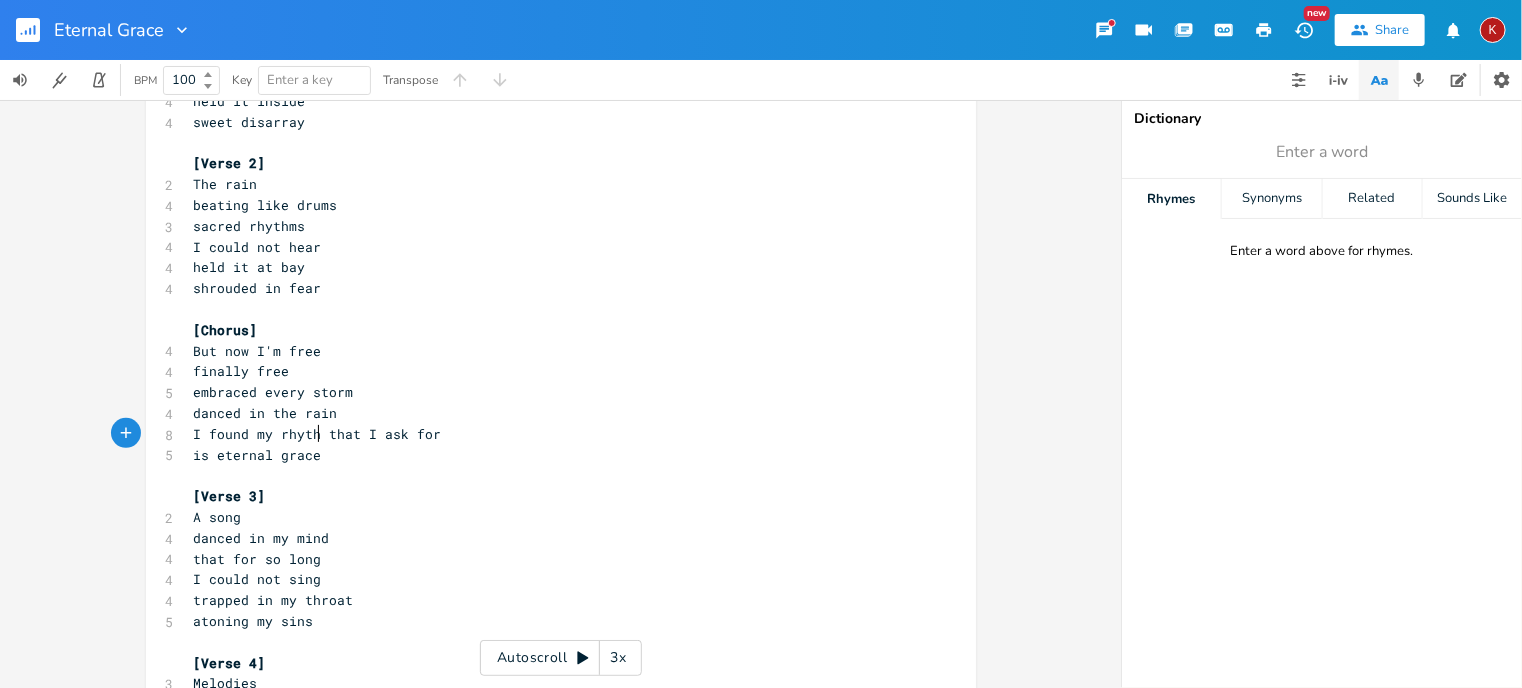 type on "I found my rhythm" 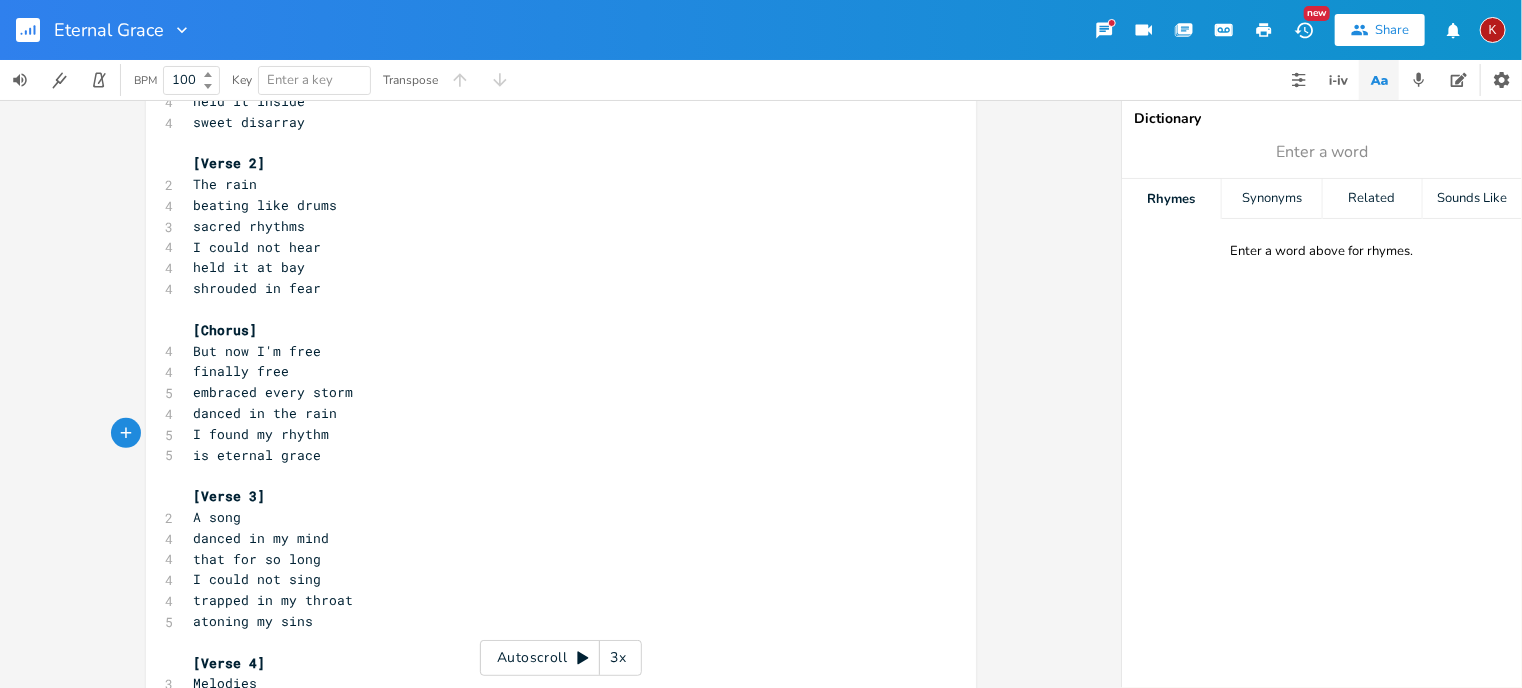 click on "is eternal grace" at bounding box center (258, 455) 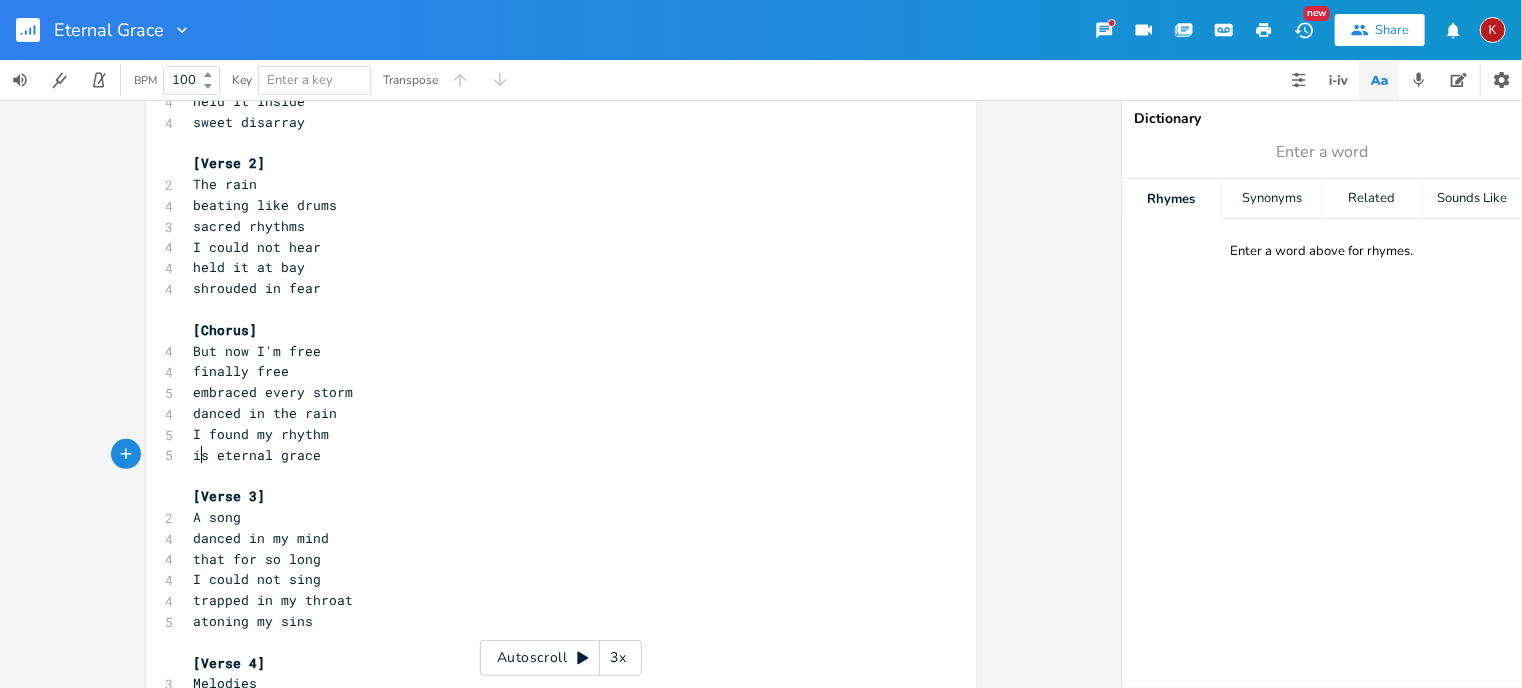 click on "is eternal grace" at bounding box center (258, 455) 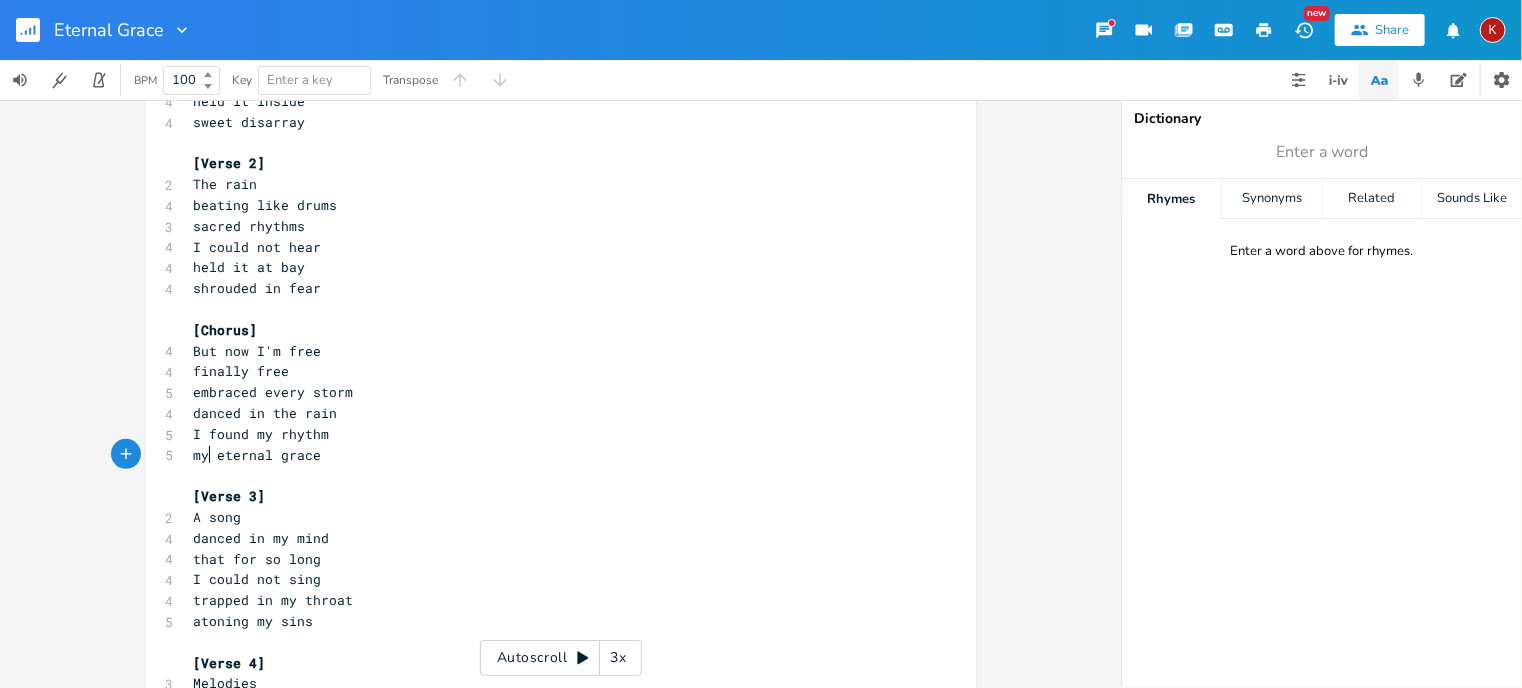 type on "my" 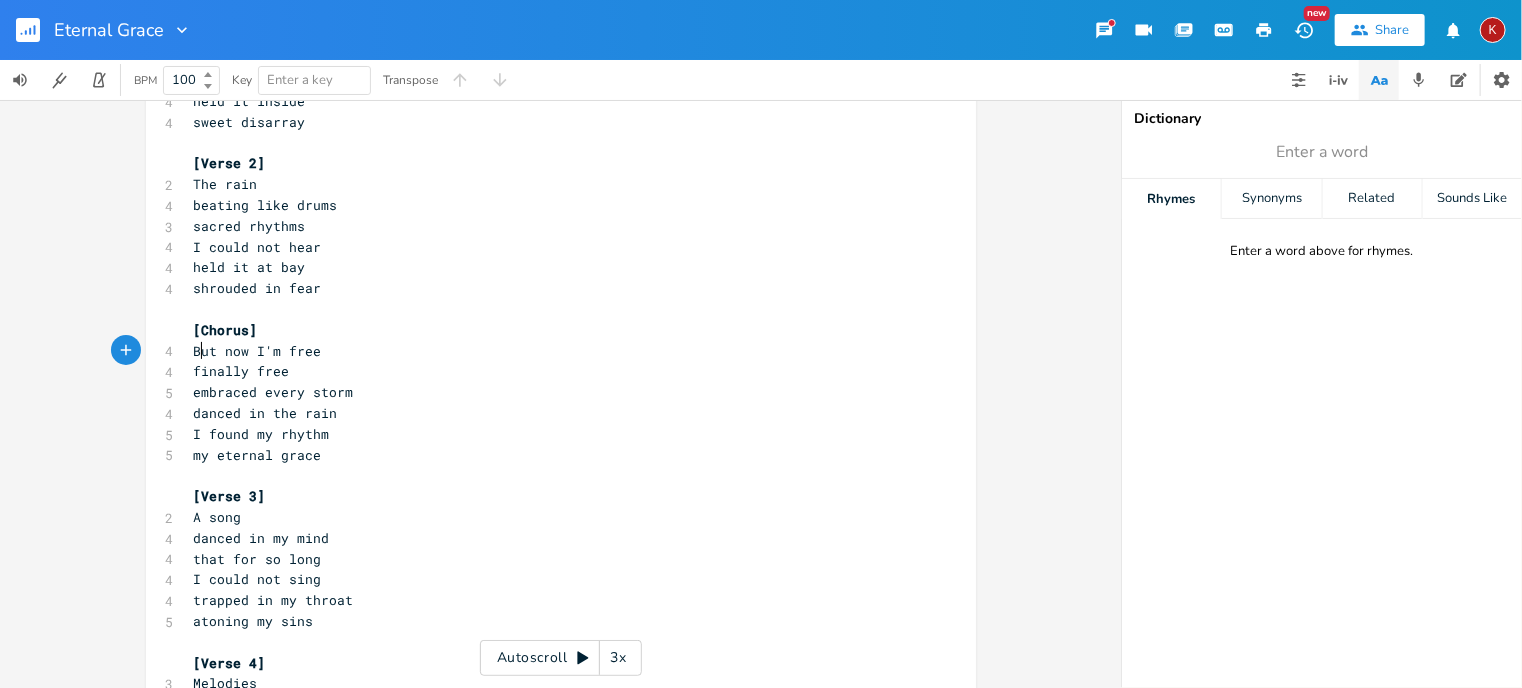 click on "But now I'm free" at bounding box center [258, 351] 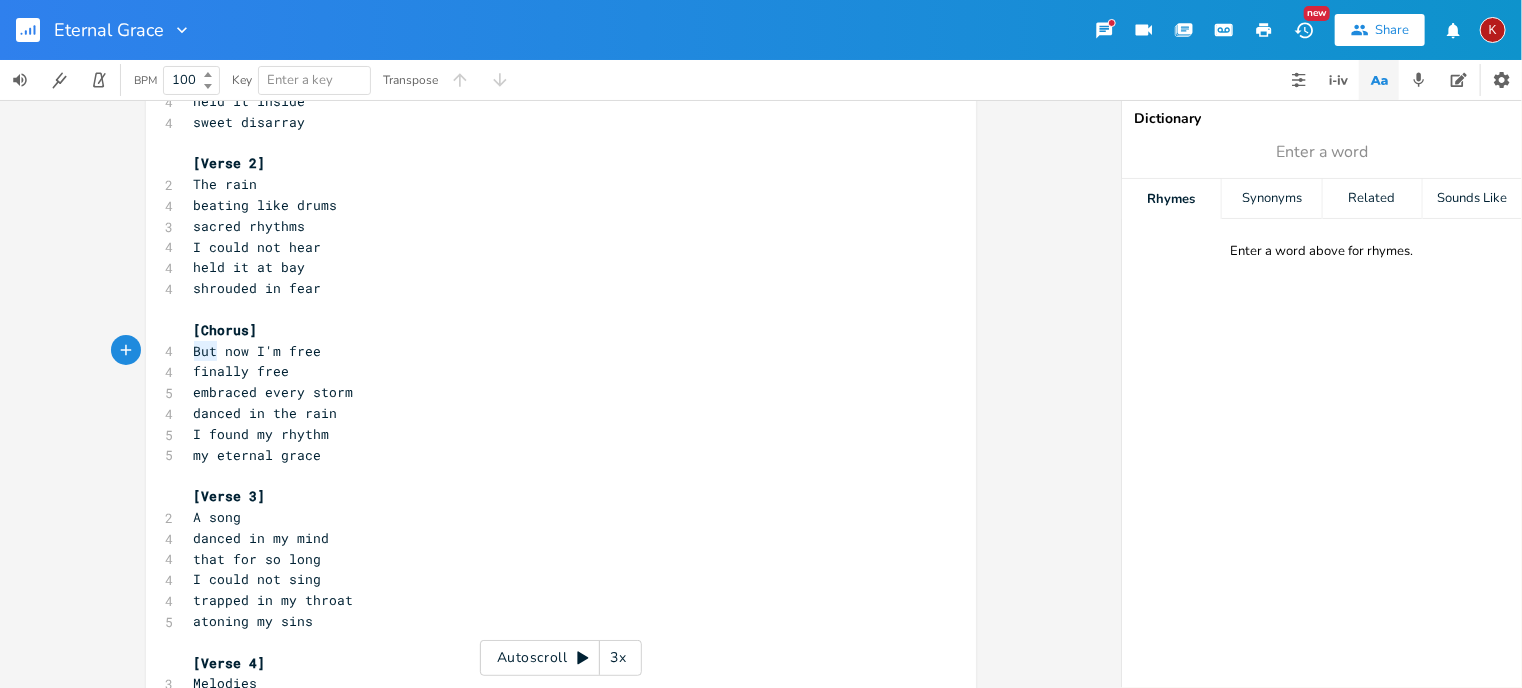 click on "But now I'm free" at bounding box center (258, 351) 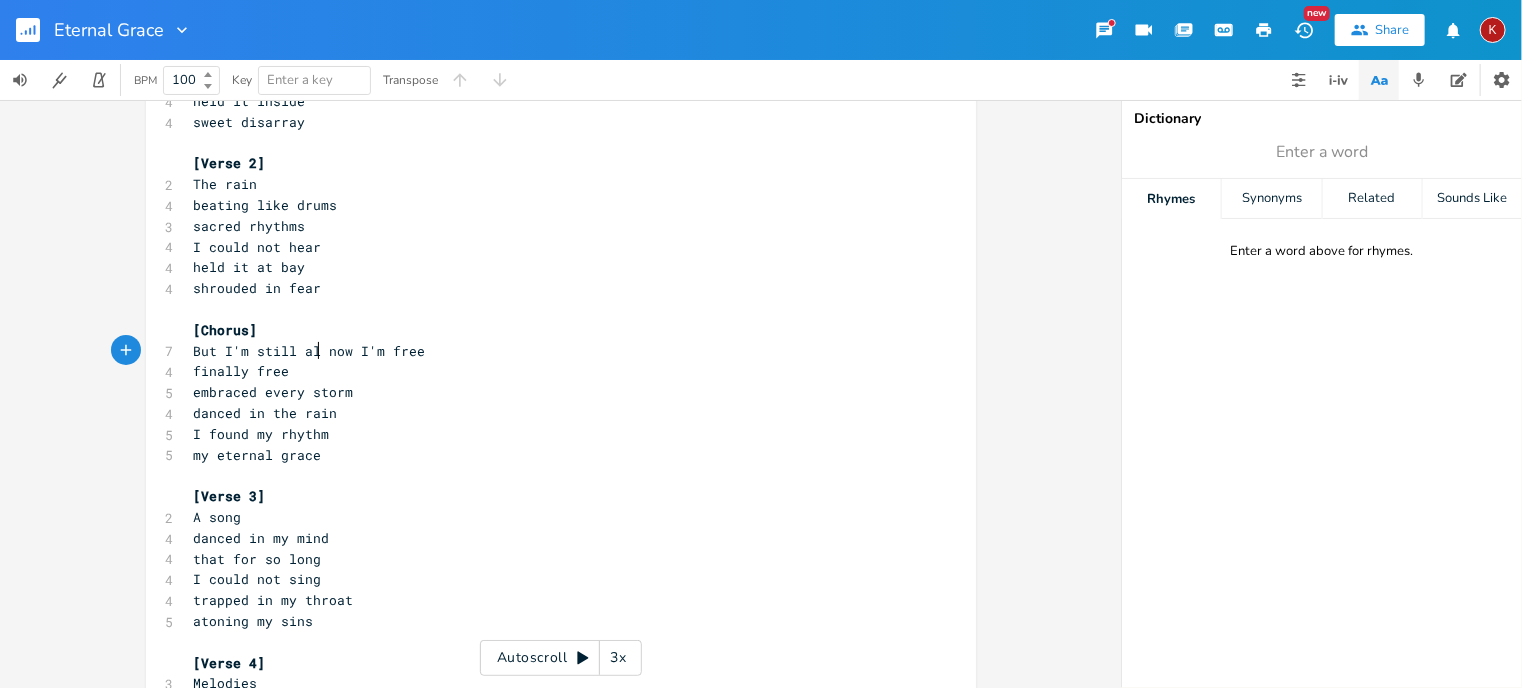 type on "But I'm still alo" 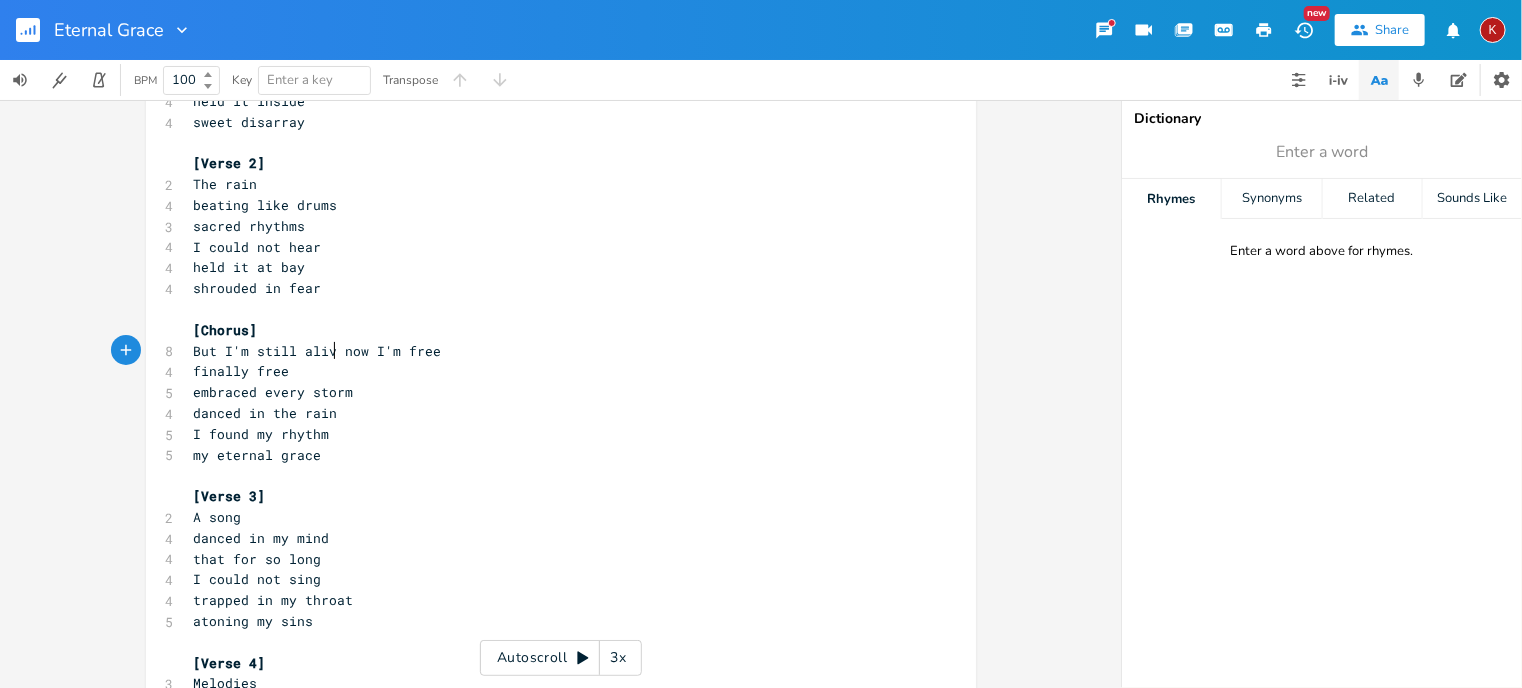 scroll, scrollTop: 0, scrollLeft: 16, axis: horizontal 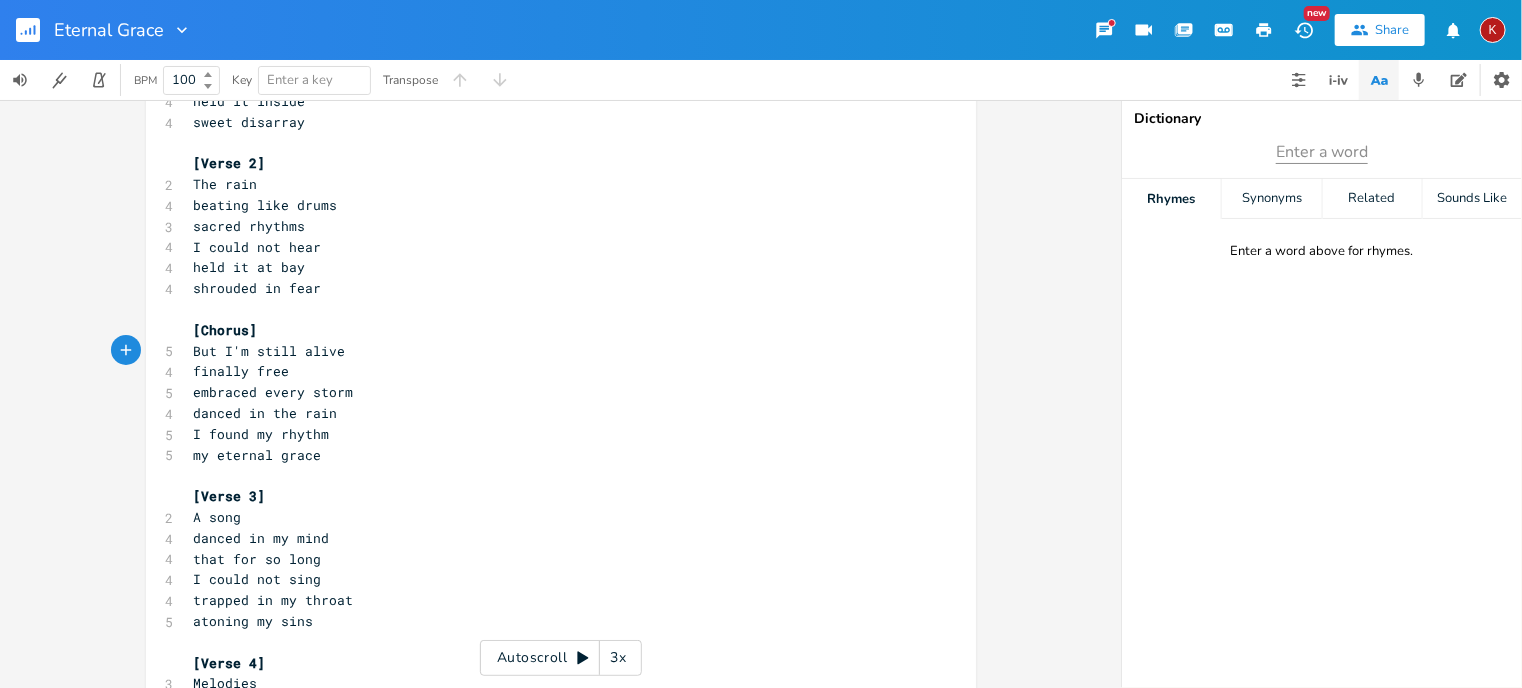 type on "ive" 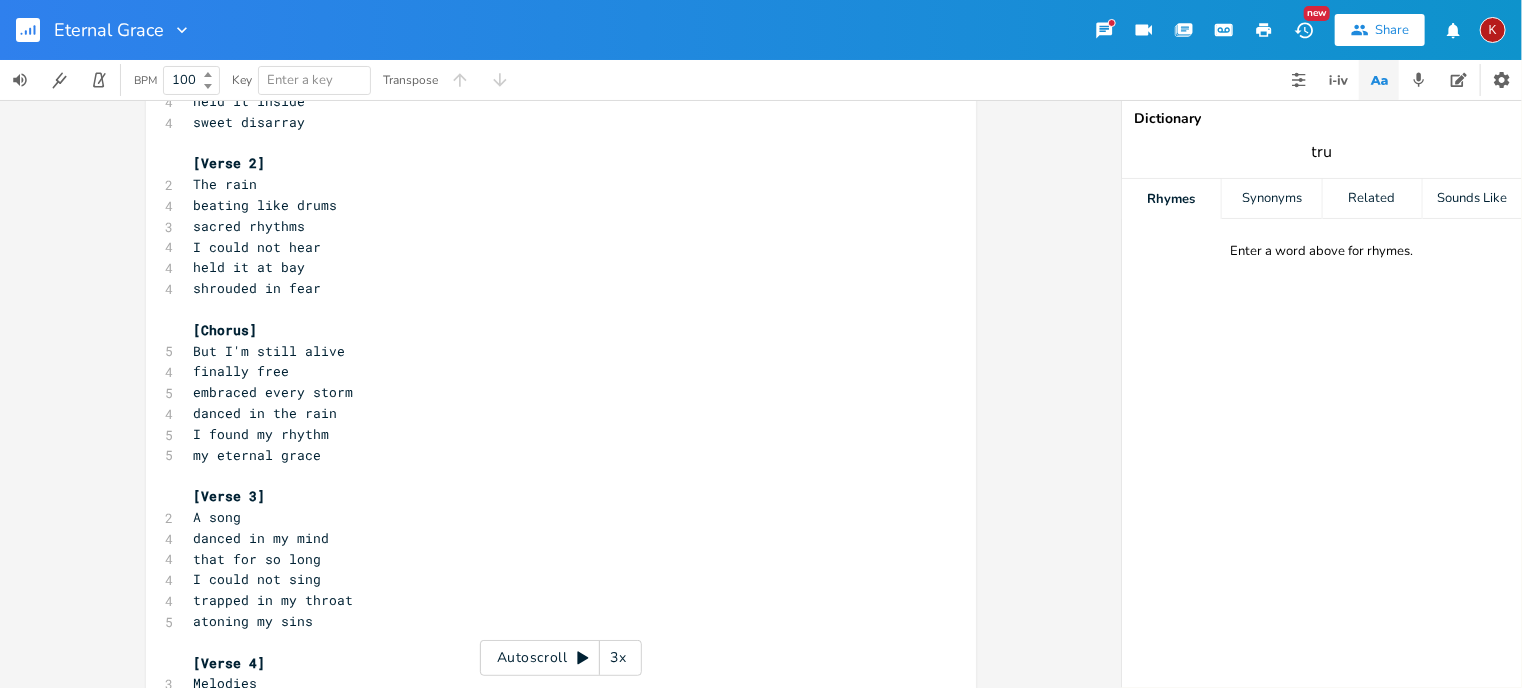 type on "true" 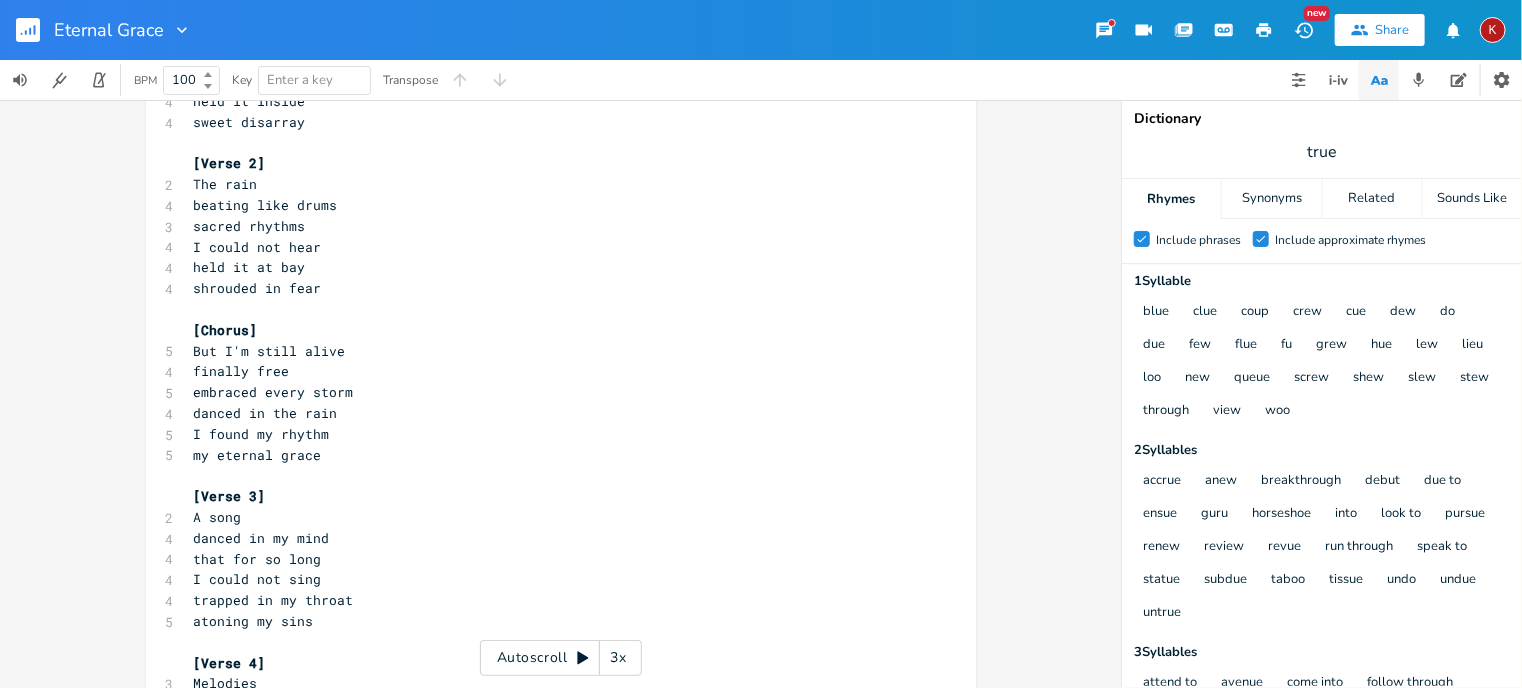 click on "finally free" at bounding box center (242, 371) 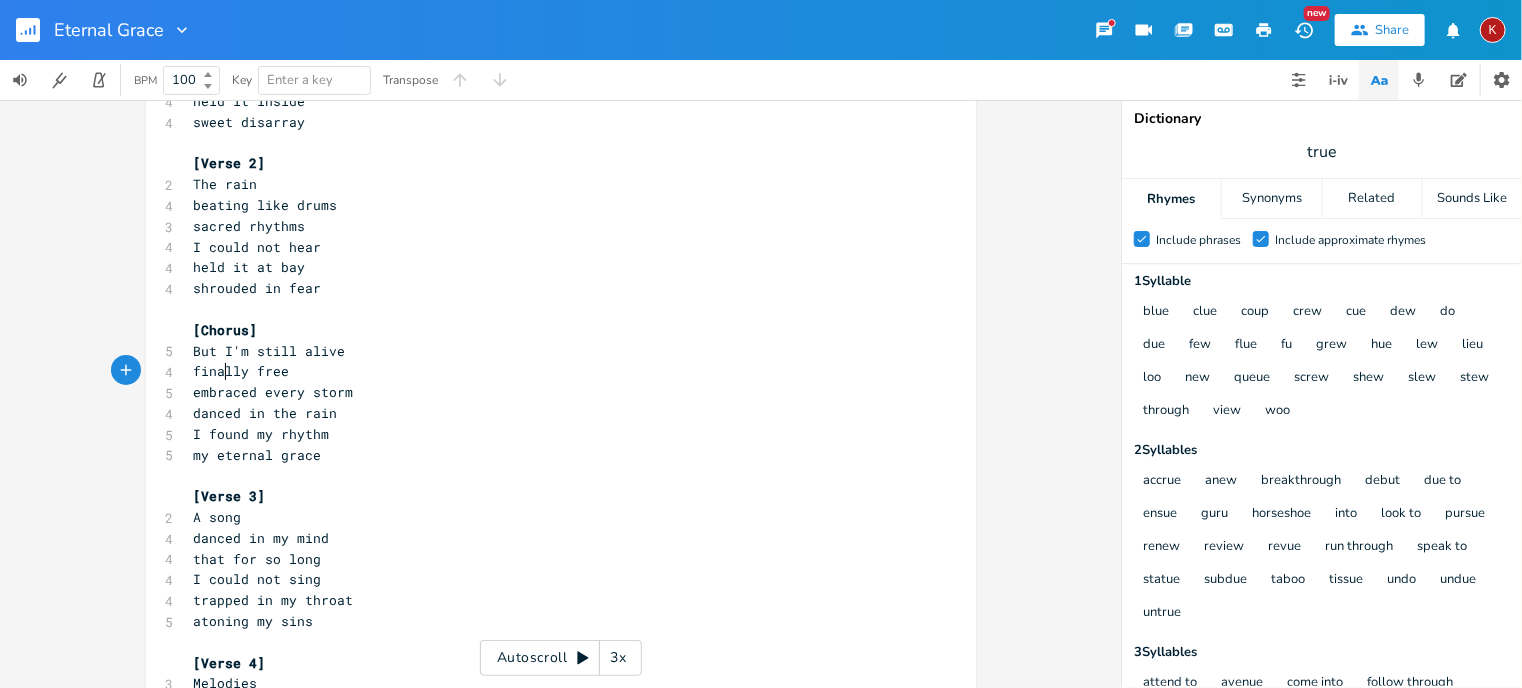 click on "finally free" at bounding box center (242, 371) 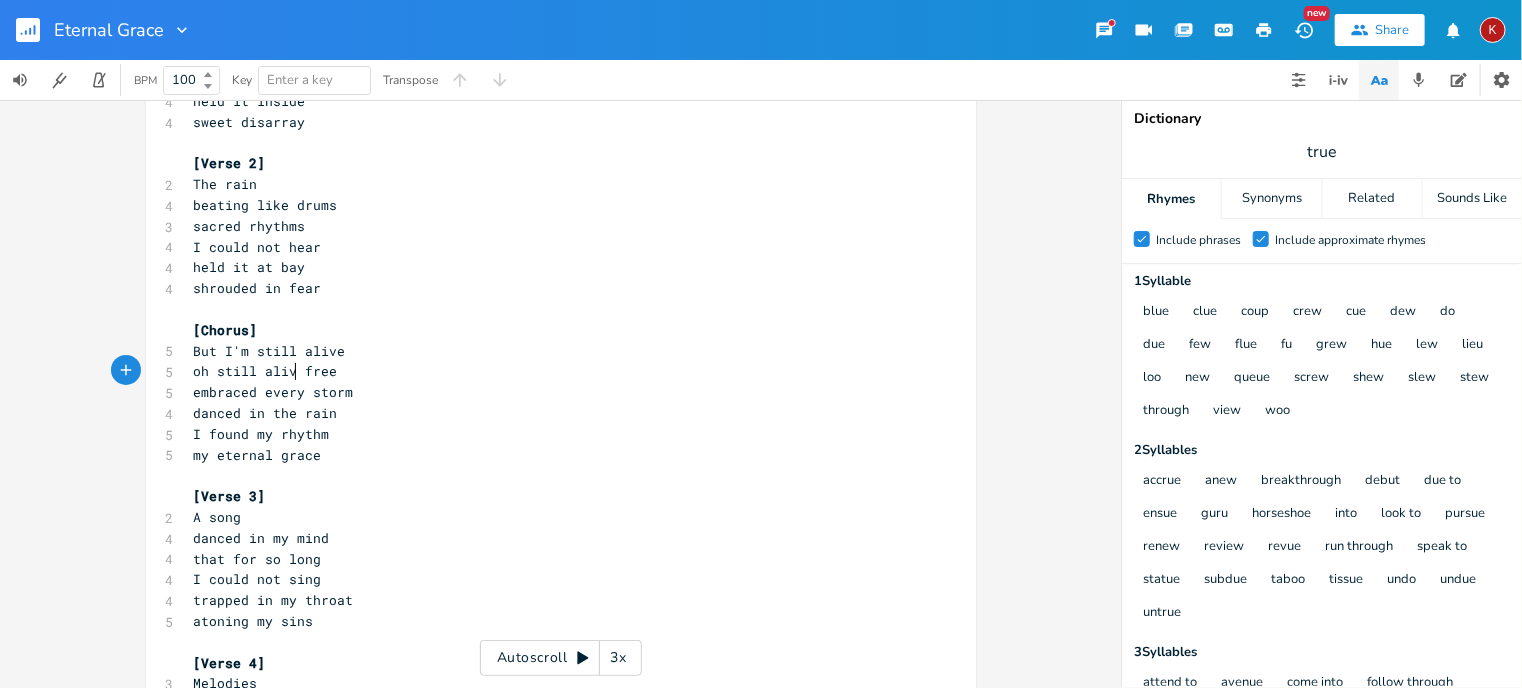 type on "oh still alive" 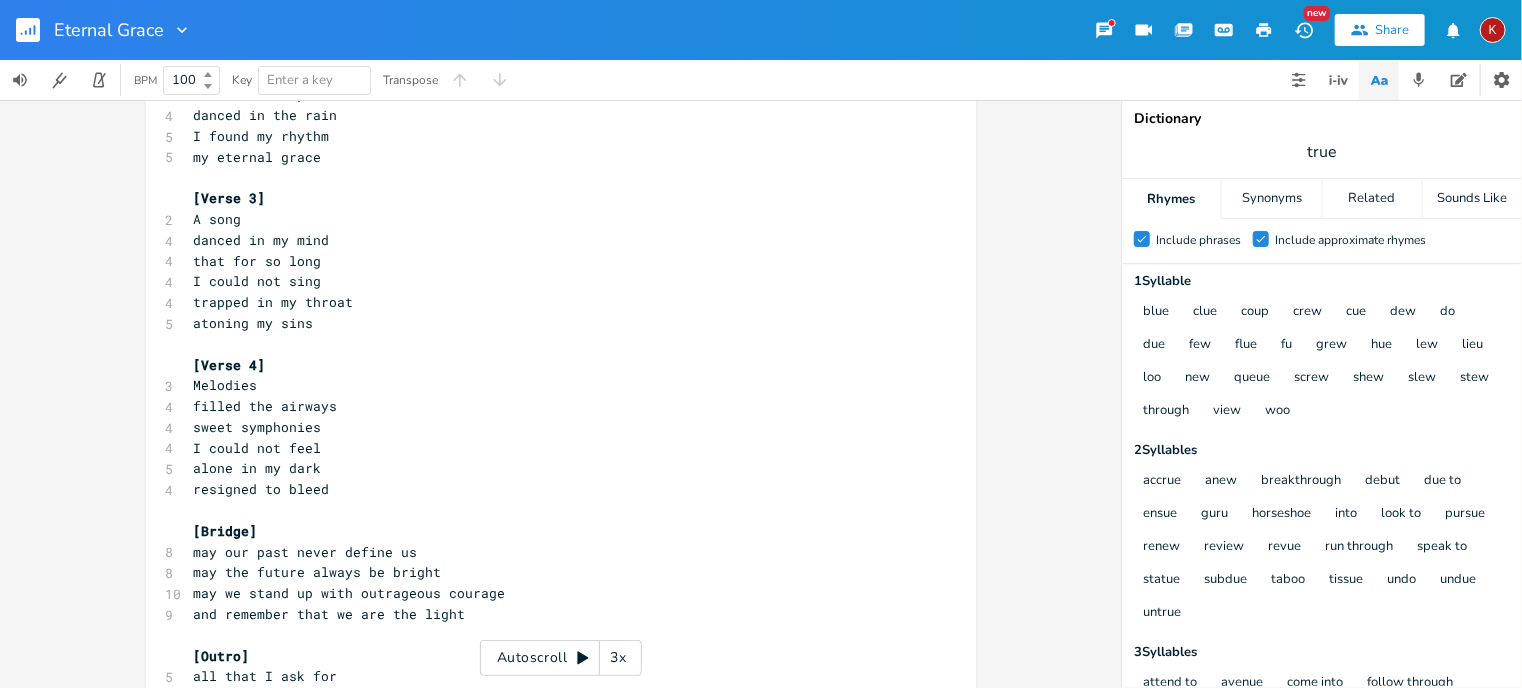 scroll, scrollTop: 560, scrollLeft: 0, axis: vertical 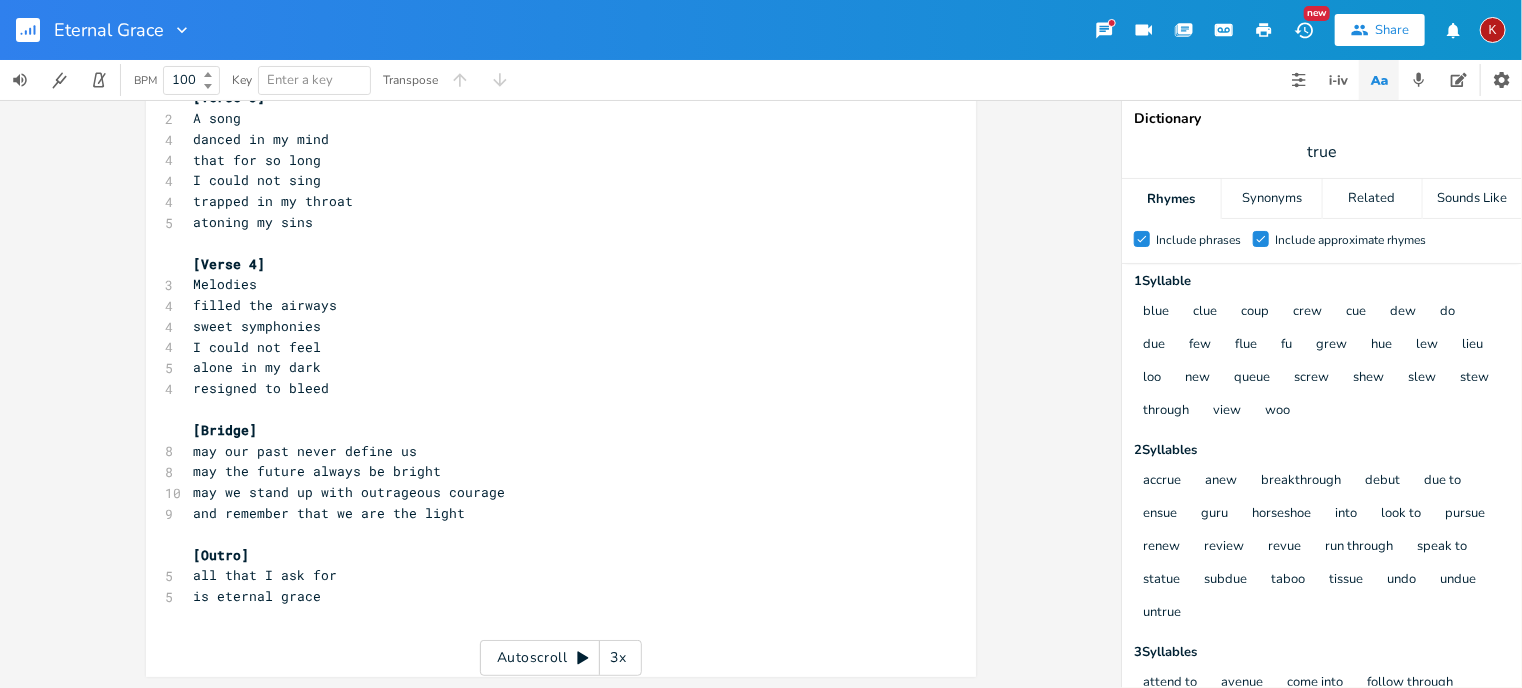 click on "may the future always be bright" at bounding box center [318, 471] 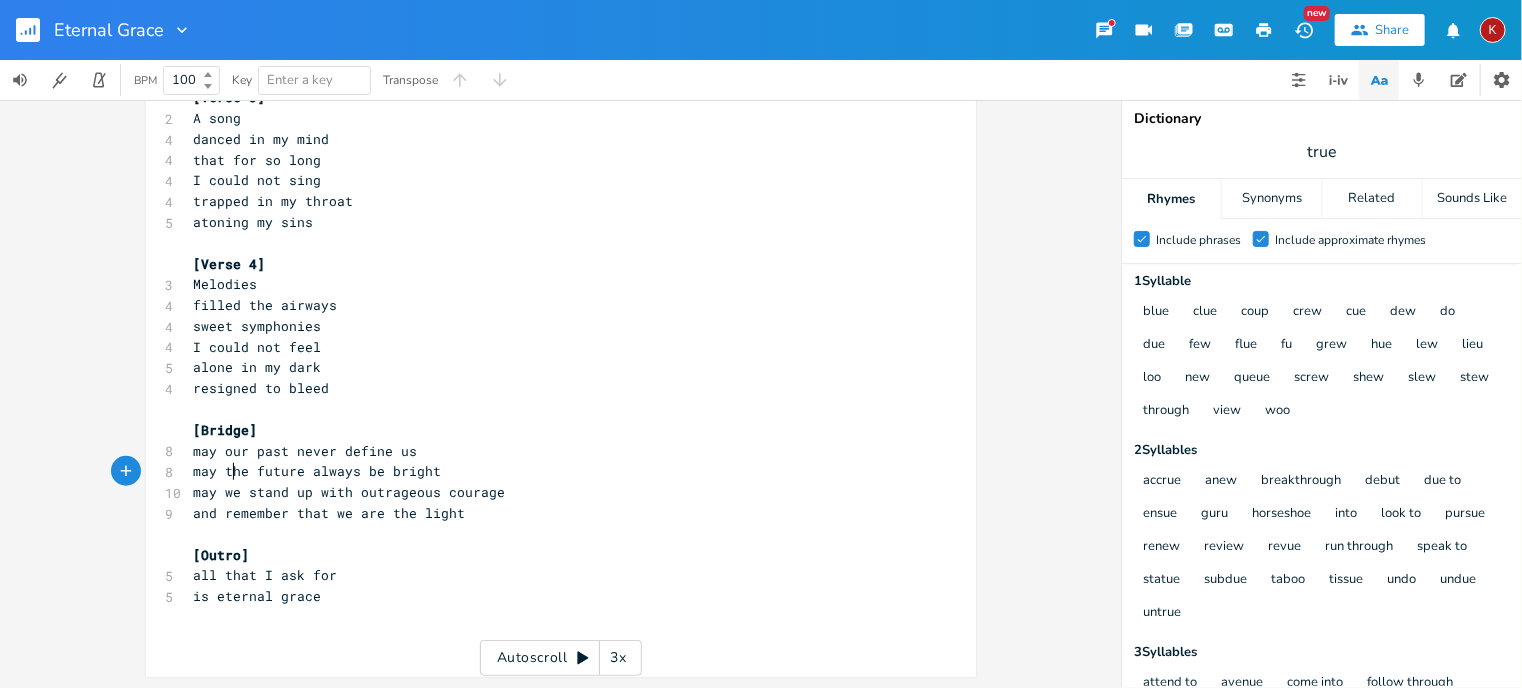 click on "may the future always be bright" at bounding box center [318, 471] 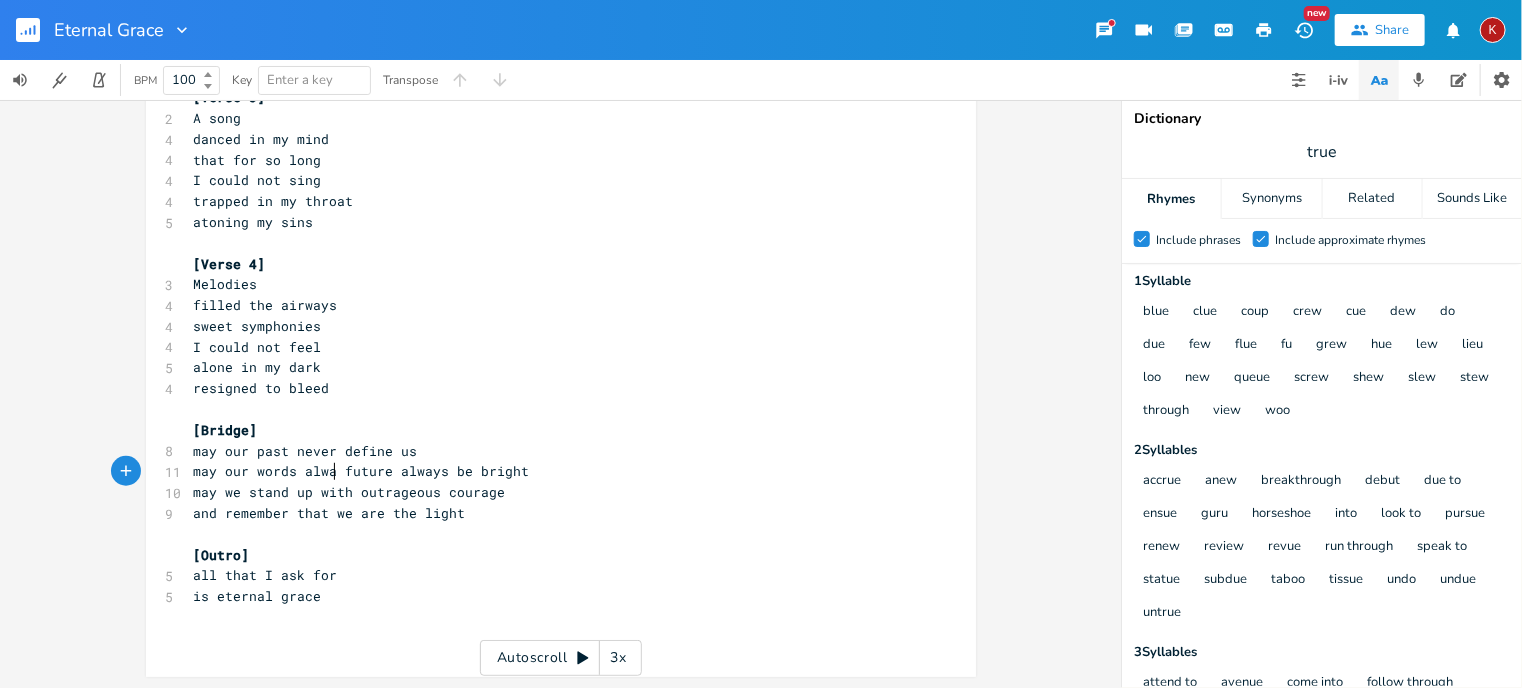 scroll, scrollTop: 0, scrollLeft: 98, axis: horizontal 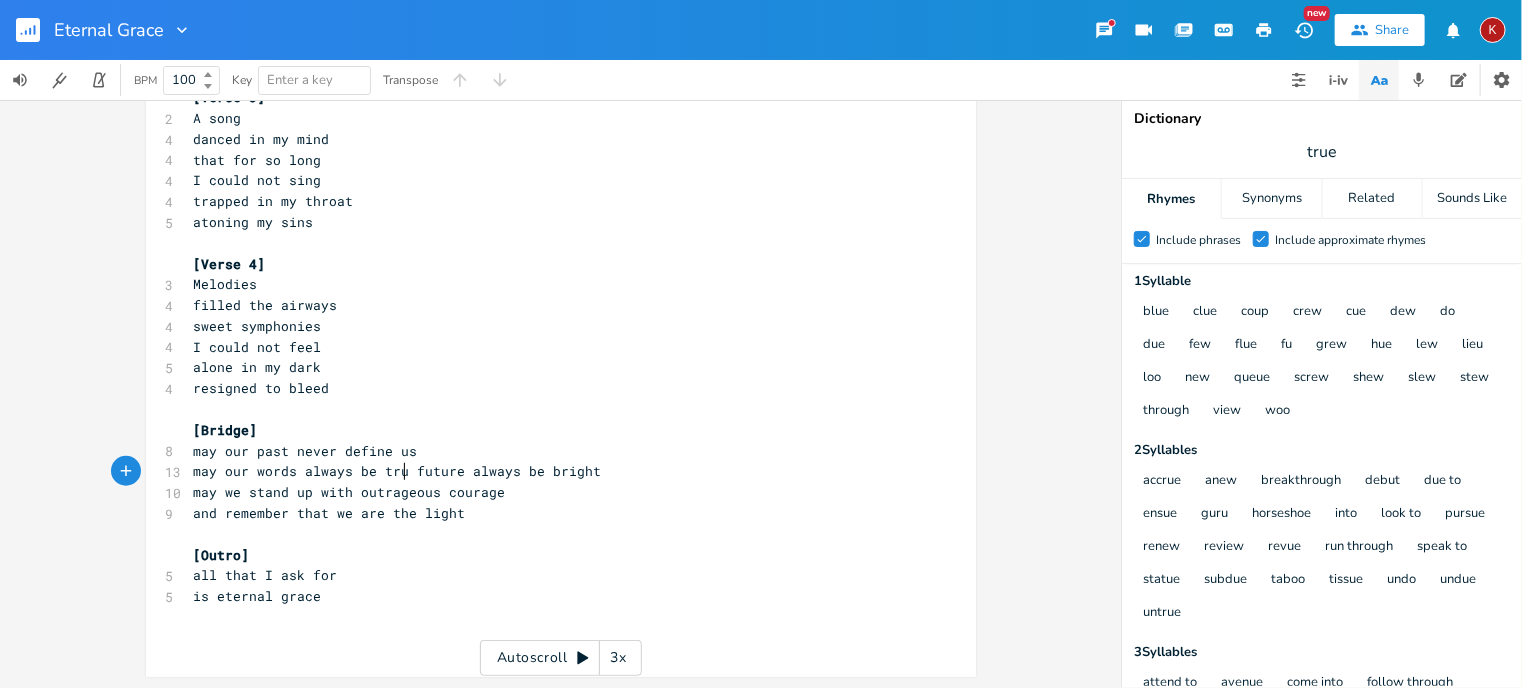 type on "ys be true" 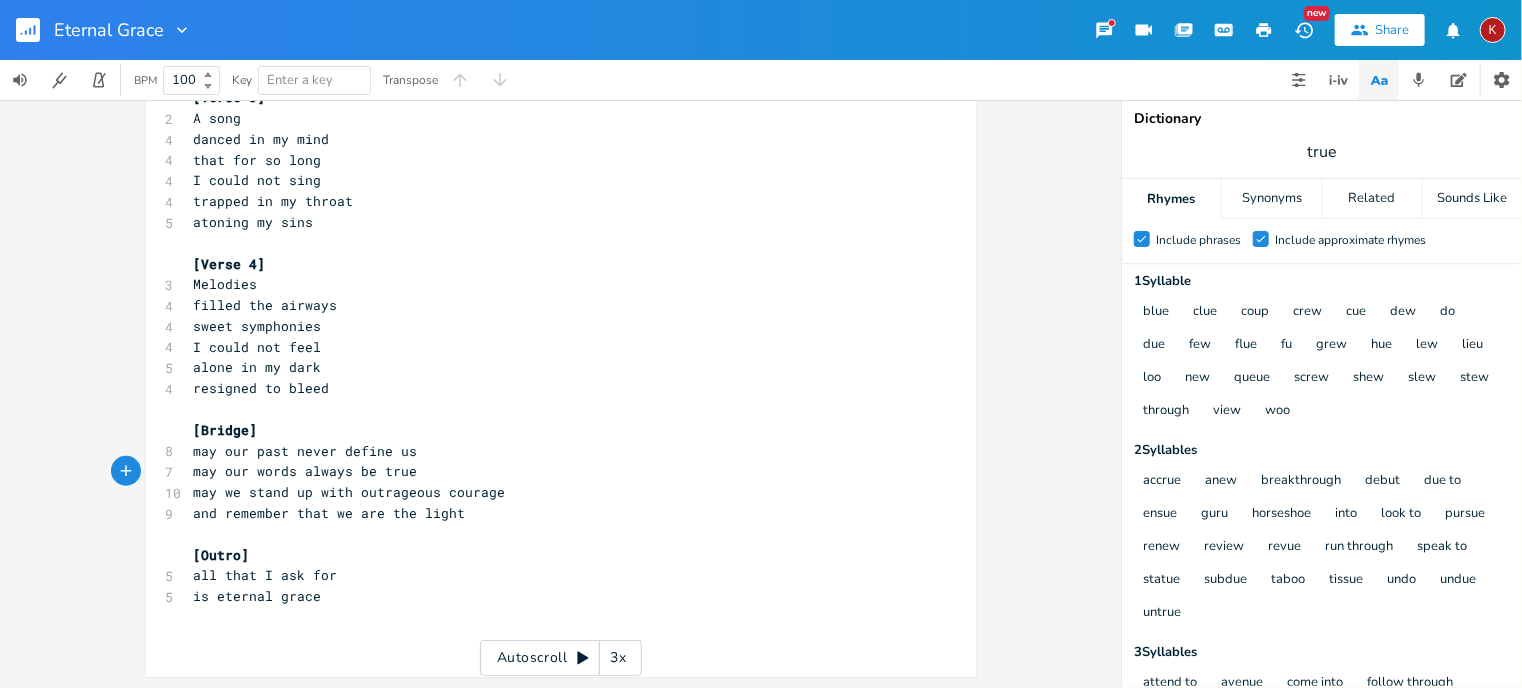 click on "may our words always be true" at bounding box center [551, 471] 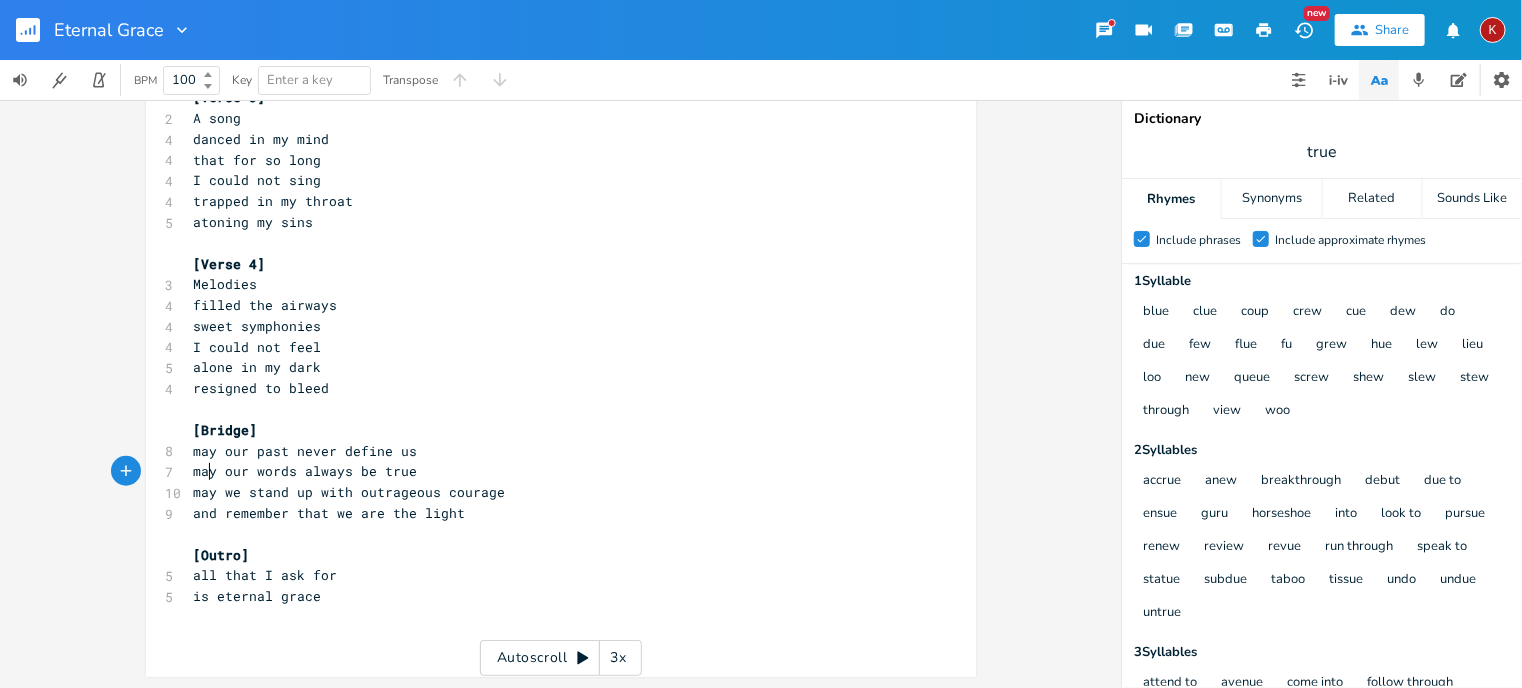click on "may our words always be true" at bounding box center (551, 471) 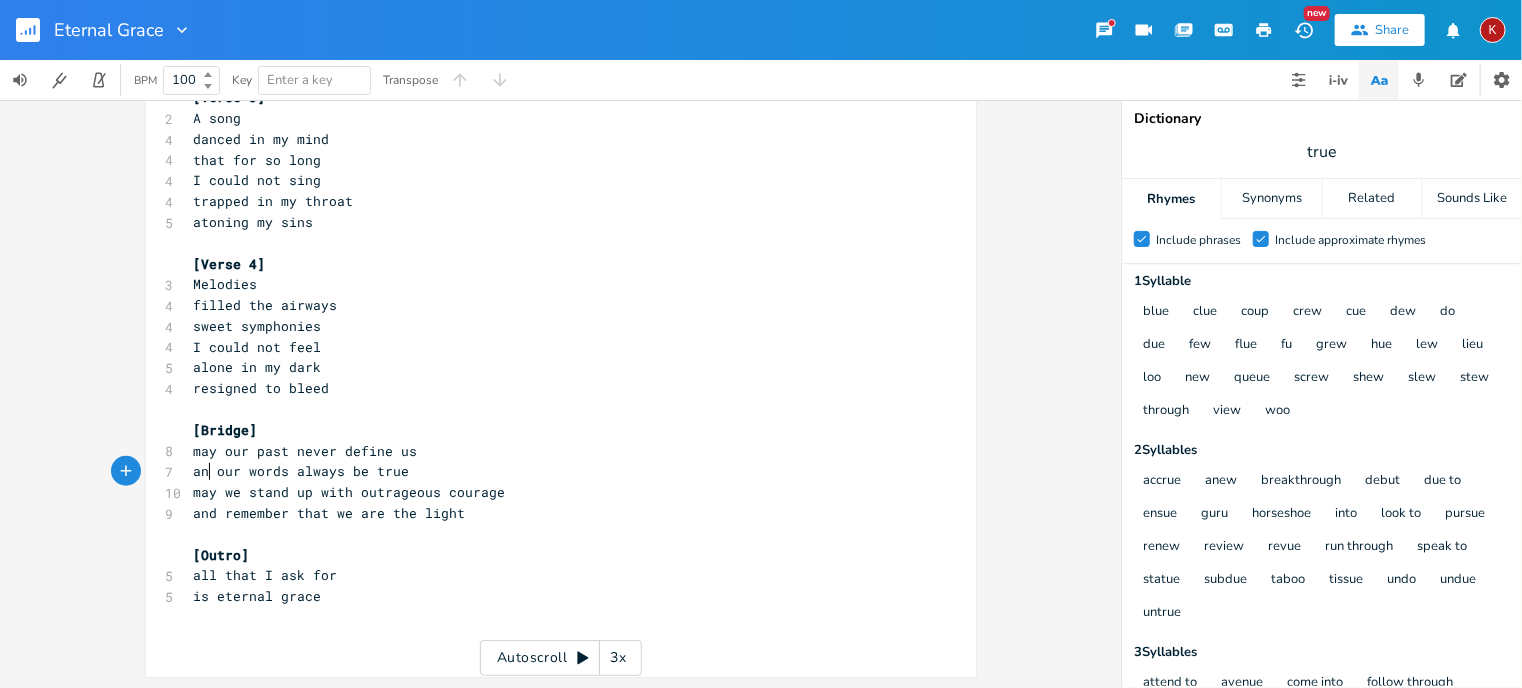 type on "and" 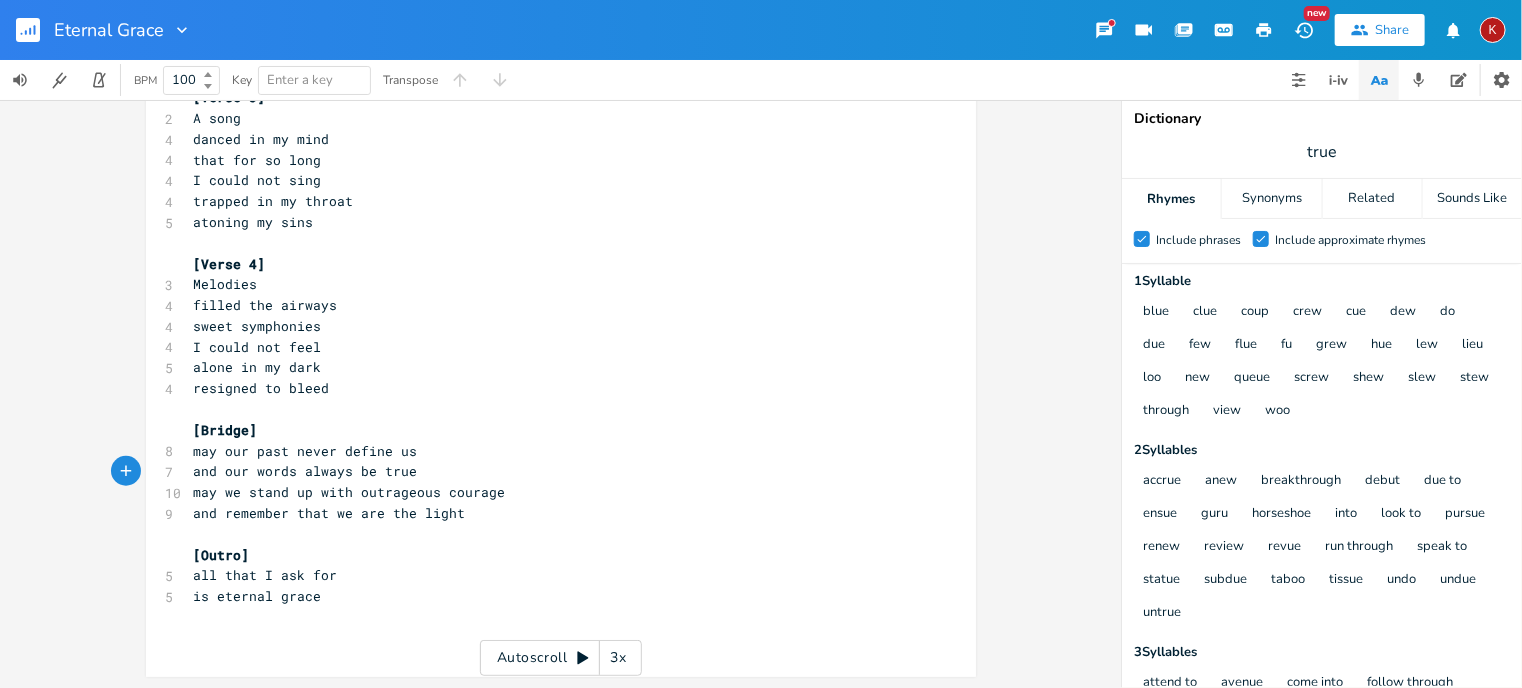click on "may we stand up with outrageous courage" at bounding box center (350, 492) 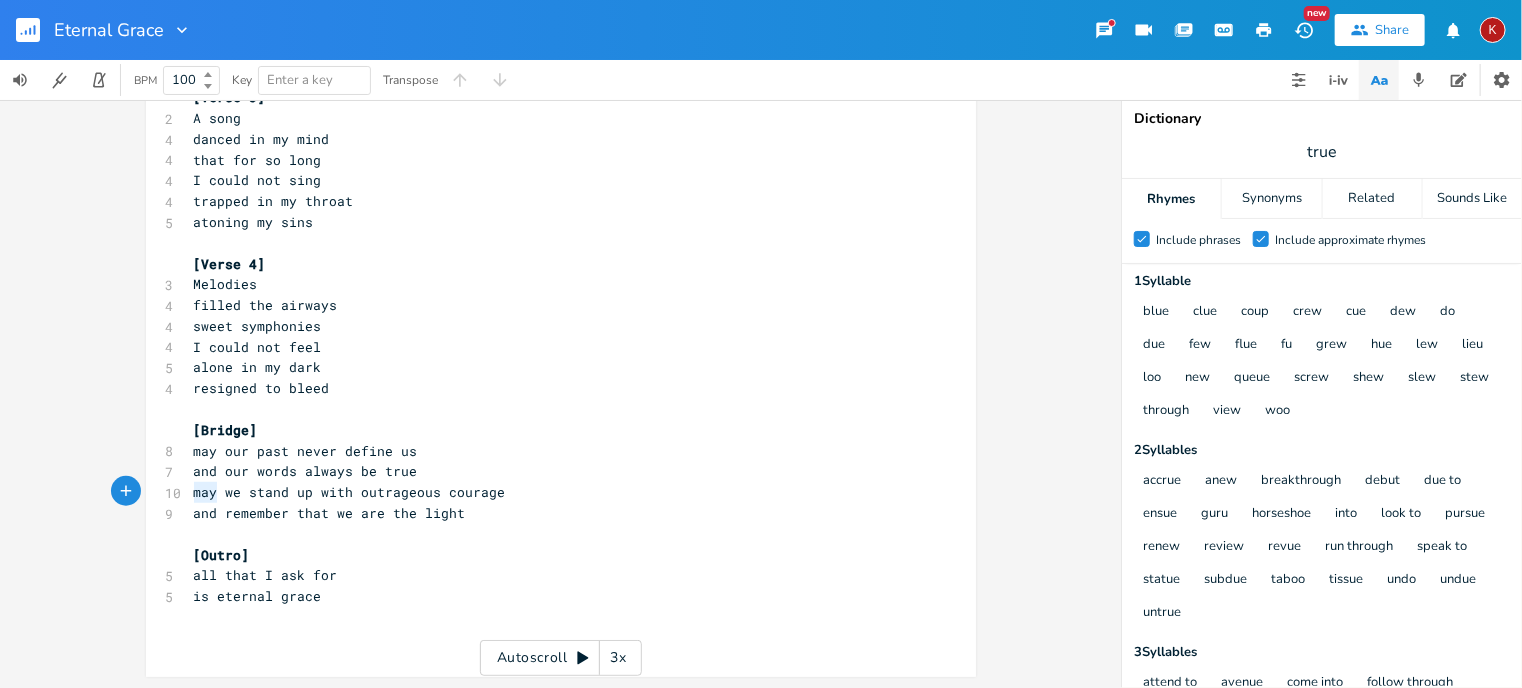 click on "may we stand up with outrageous courage" at bounding box center (350, 492) 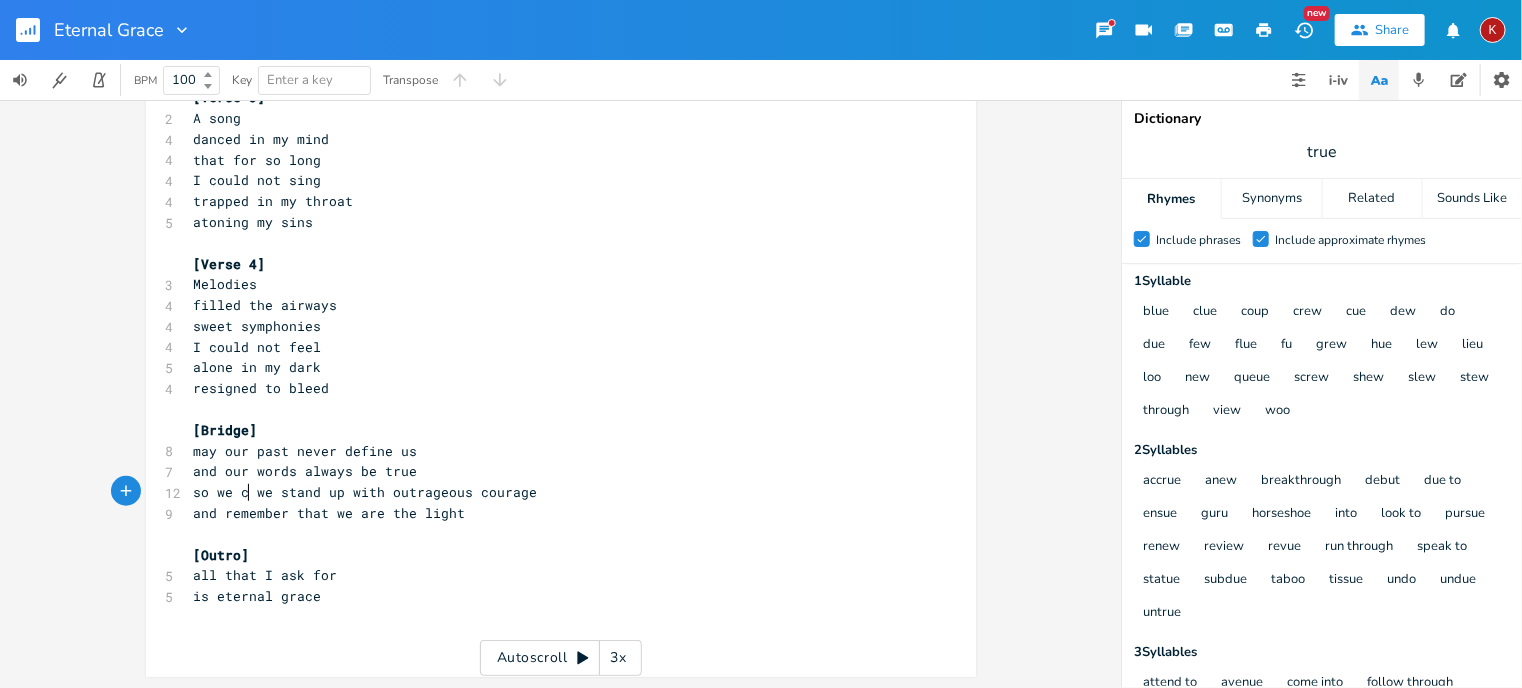 type on "so we can" 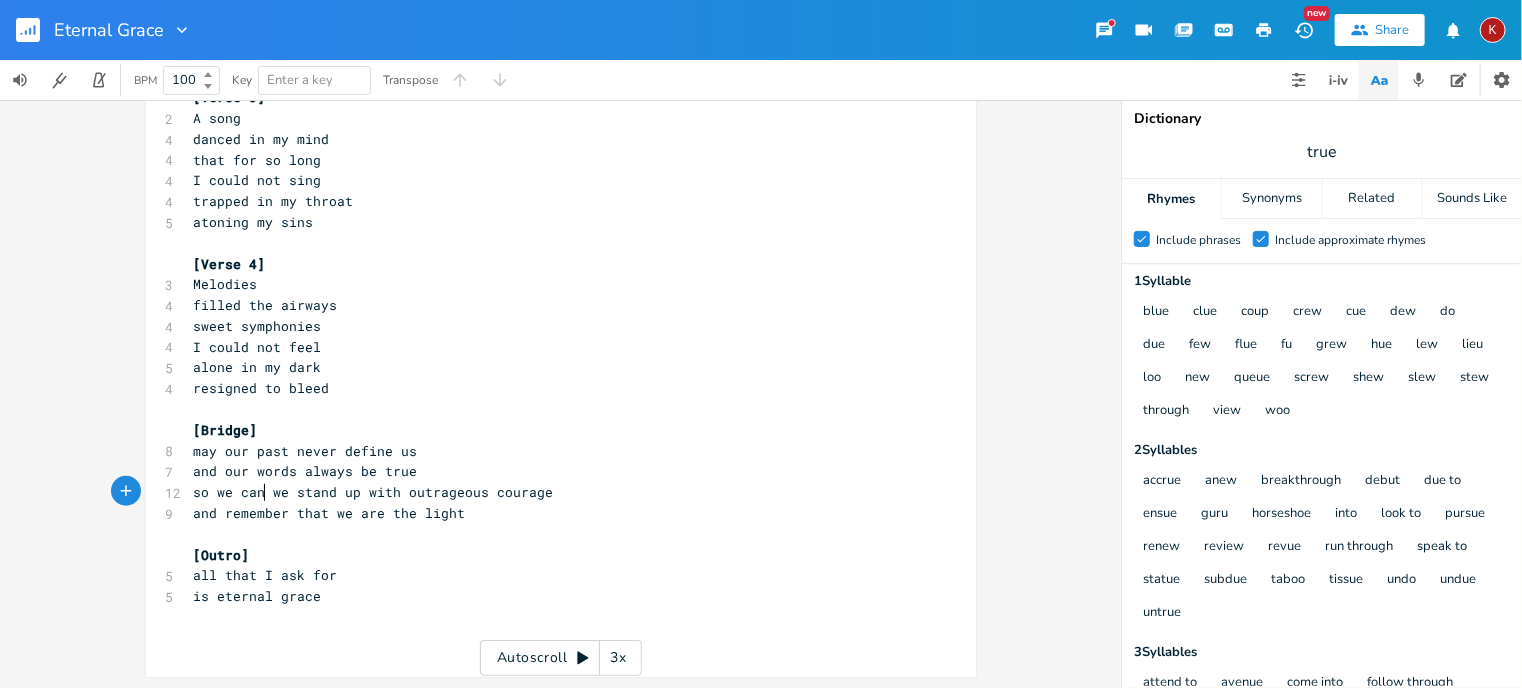 scroll, scrollTop: 0, scrollLeft: 58, axis: horizontal 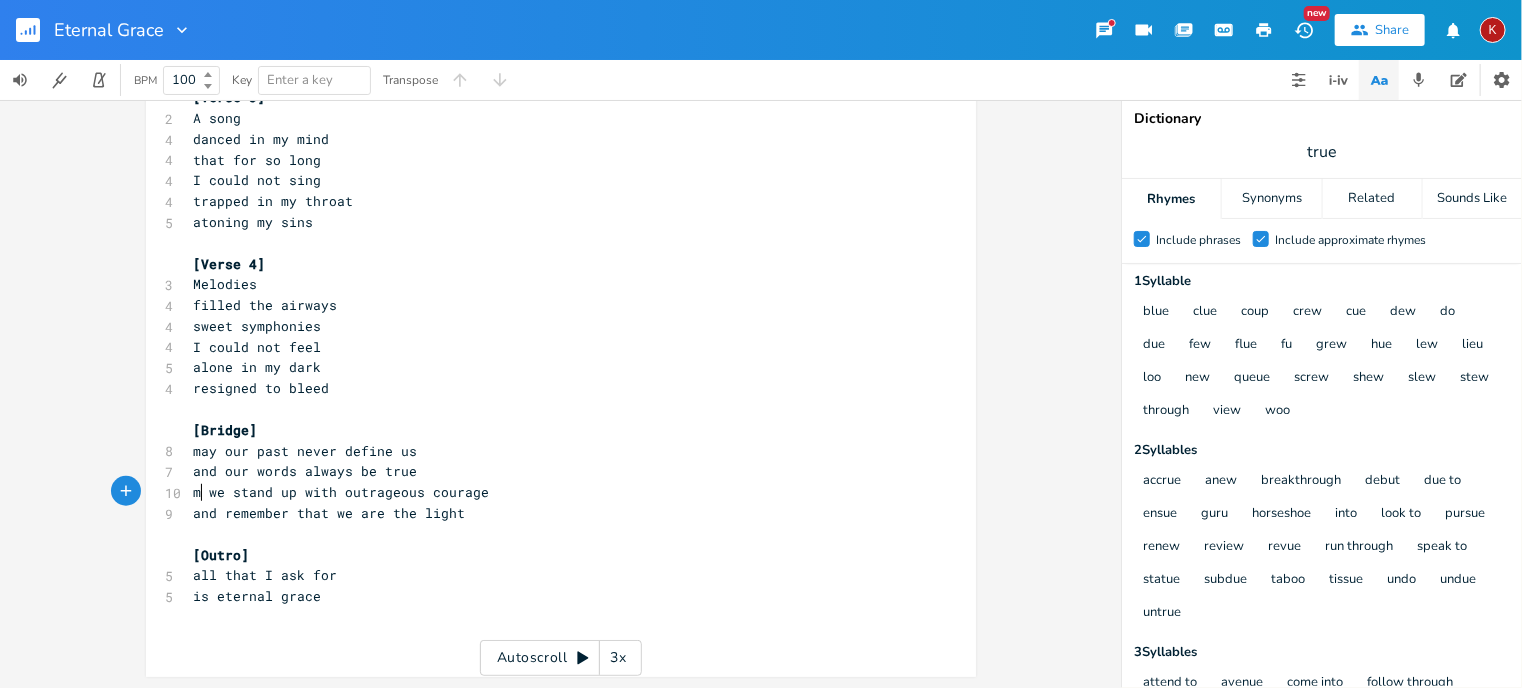 type on "may" 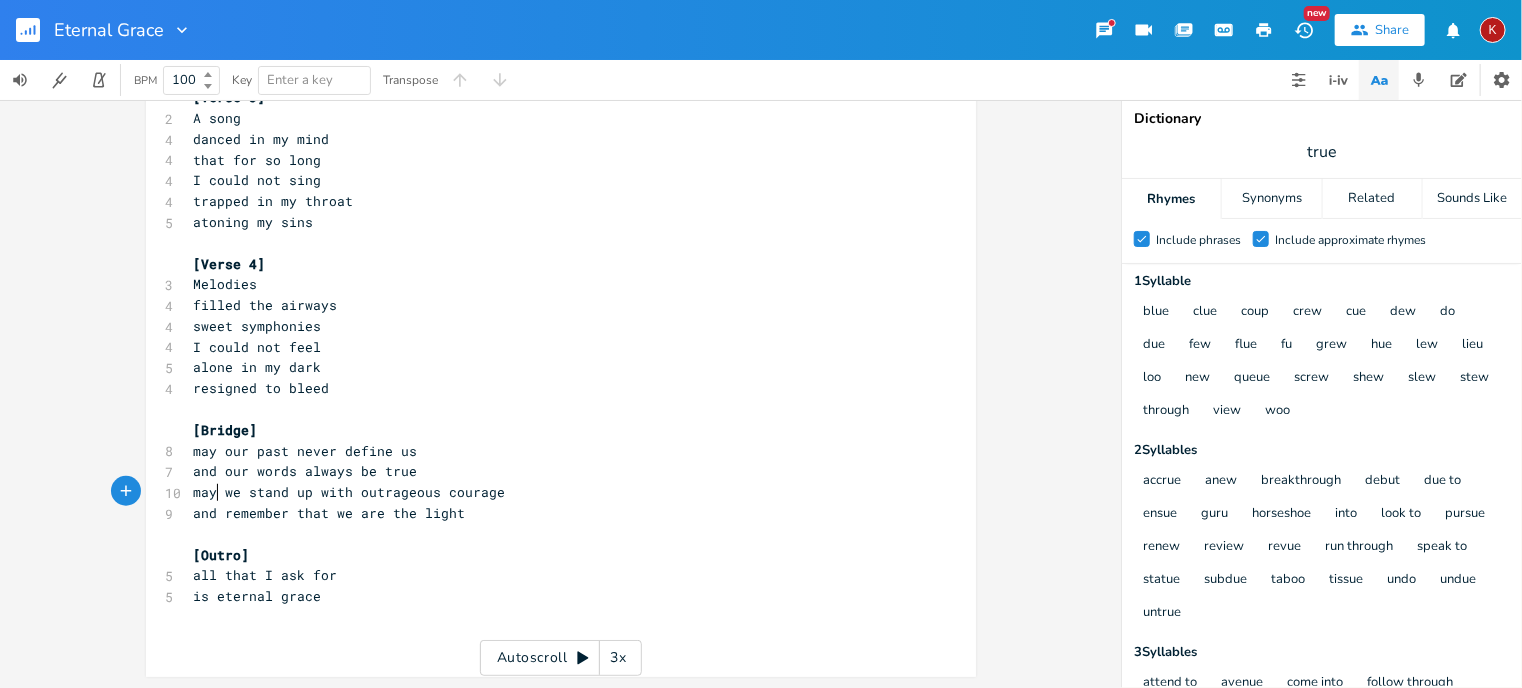 scroll, scrollTop: 0, scrollLeft: 24, axis: horizontal 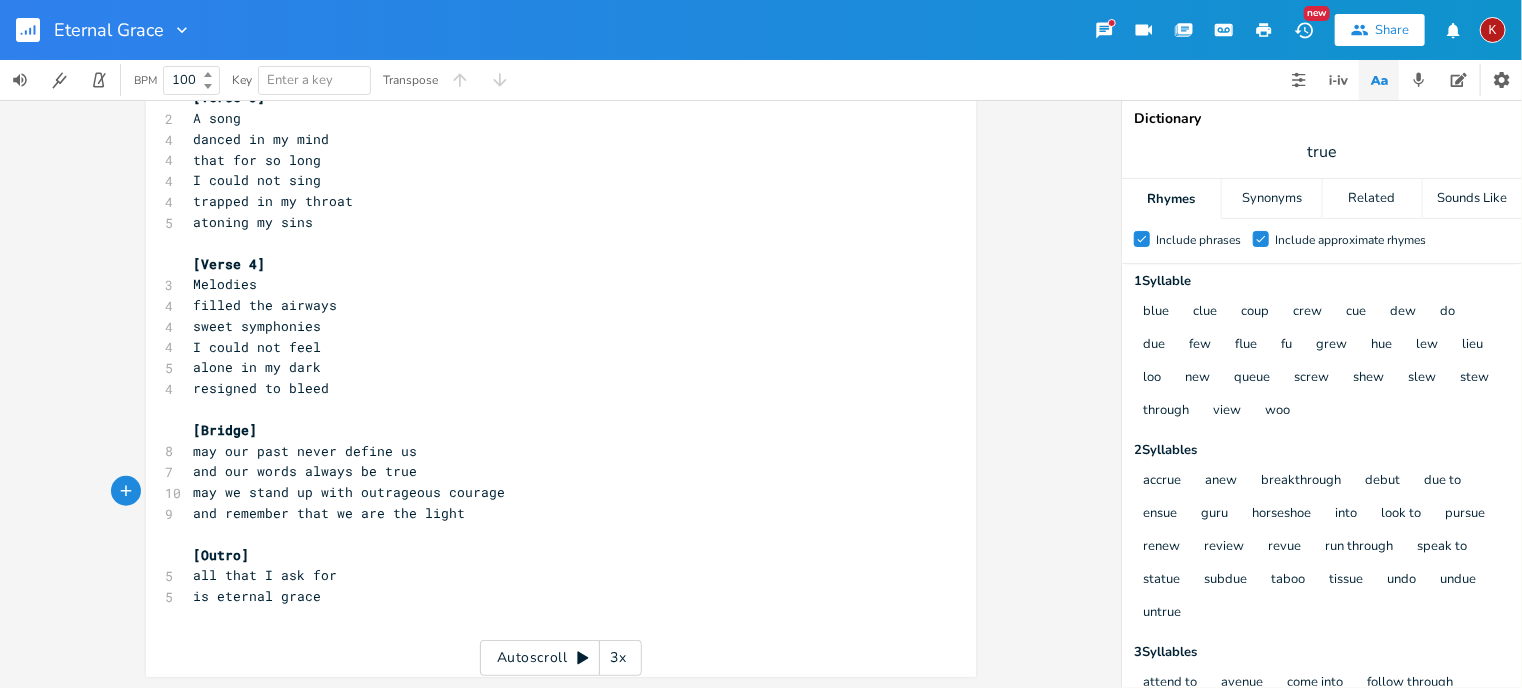 click on "may we stand up with outrageous courage" at bounding box center (350, 492) 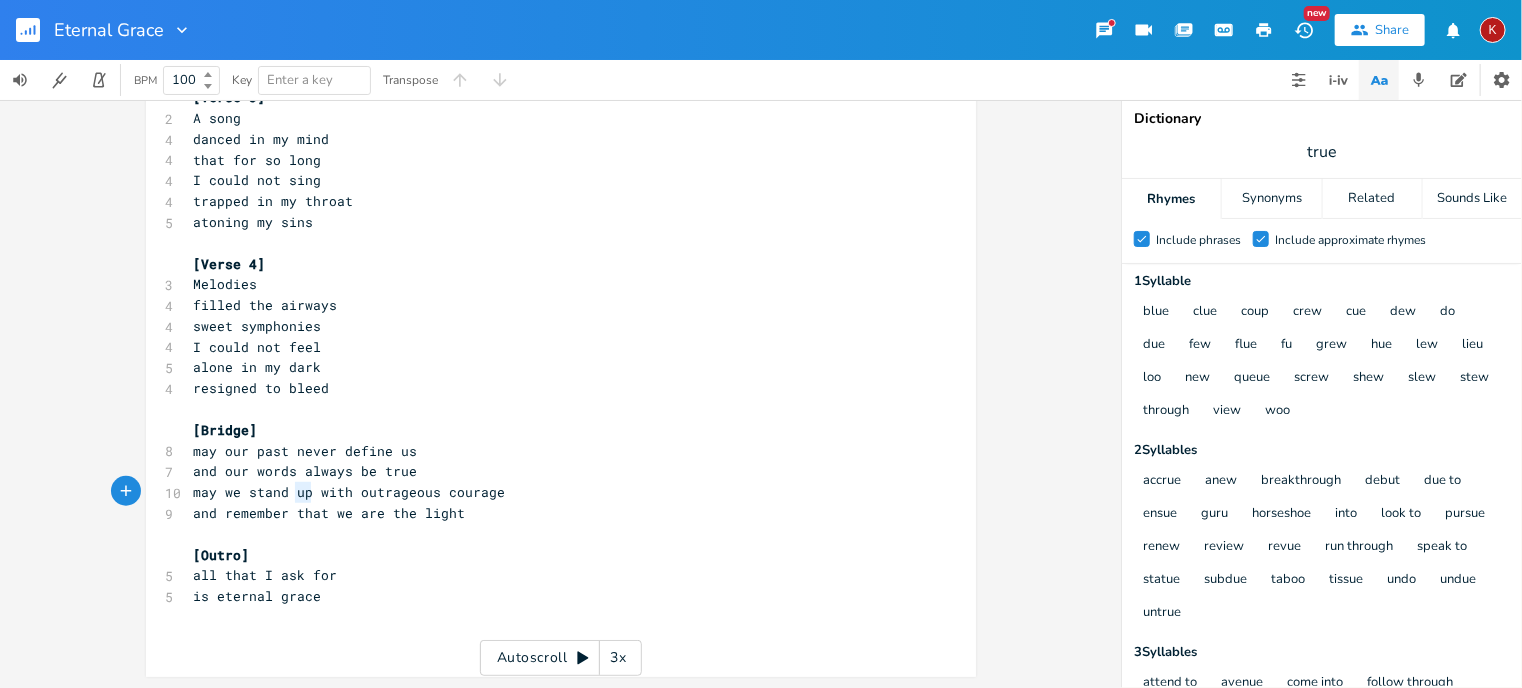 click on "may we stand up with outrageous courage" at bounding box center [350, 492] 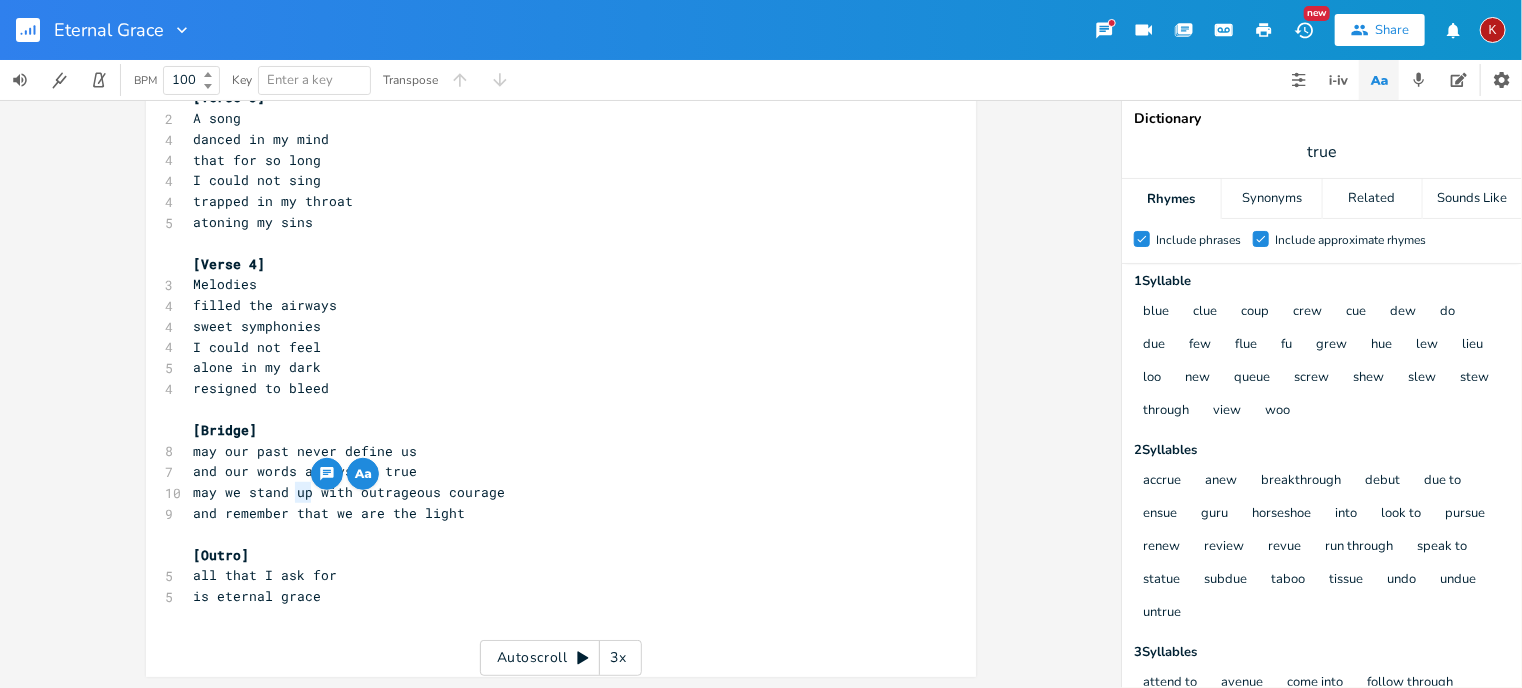 type on "up" 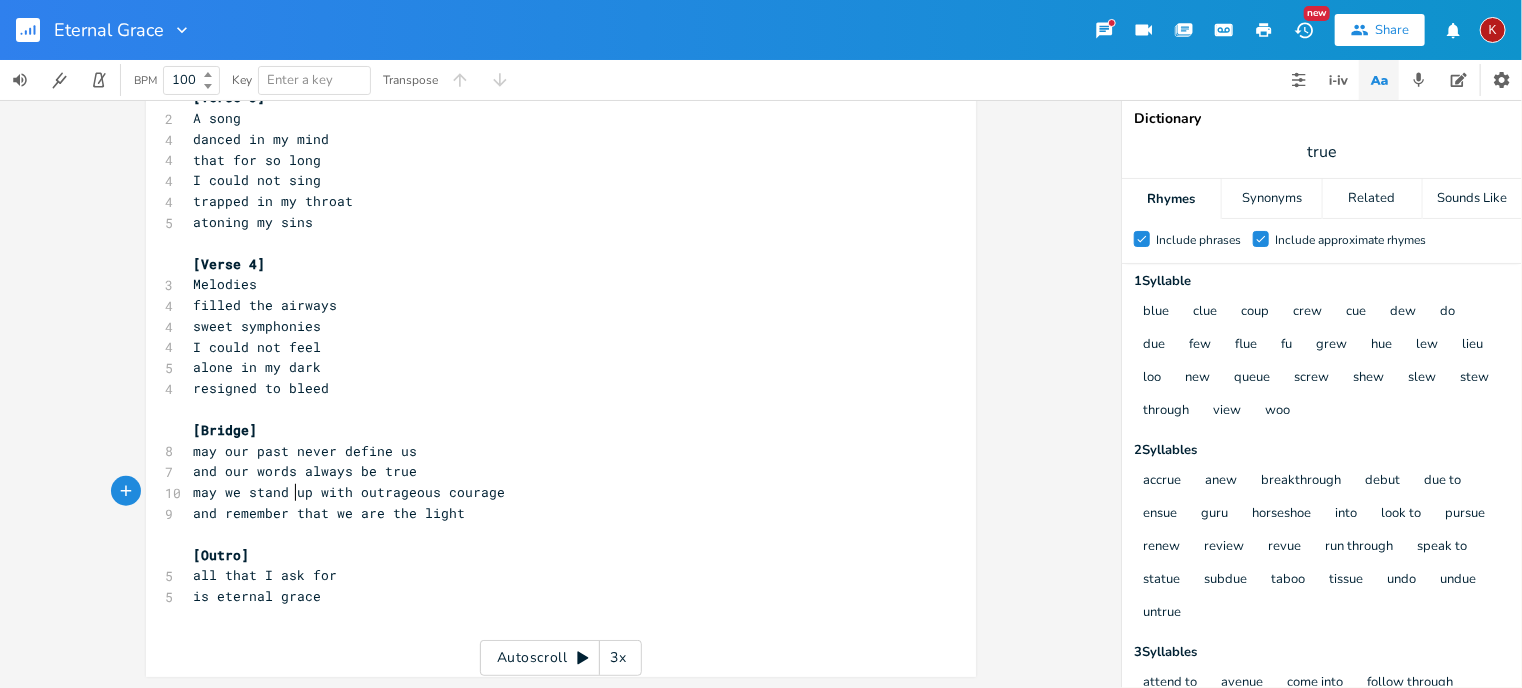 click on "may we stand up with outrageous courage" at bounding box center (350, 492) 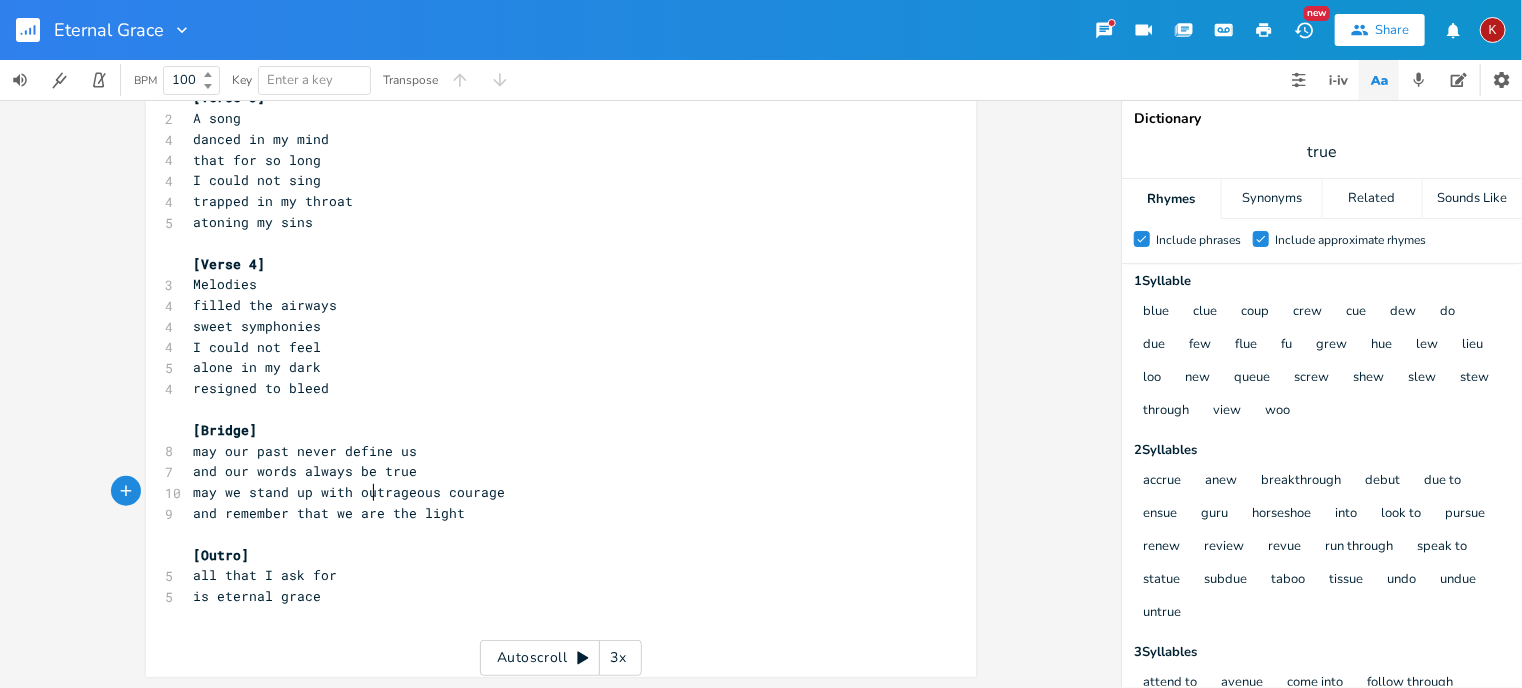 click on "may we stand up with outrageous courage" at bounding box center (350, 492) 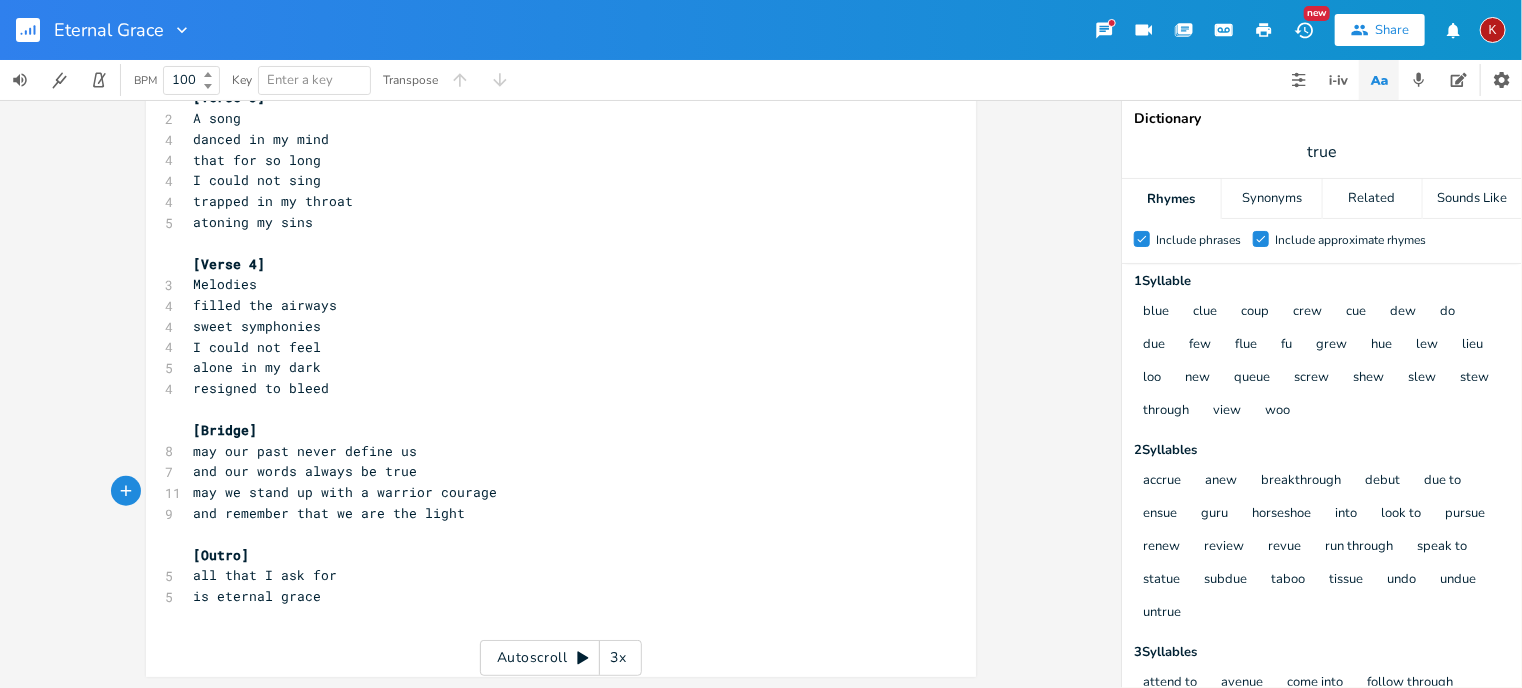 scroll, scrollTop: 0, scrollLeft: 61, axis: horizontal 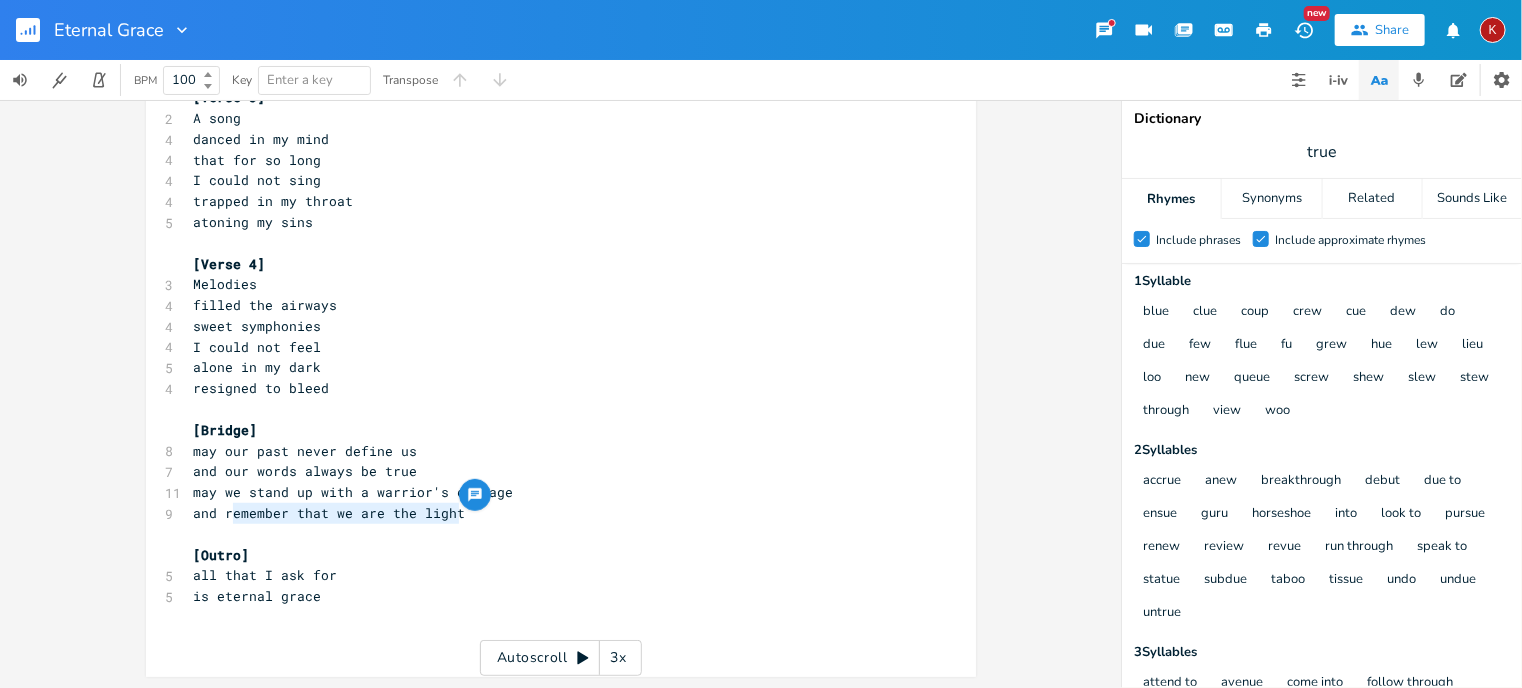 type on "remember that we are the light" 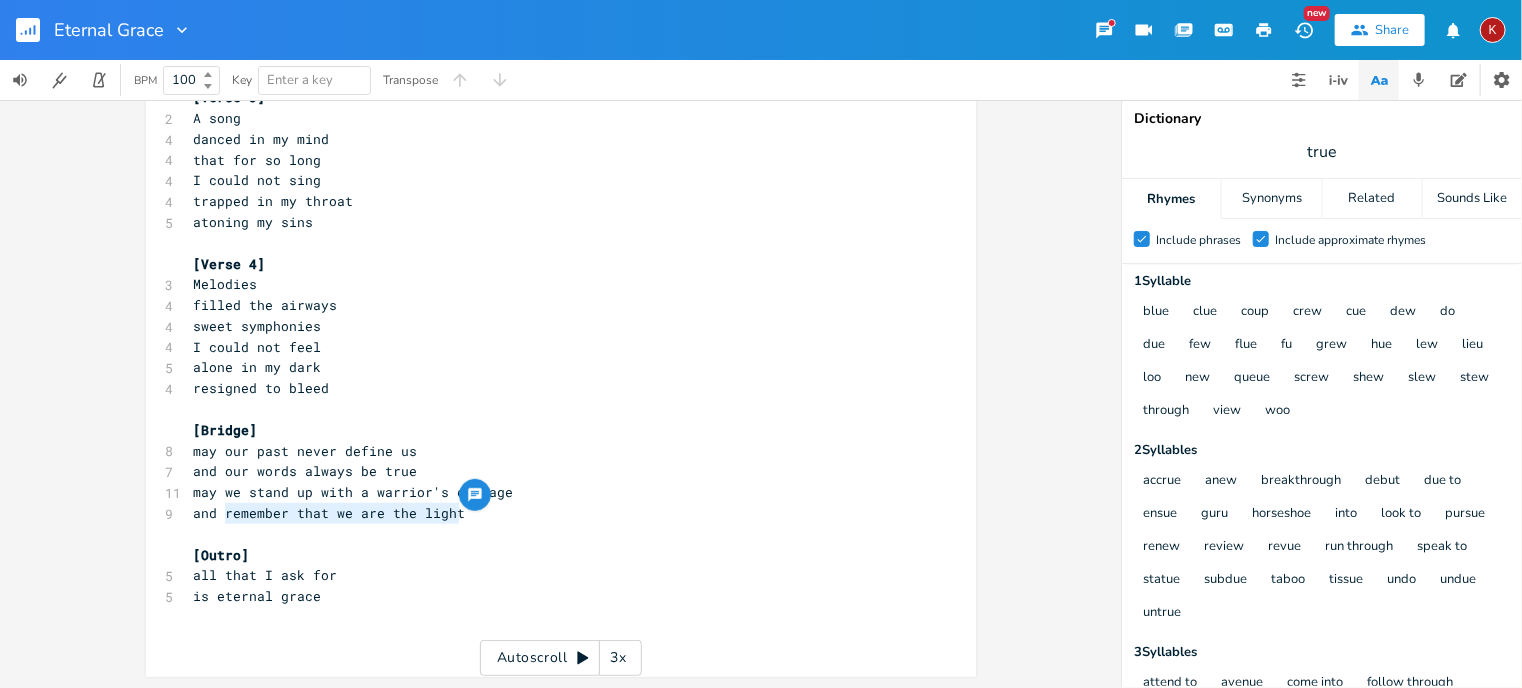 drag, startPoint x: 466, startPoint y: 512, endPoint x: 221, endPoint y: 513, distance: 245.00204 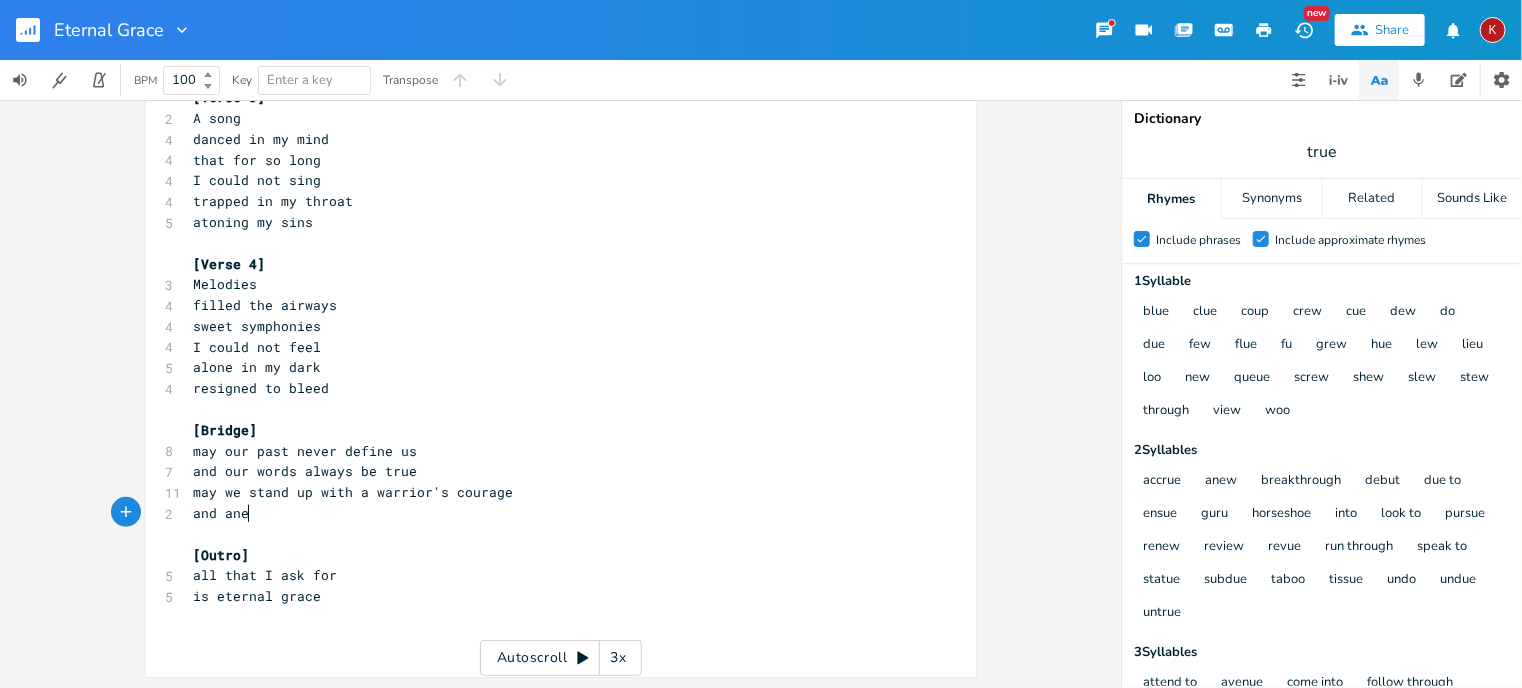 type on "anew" 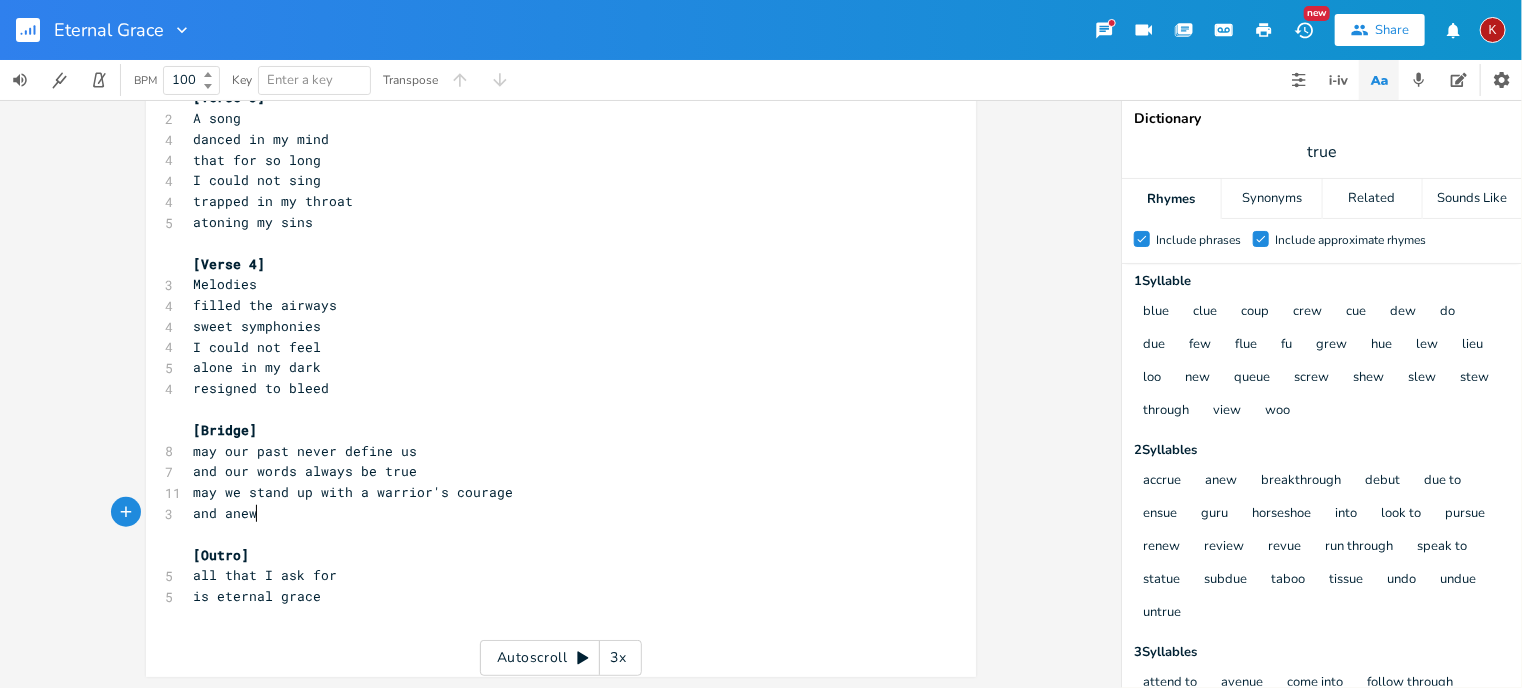 click on "and anew" at bounding box center (226, 513) 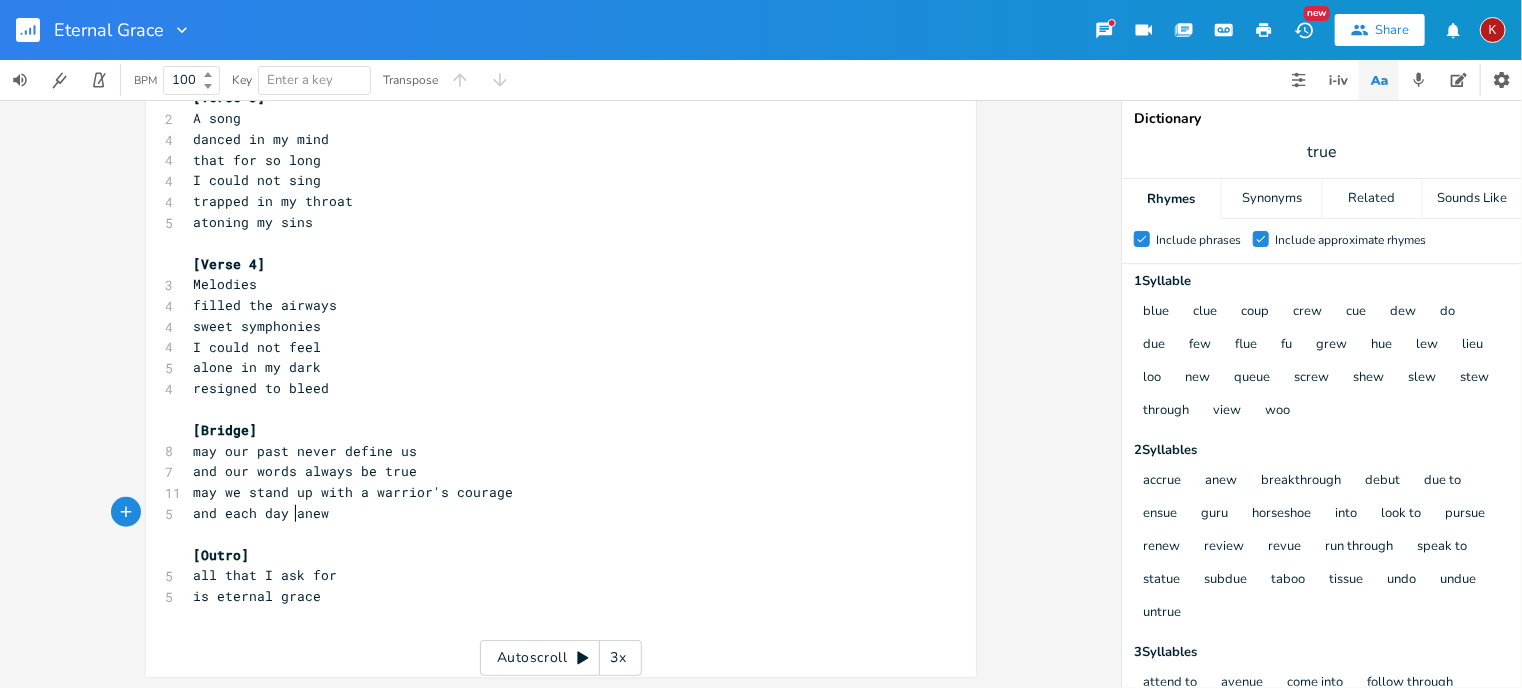 type on "each day" 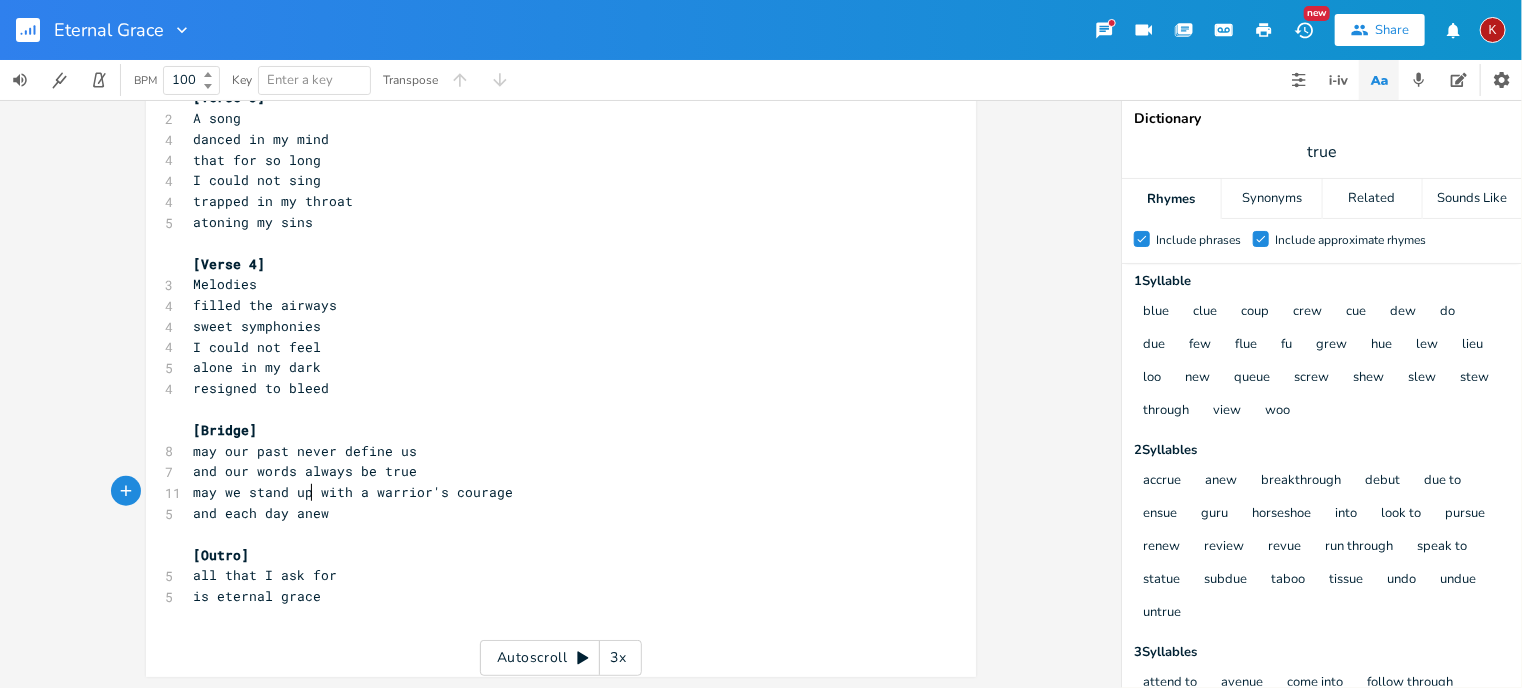 click on "may we stand up with a warrior's courage" at bounding box center [354, 492] 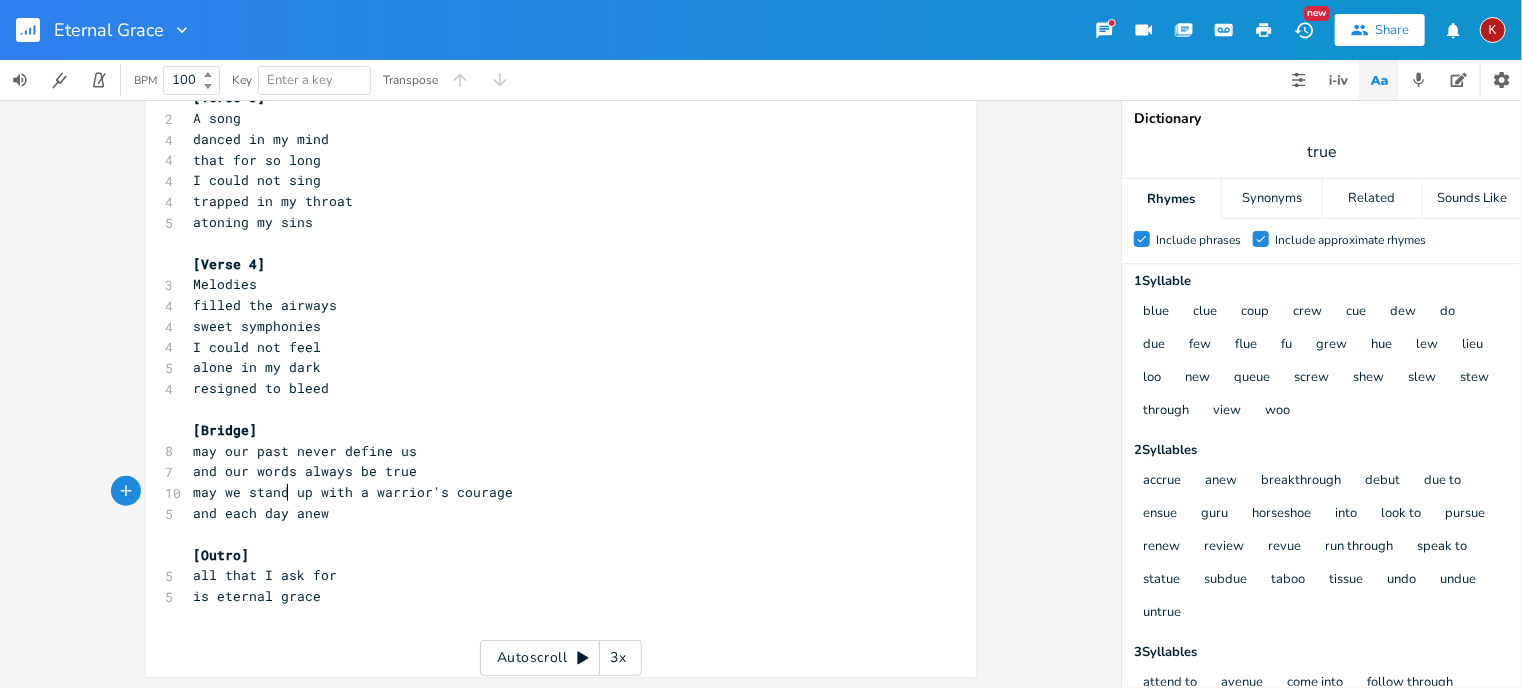click on "may we stand up with a warrior's courage" at bounding box center [354, 492] 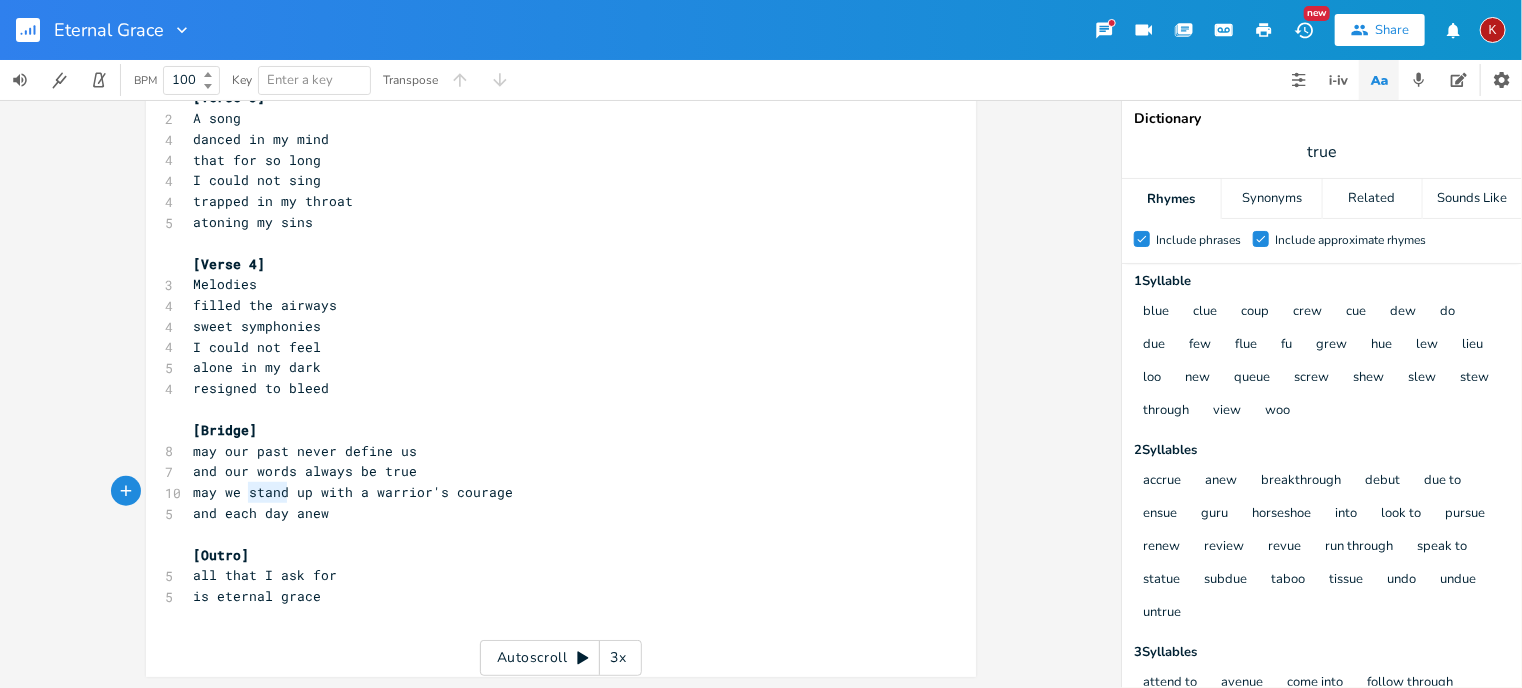 click on "may we stand up with a warrior's courage" at bounding box center [354, 492] 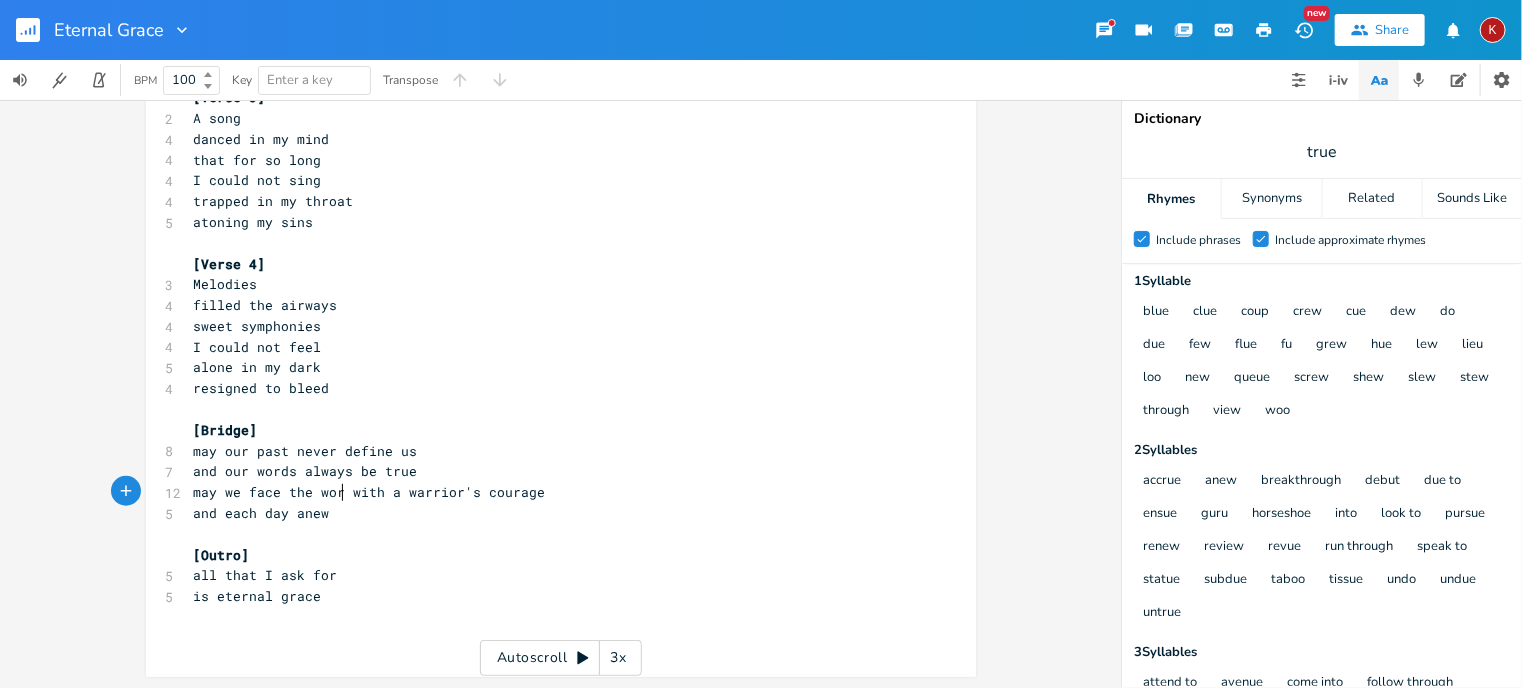 type on "face the world" 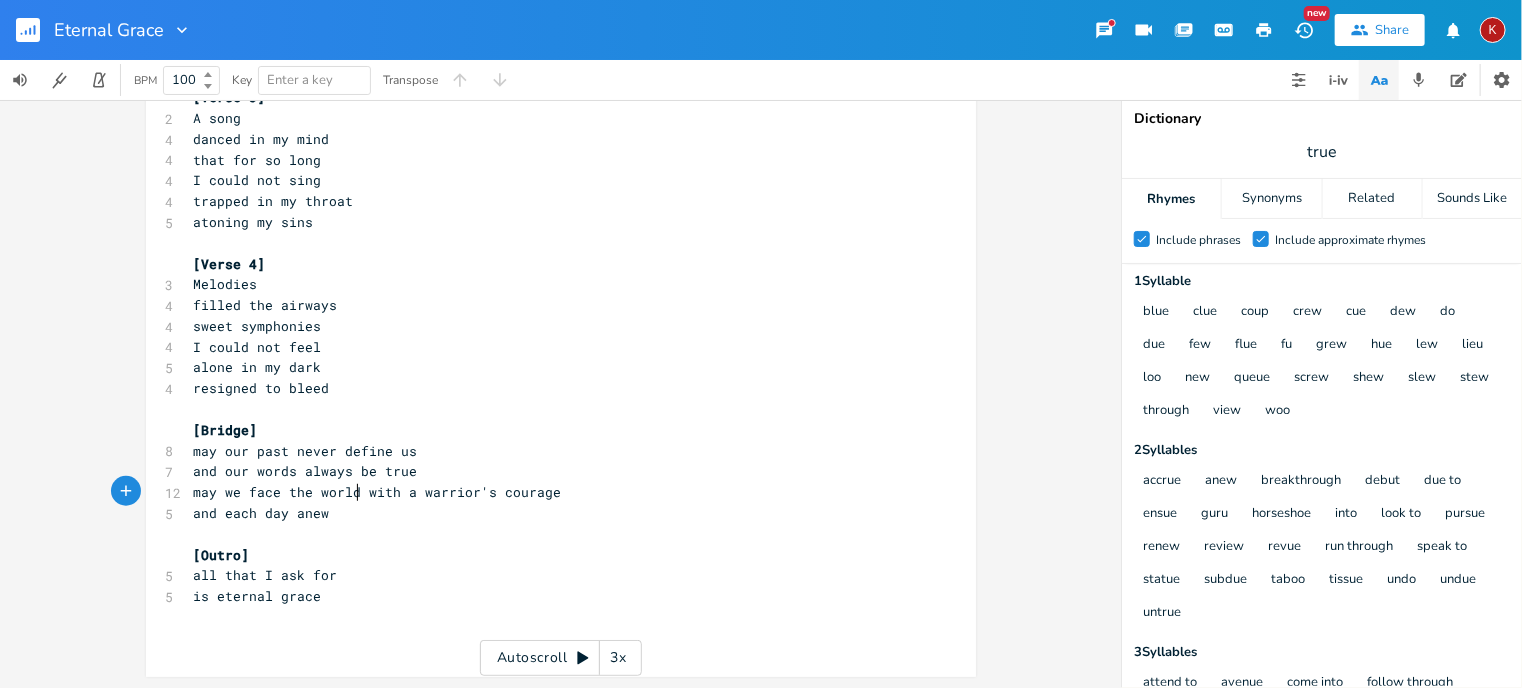 scroll, scrollTop: 0, scrollLeft: 84, axis: horizontal 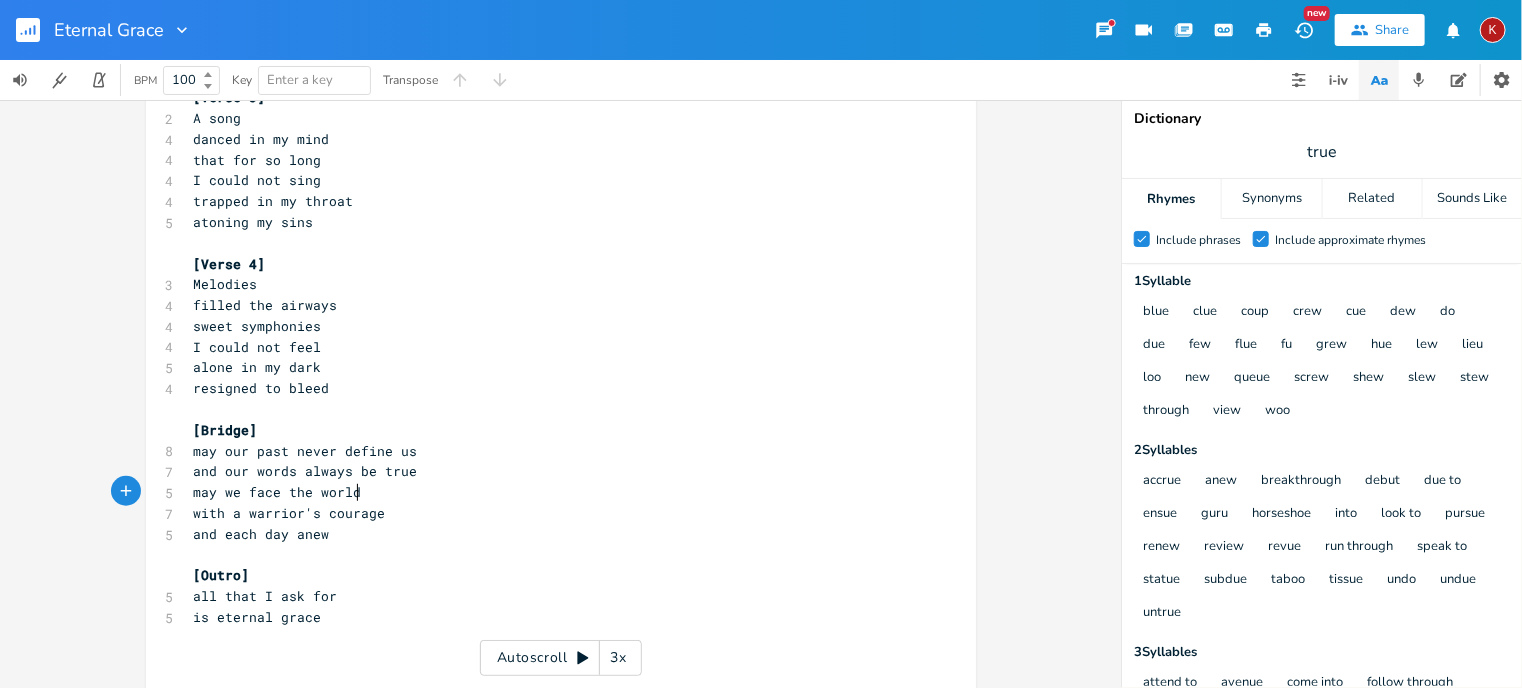 click on "may we face the world" at bounding box center [551, 492] 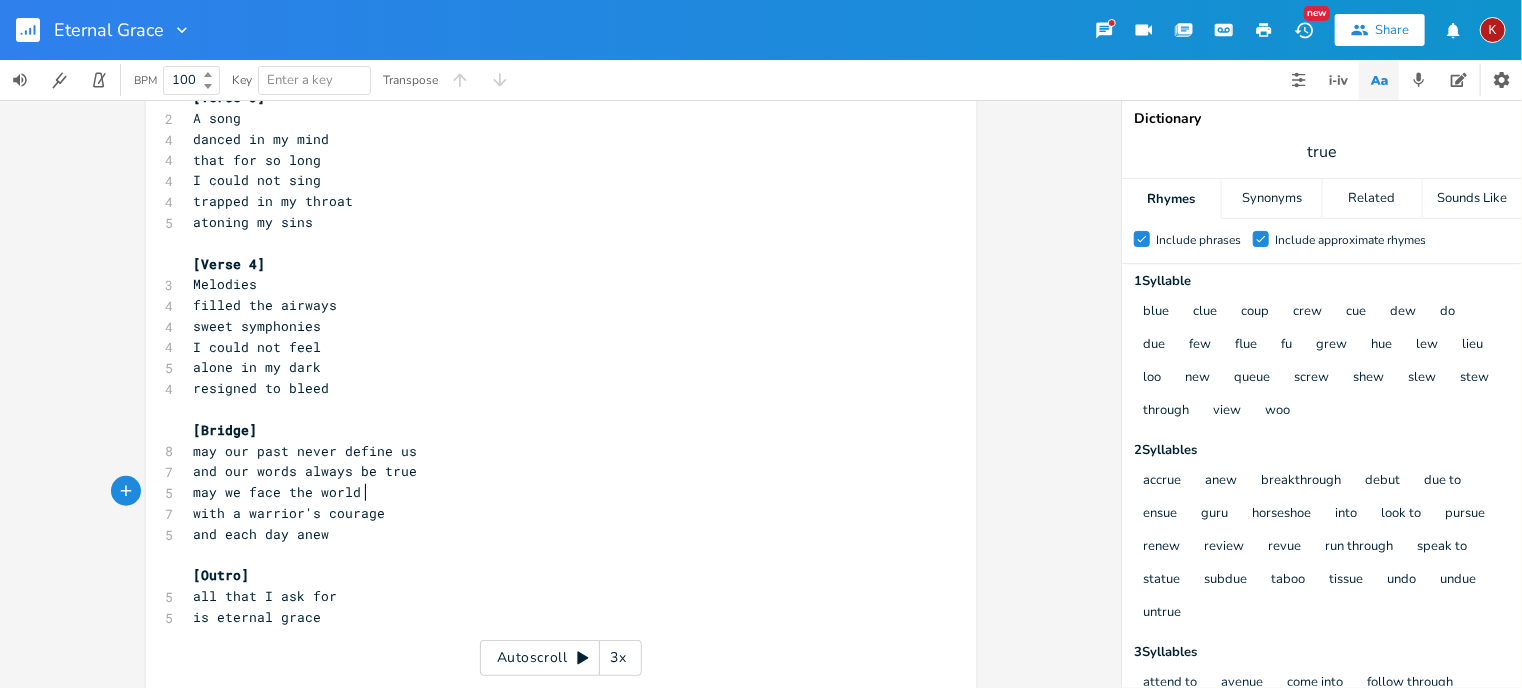 scroll, scrollTop: 0, scrollLeft: 4, axis: horizontal 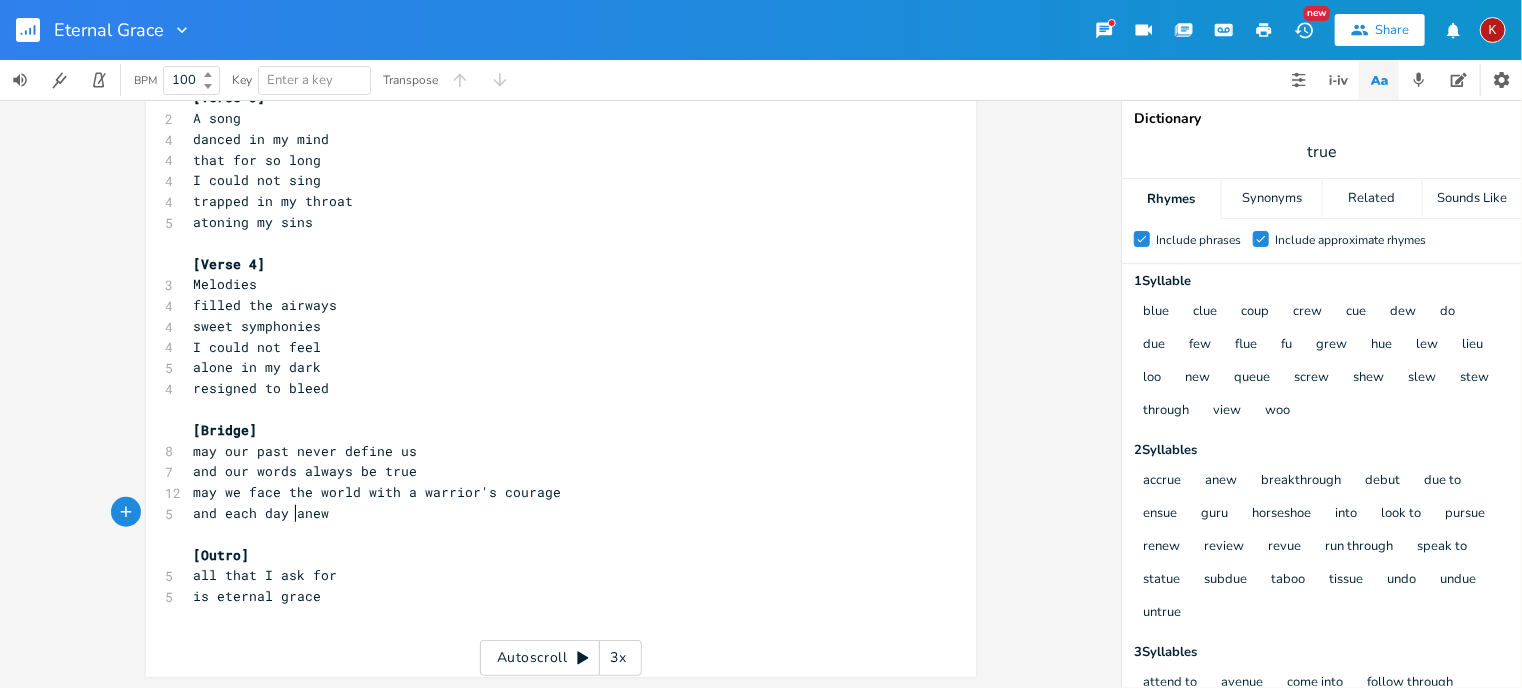 click on "and each day anew" at bounding box center [262, 513] 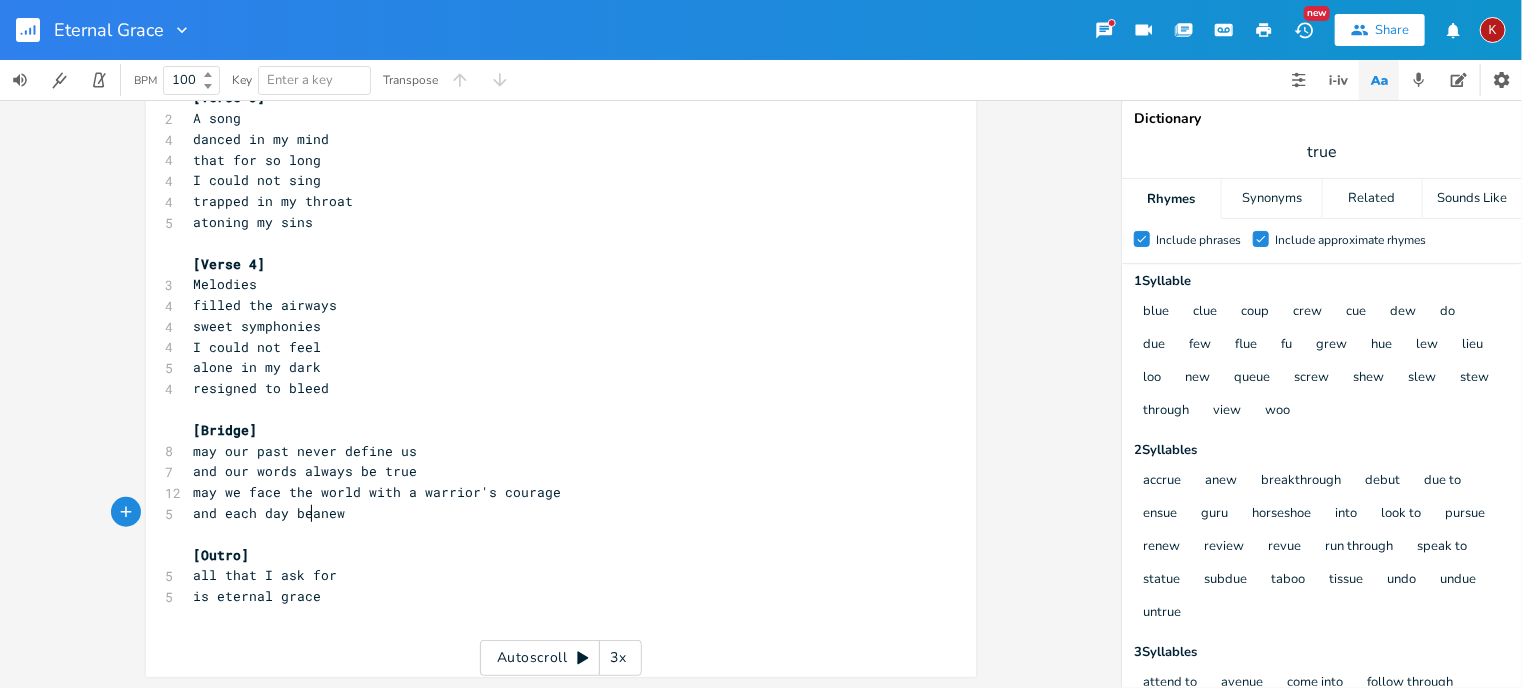 scroll, scrollTop: 0, scrollLeft: 16, axis: horizontal 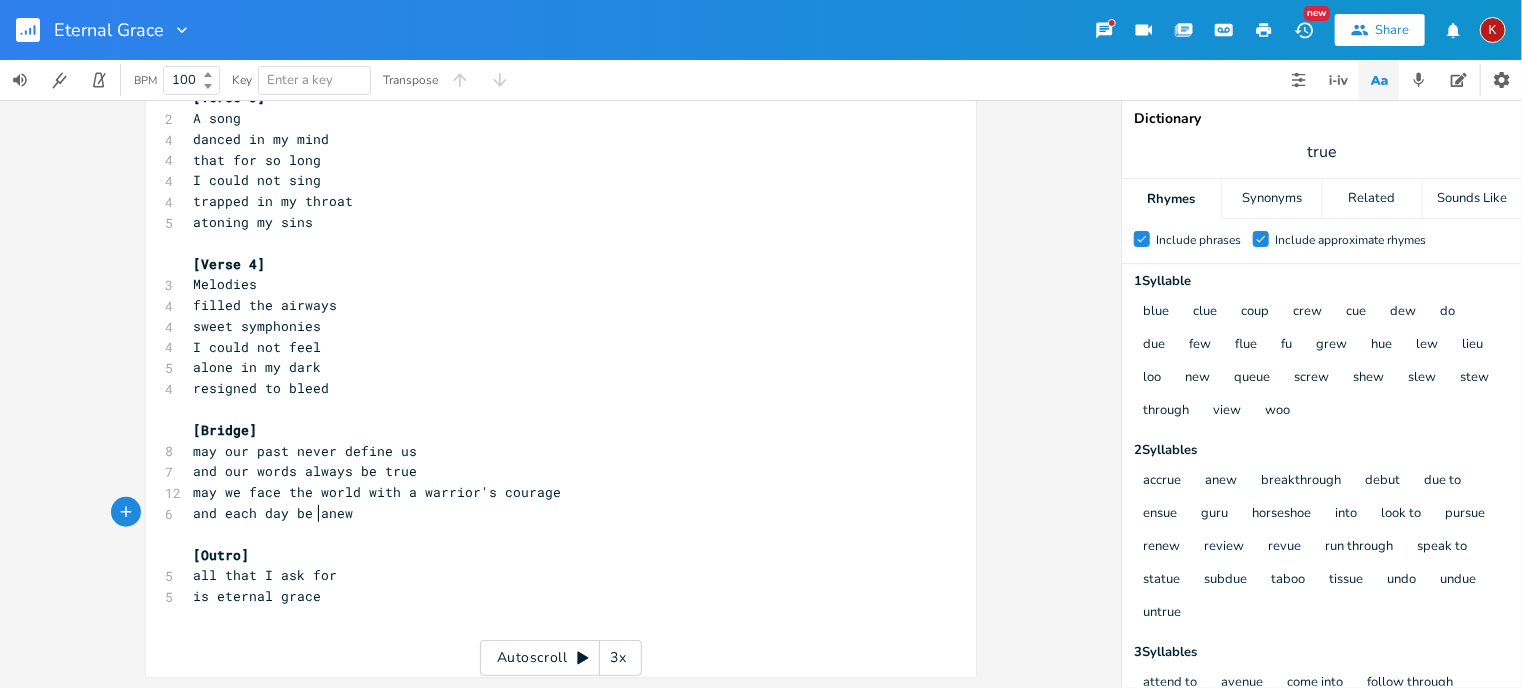 type on "be" 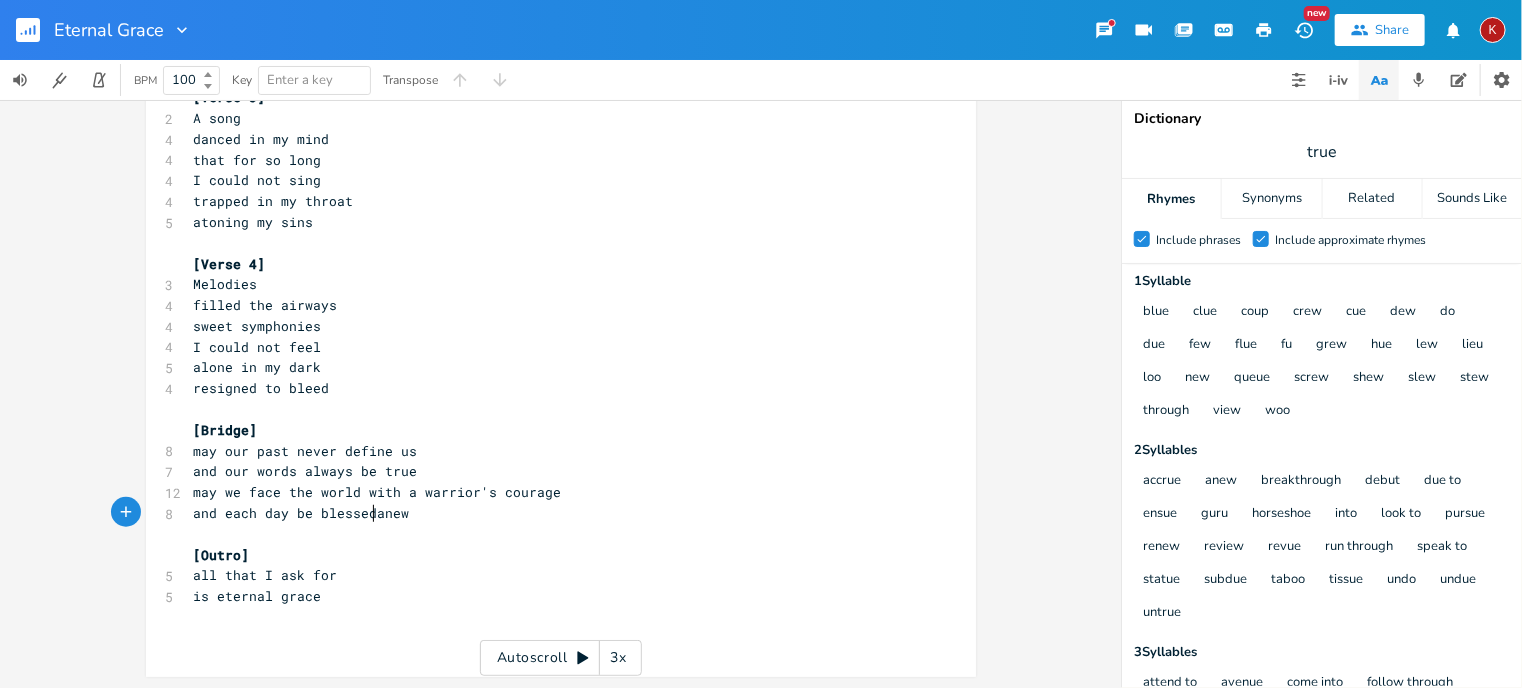 type on "blessed" 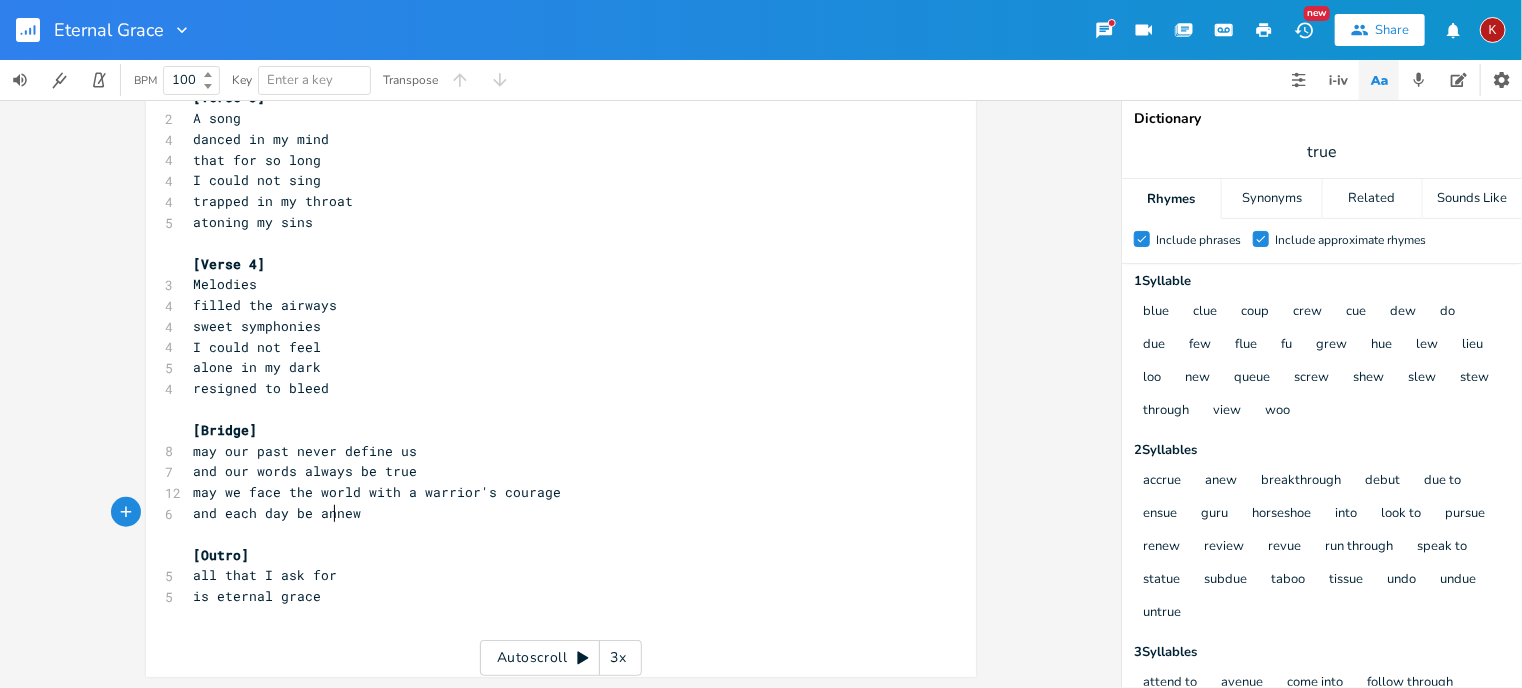 scroll, scrollTop: 0, scrollLeft: 24, axis: horizontal 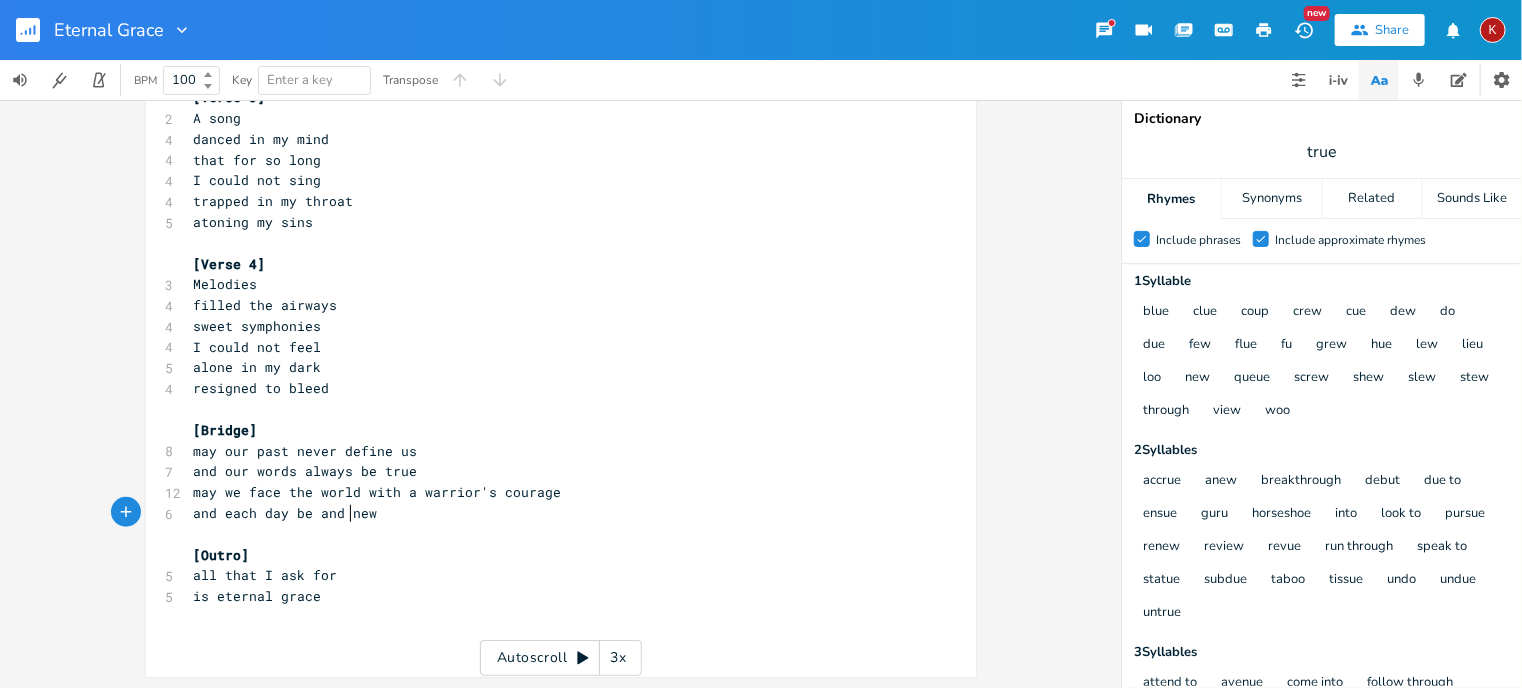 click on "and each day be and new" at bounding box center (286, 513) 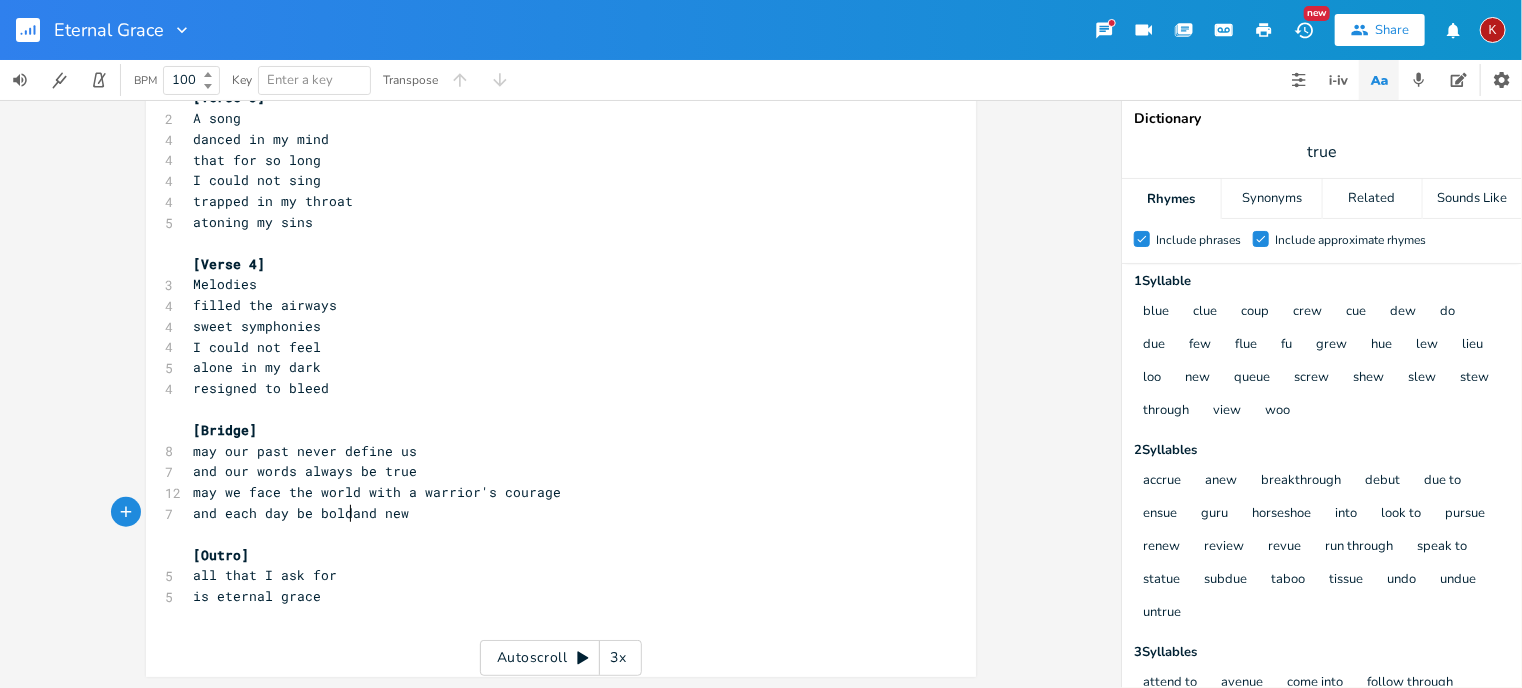 scroll, scrollTop: 0, scrollLeft: 28, axis: horizontal 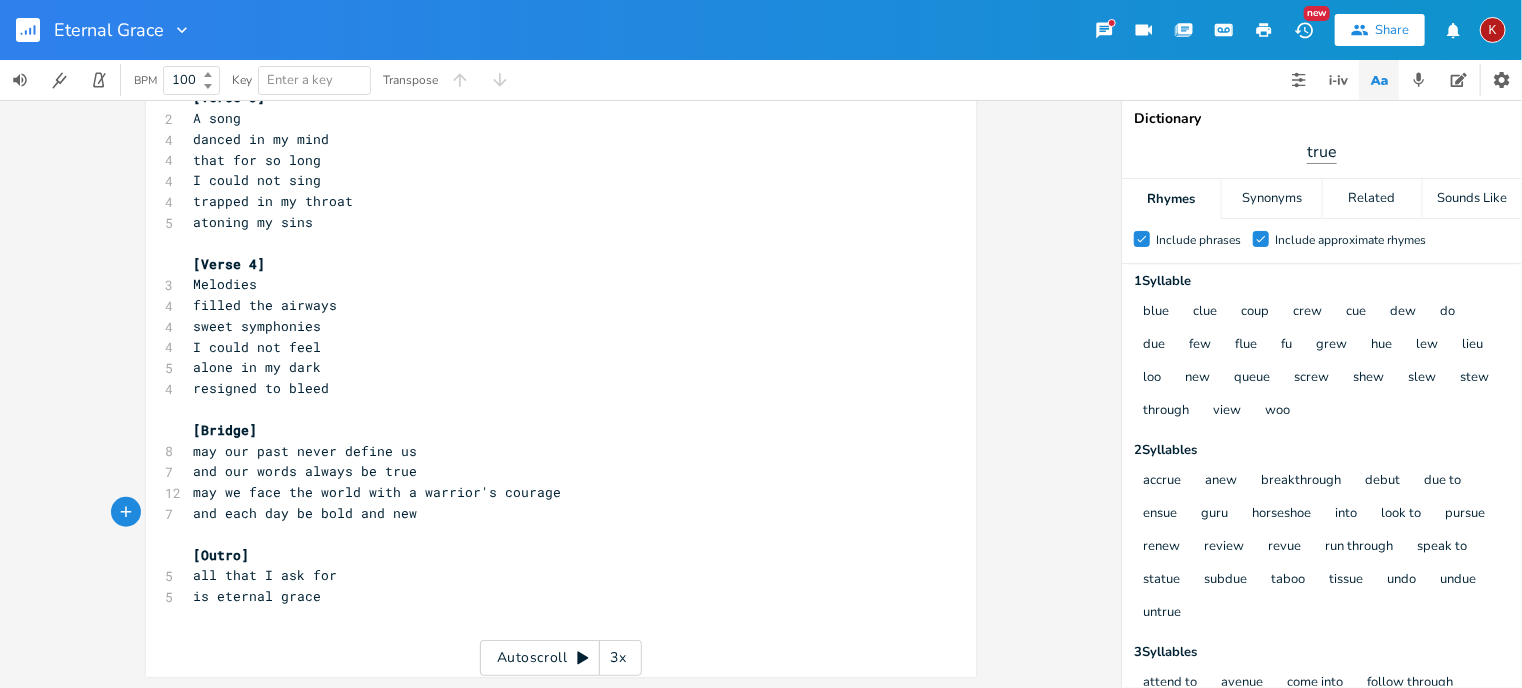 type on "bold" 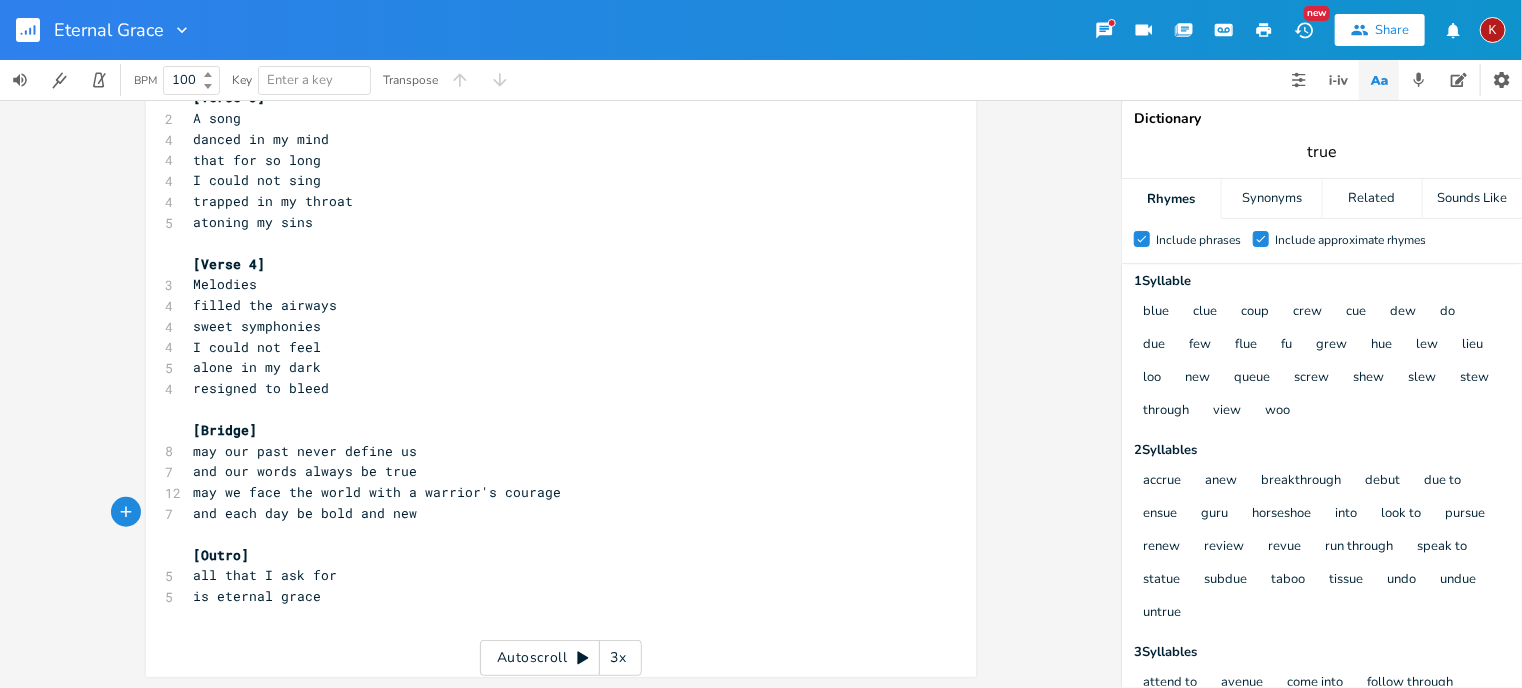 click on "true" at bounding box center (1321, 152) 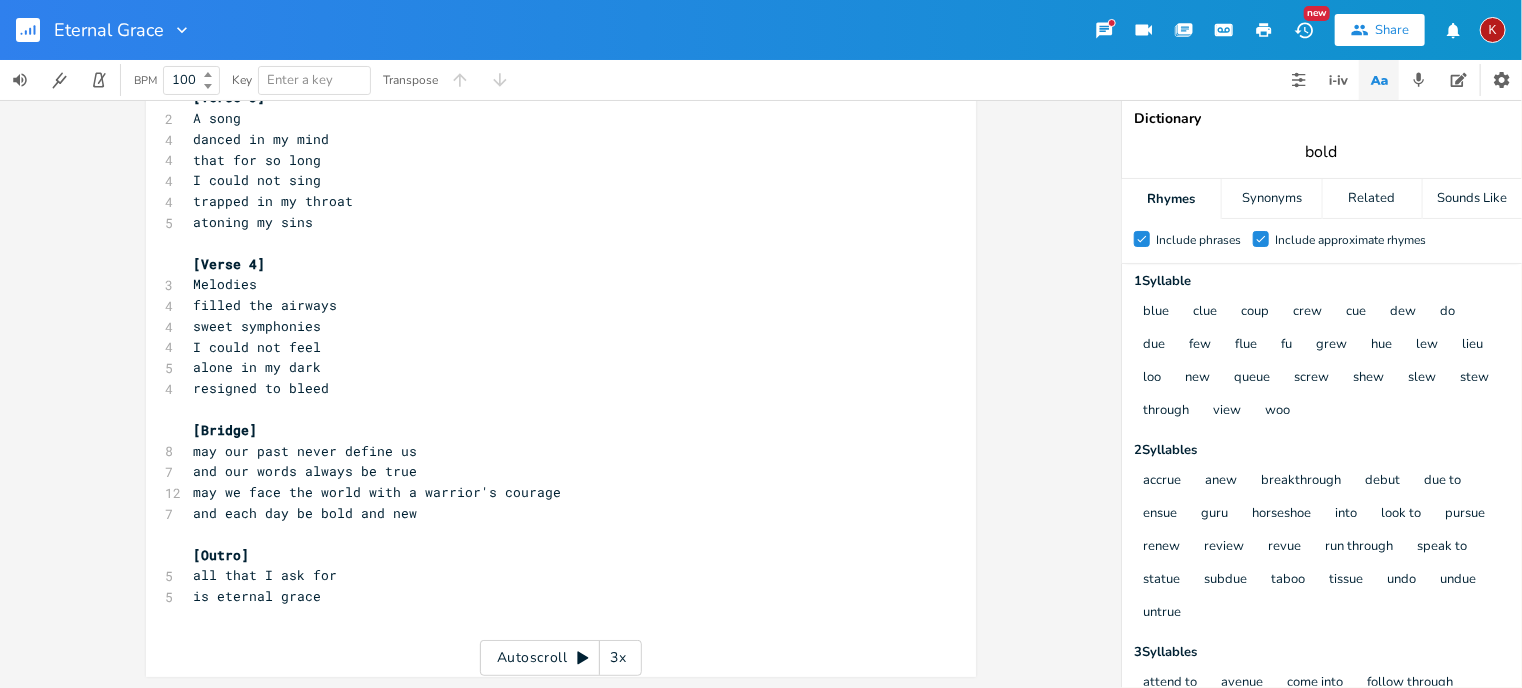 type on "bold" 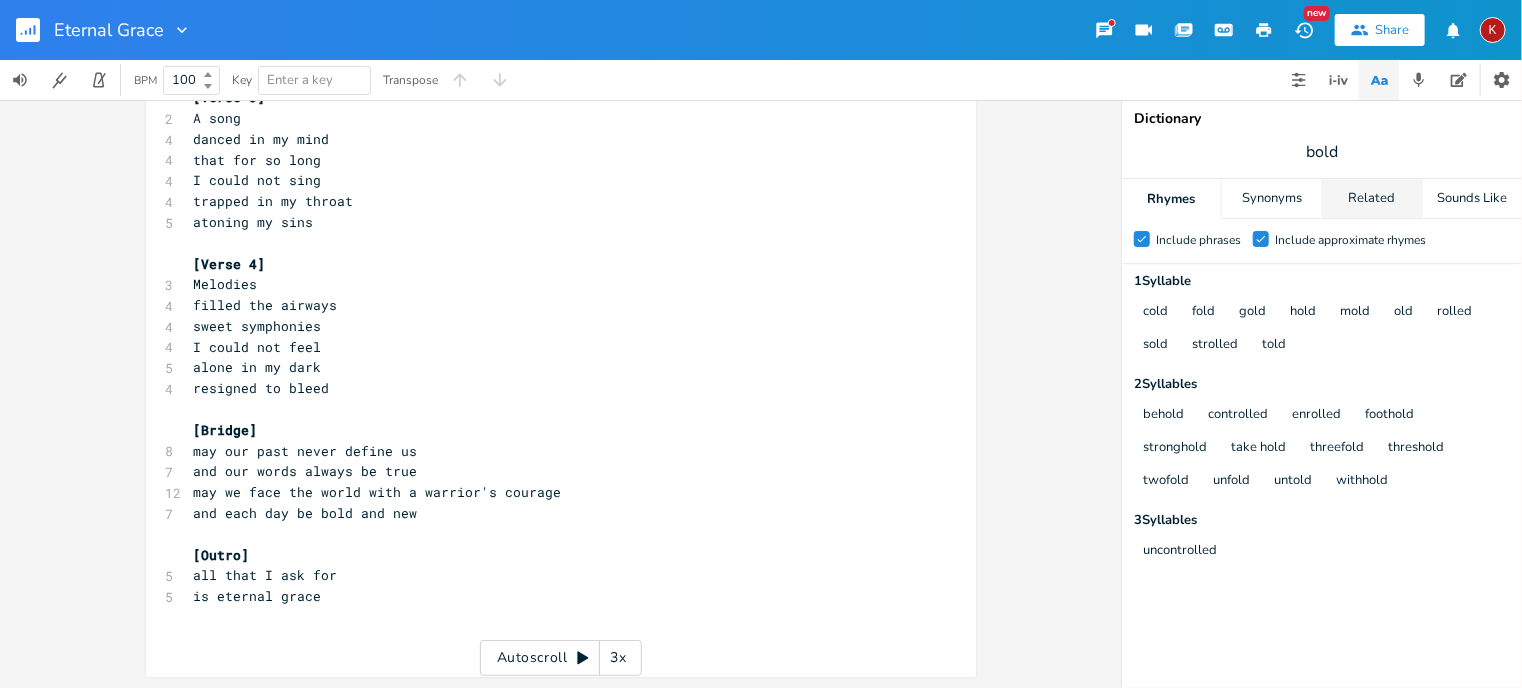 click on "Related" at bounding box center (1372, 199) 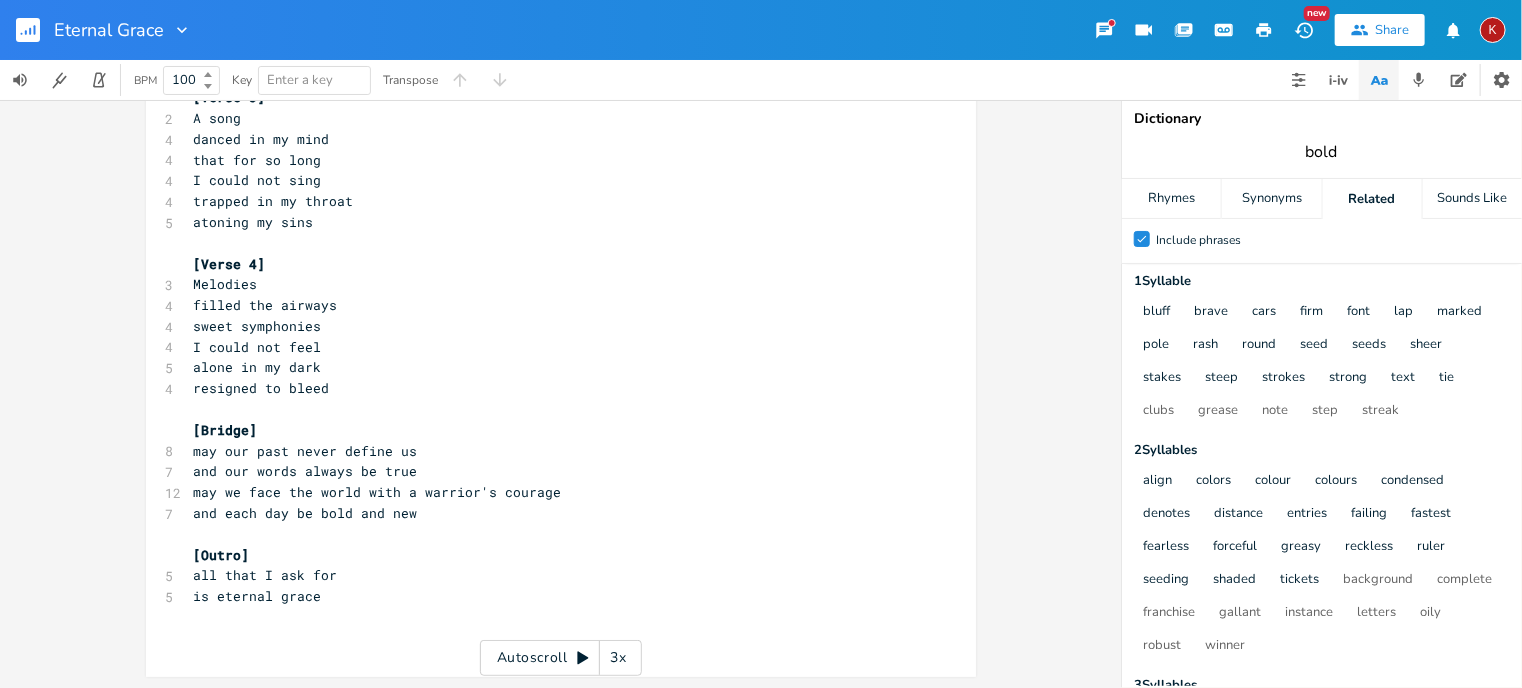 click on "bold" at bounding box center [1322, 152] 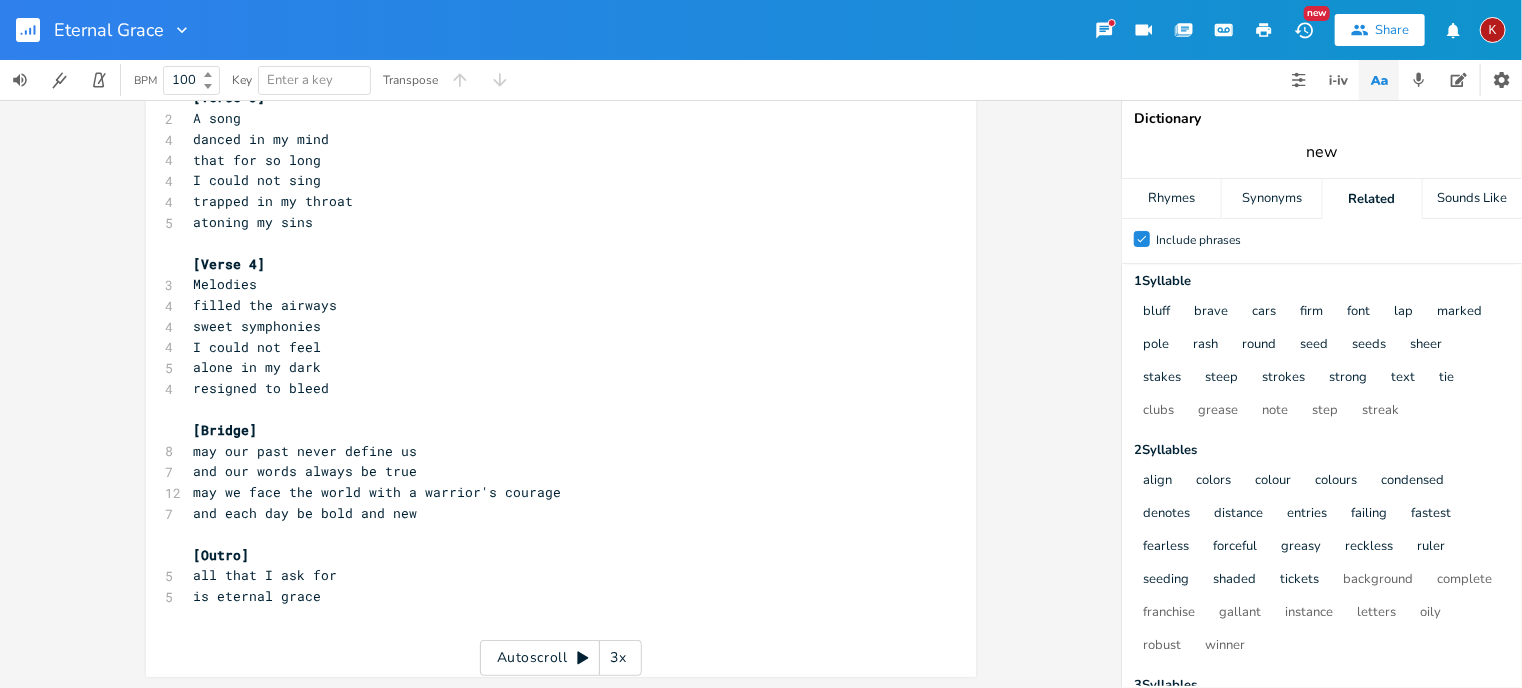 type on "new" 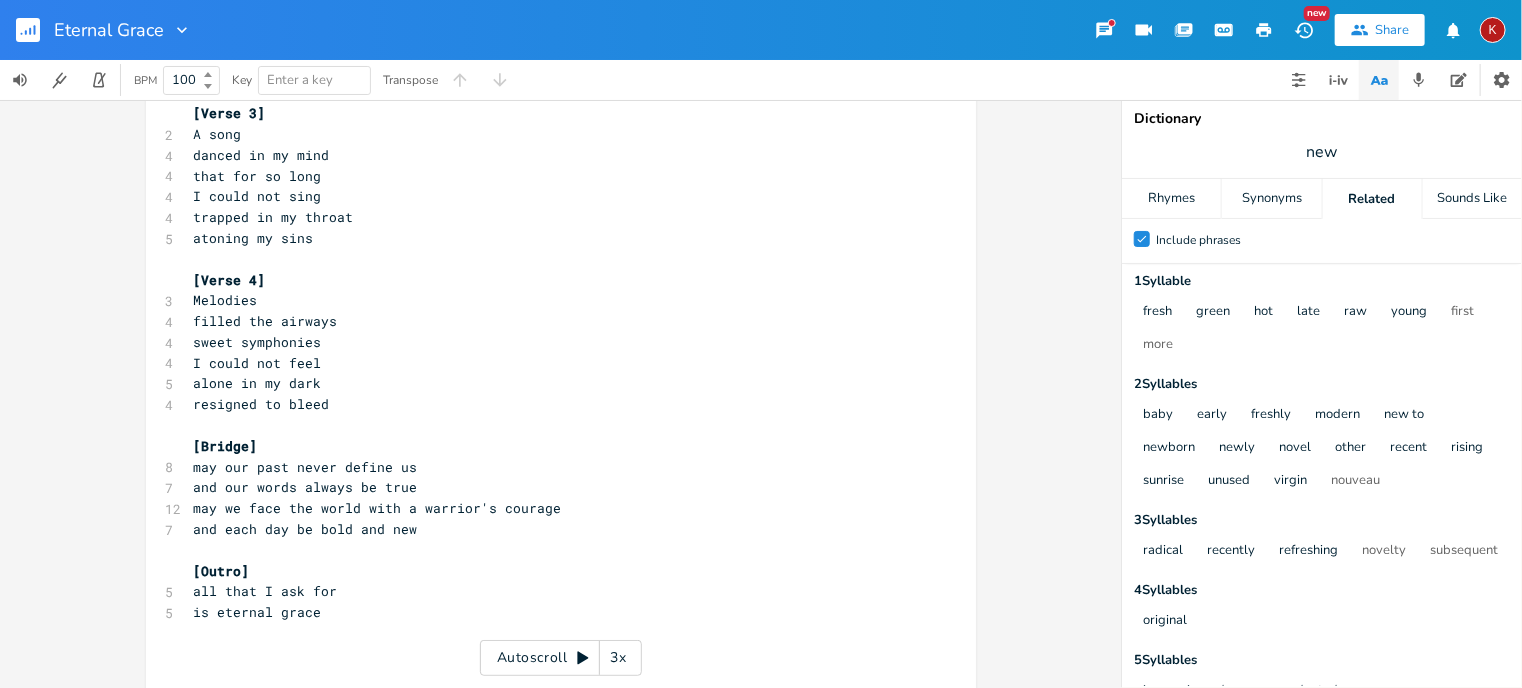 scroll, scrollTop: 560, scrollLeft: 0, axis: vertical 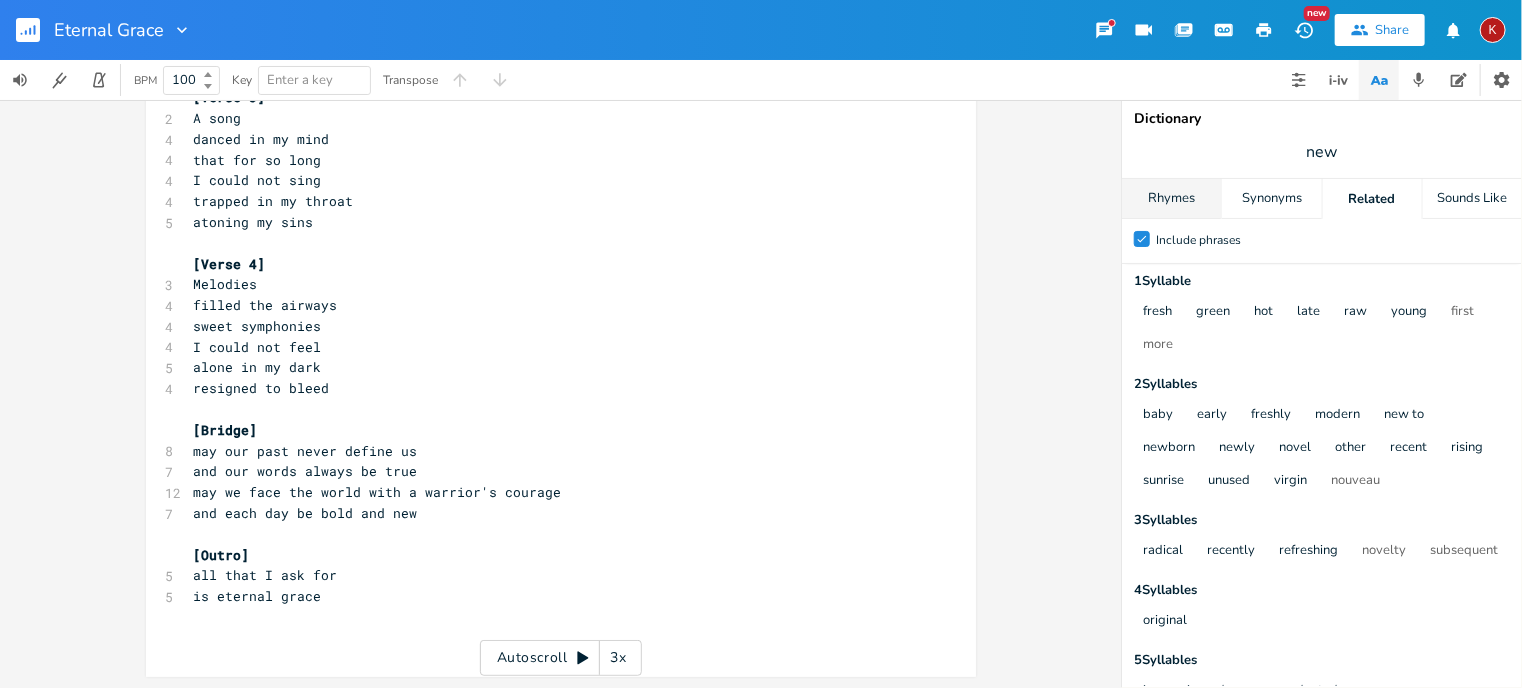 click on "Rhymes" at bounding box center [1171, 199] 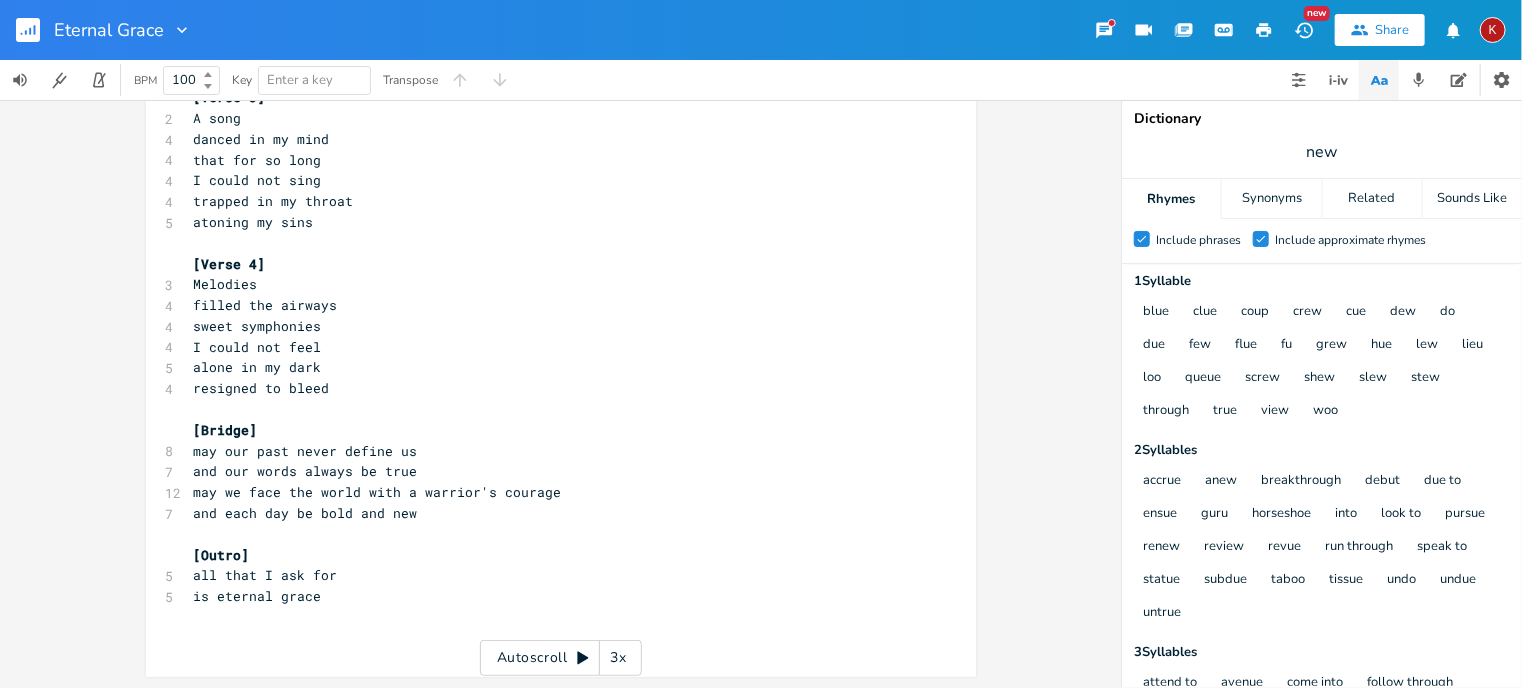 click on "and each day be bold and new" at bounding box center (306, 513) 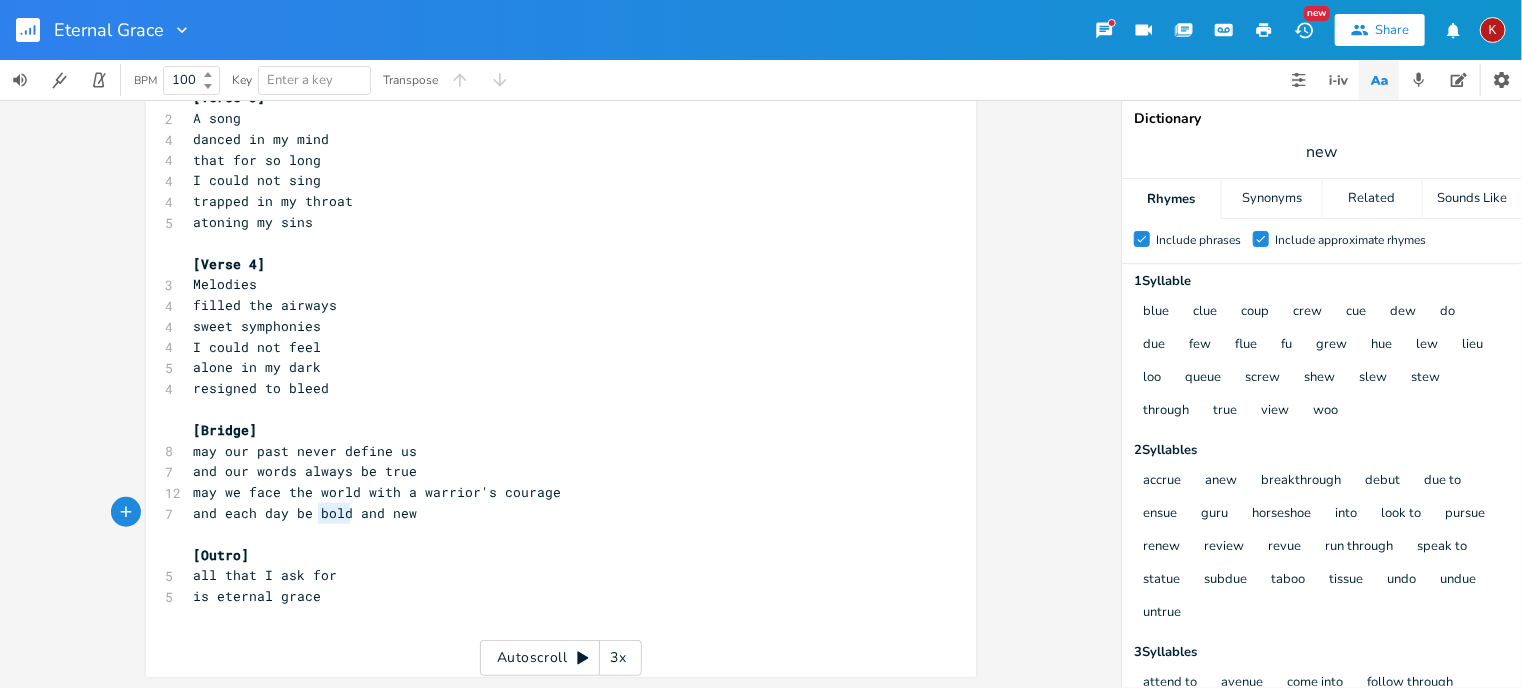 click on "and each day be bold and new" at bounding box center [306, 513] 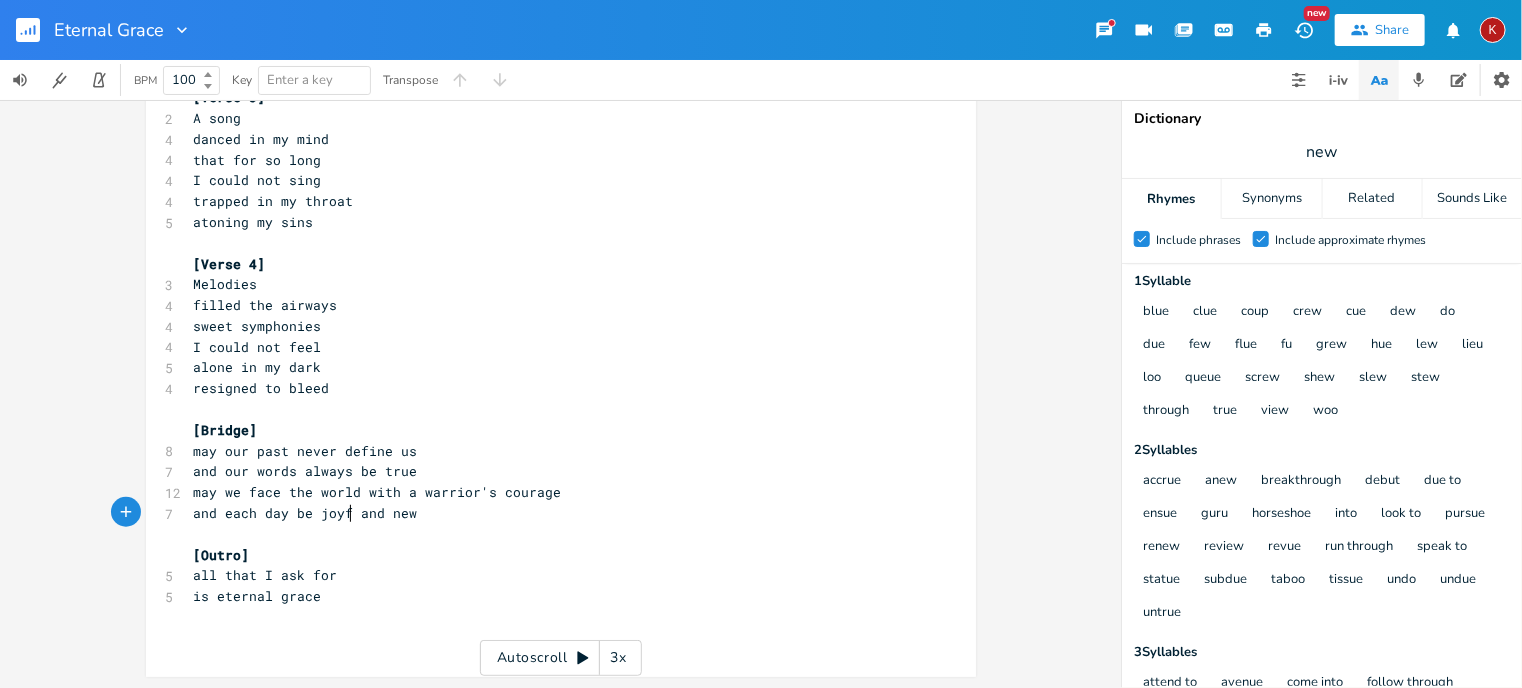 type on "joyful" 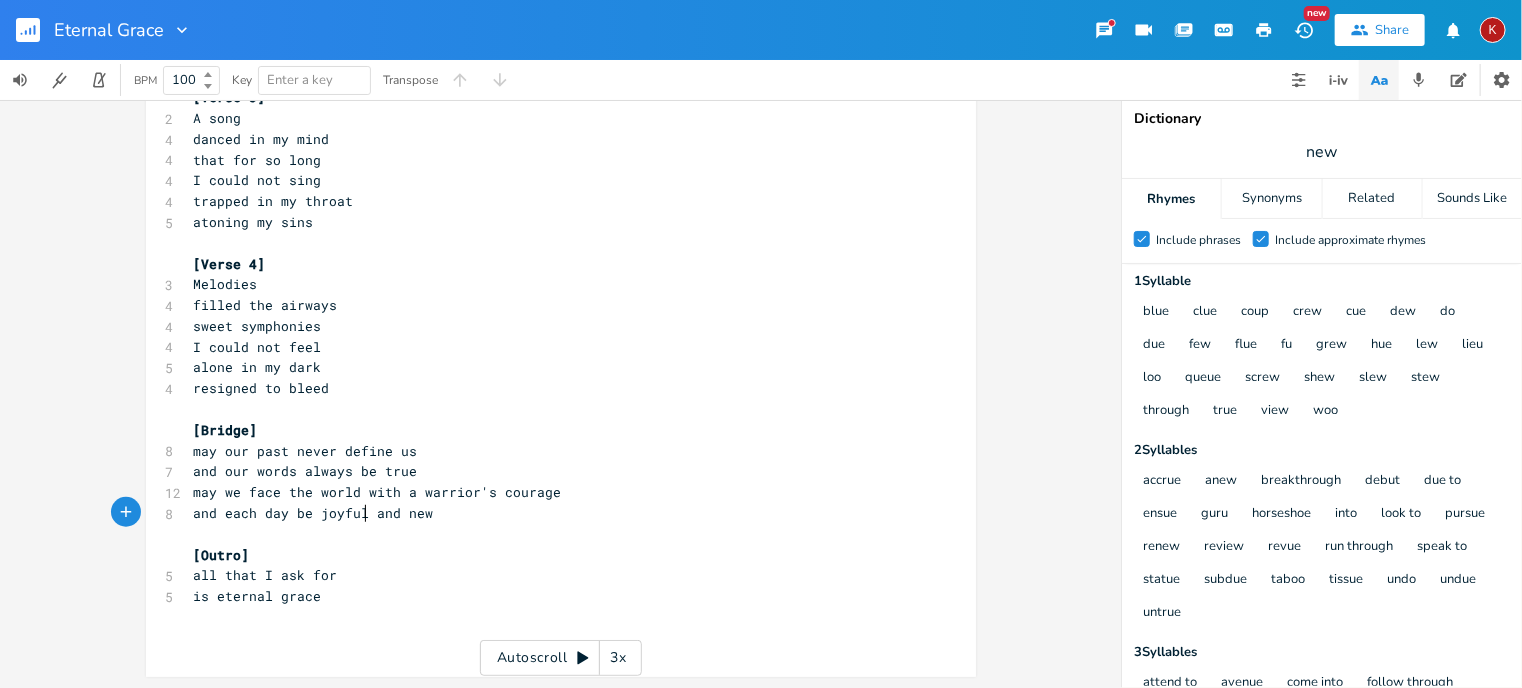 scroll, scrollTop: 0, scrollLeft: 32, axis: horizontal 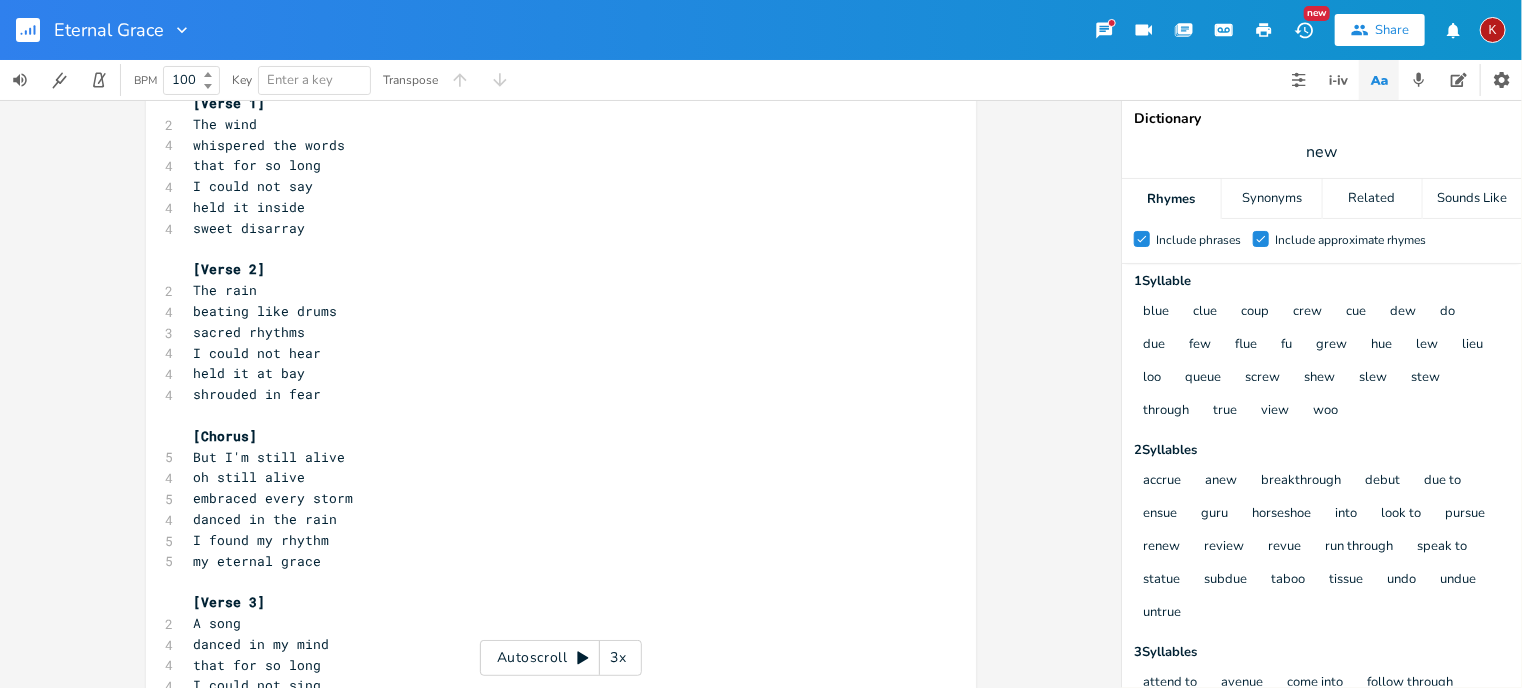 click on "I found my rhythm" at bounding box center (262, 540) 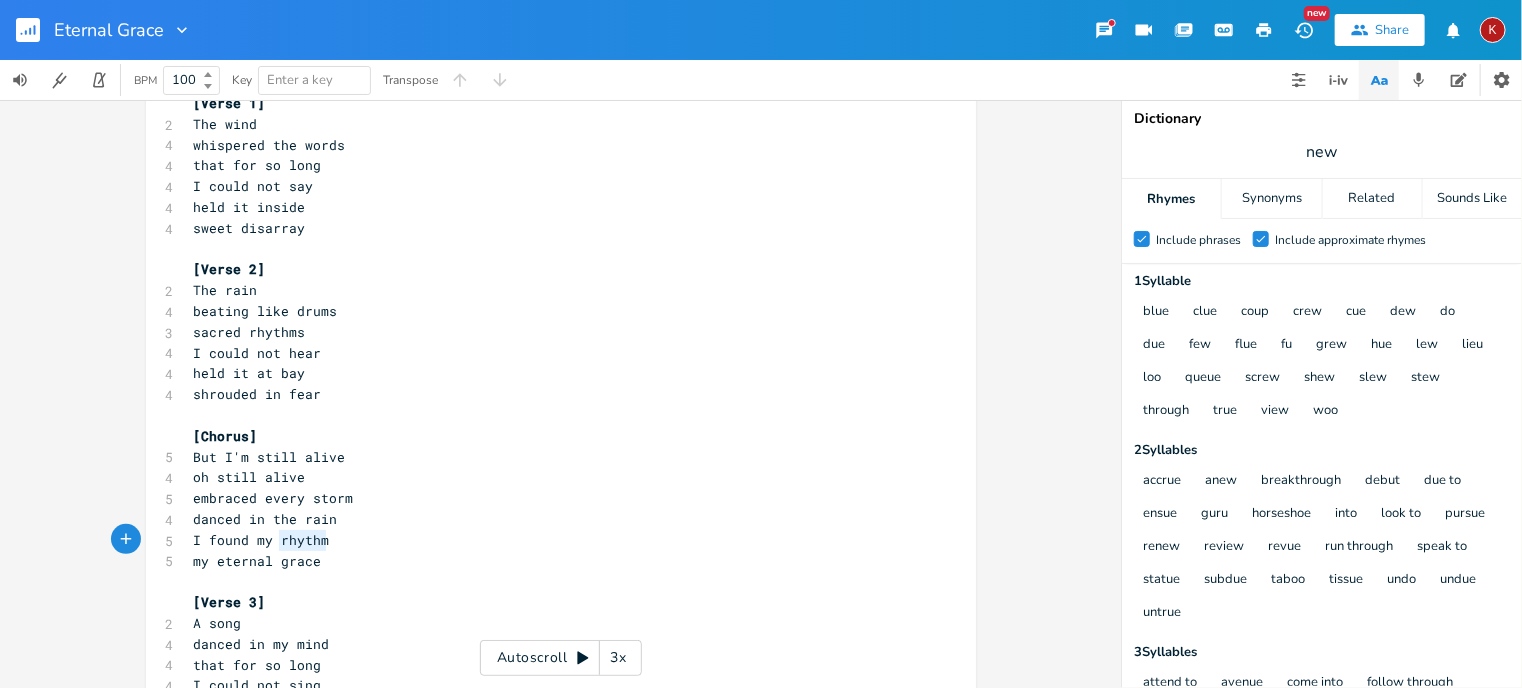 click on "I found my rhythm" at bounding box center [262, 540] 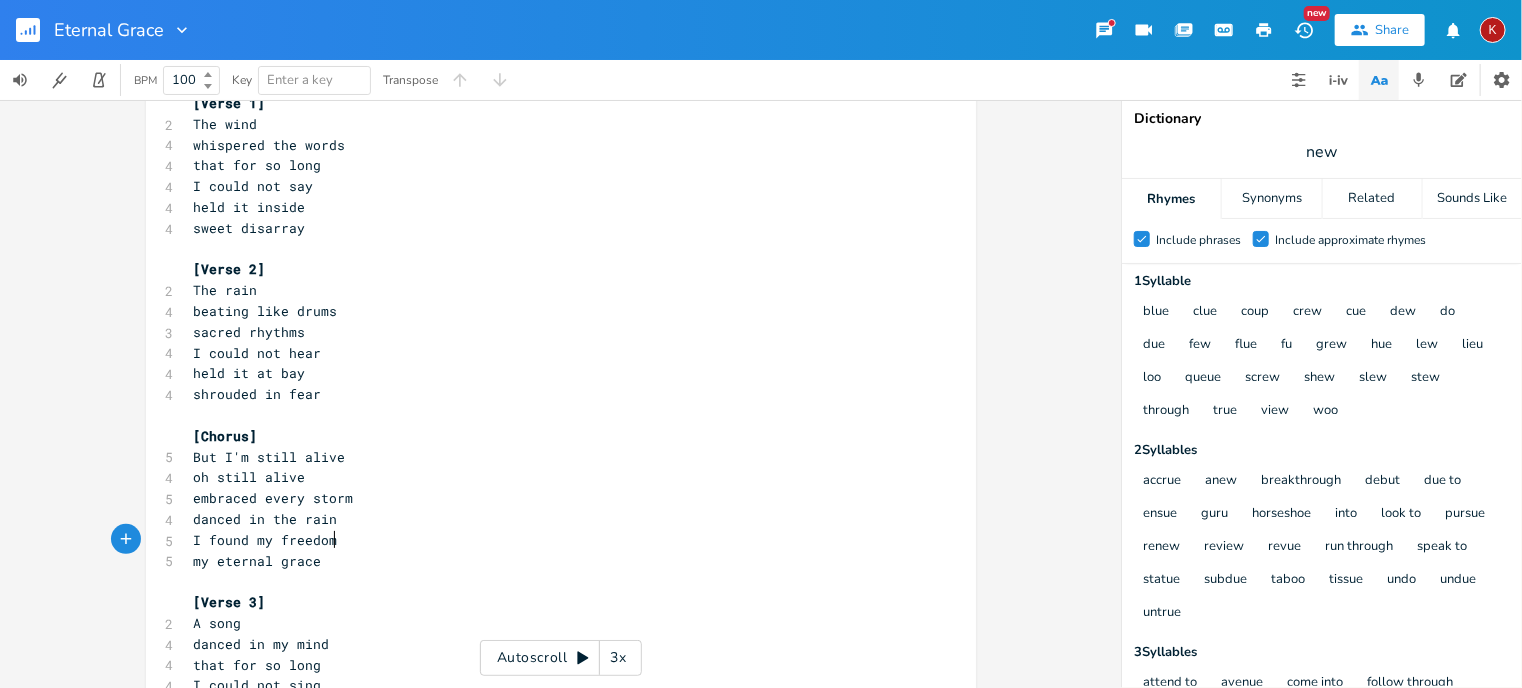 scroll, scrollTop: 0, scrollLeft: 48, axis: horizontal 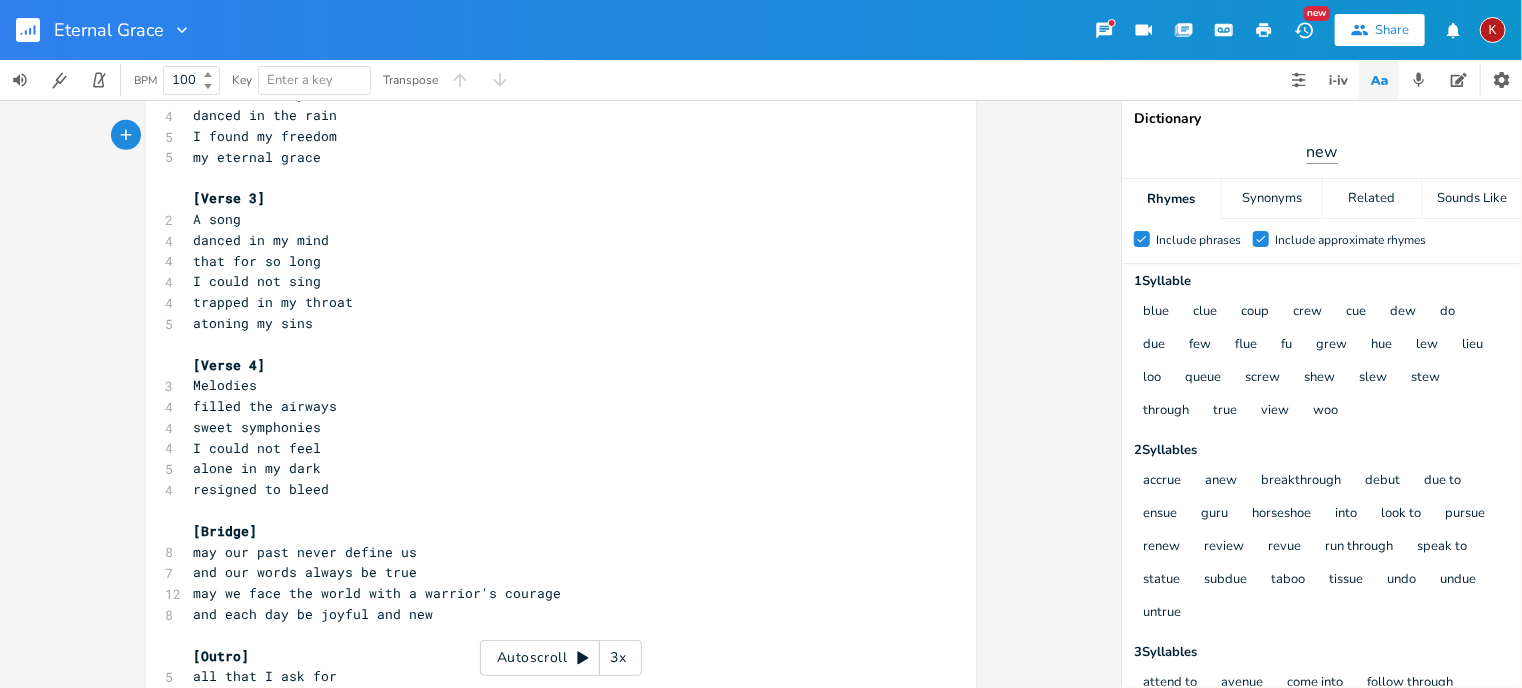type on "freedom" 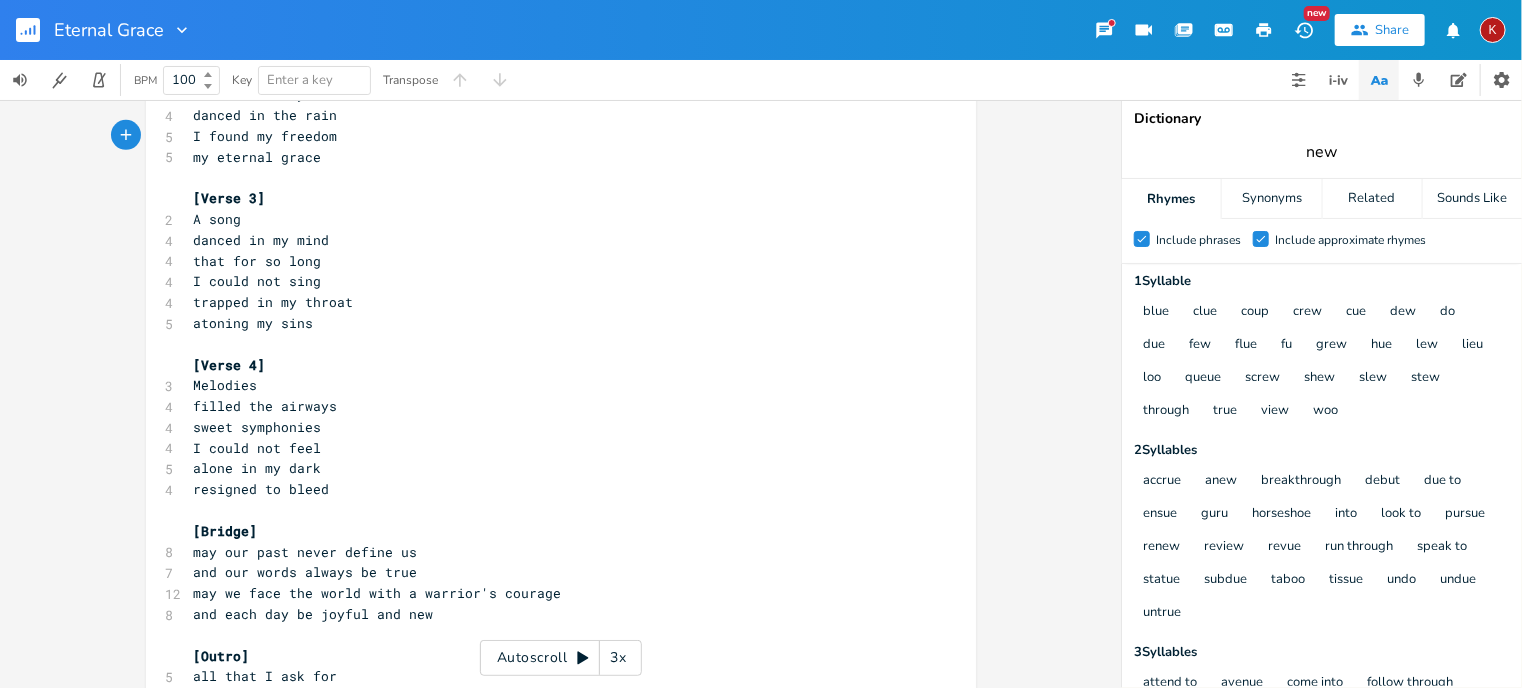 click on "new" at bounding box center (1321, 152) 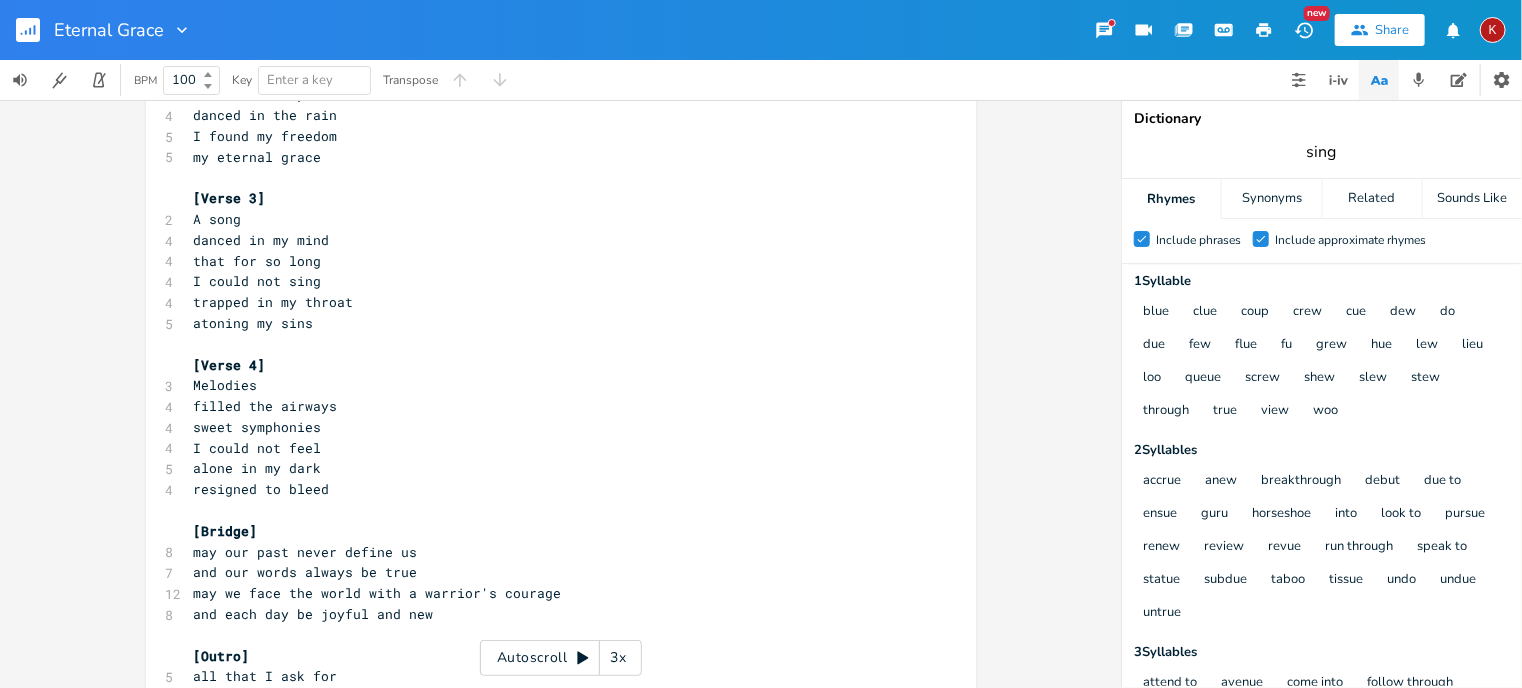 type on "sing" 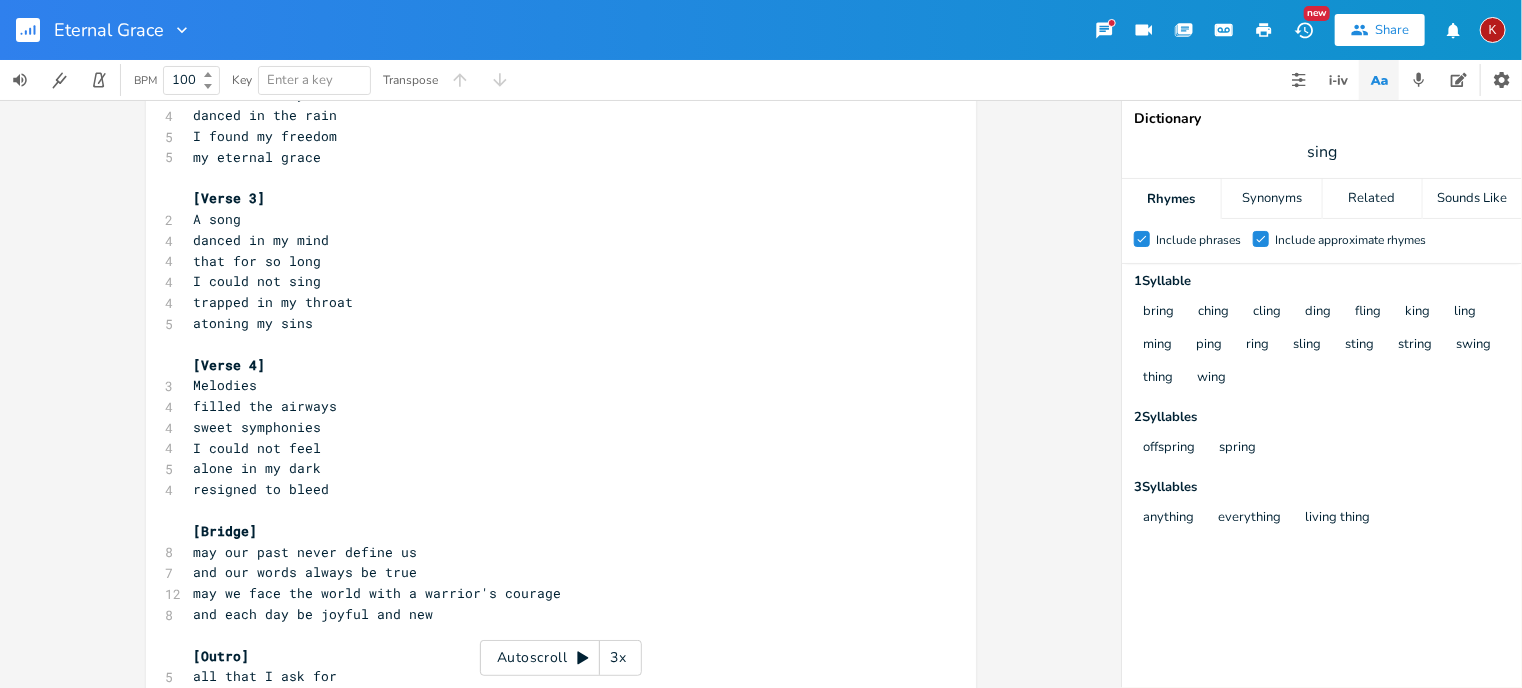 click on "sing" at bounding box center [1322, 152] 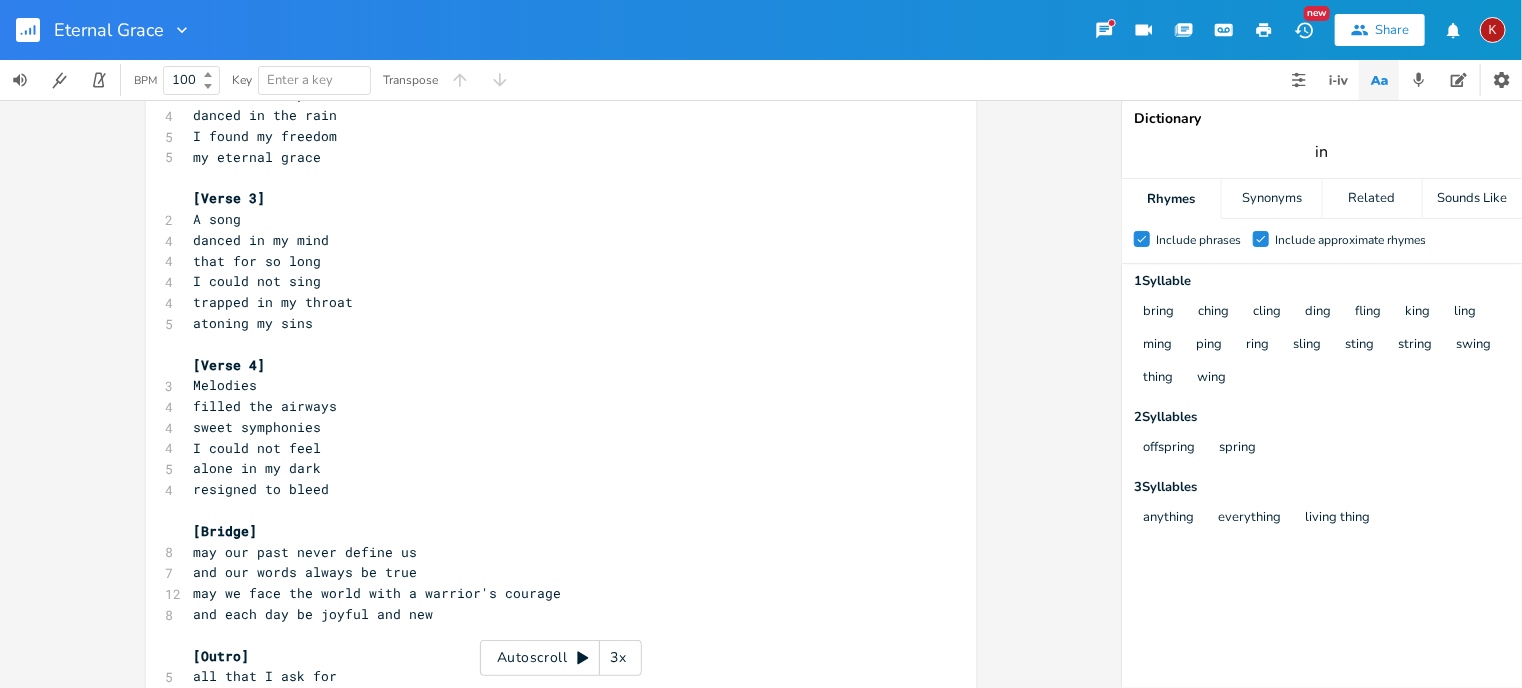 type on "in" 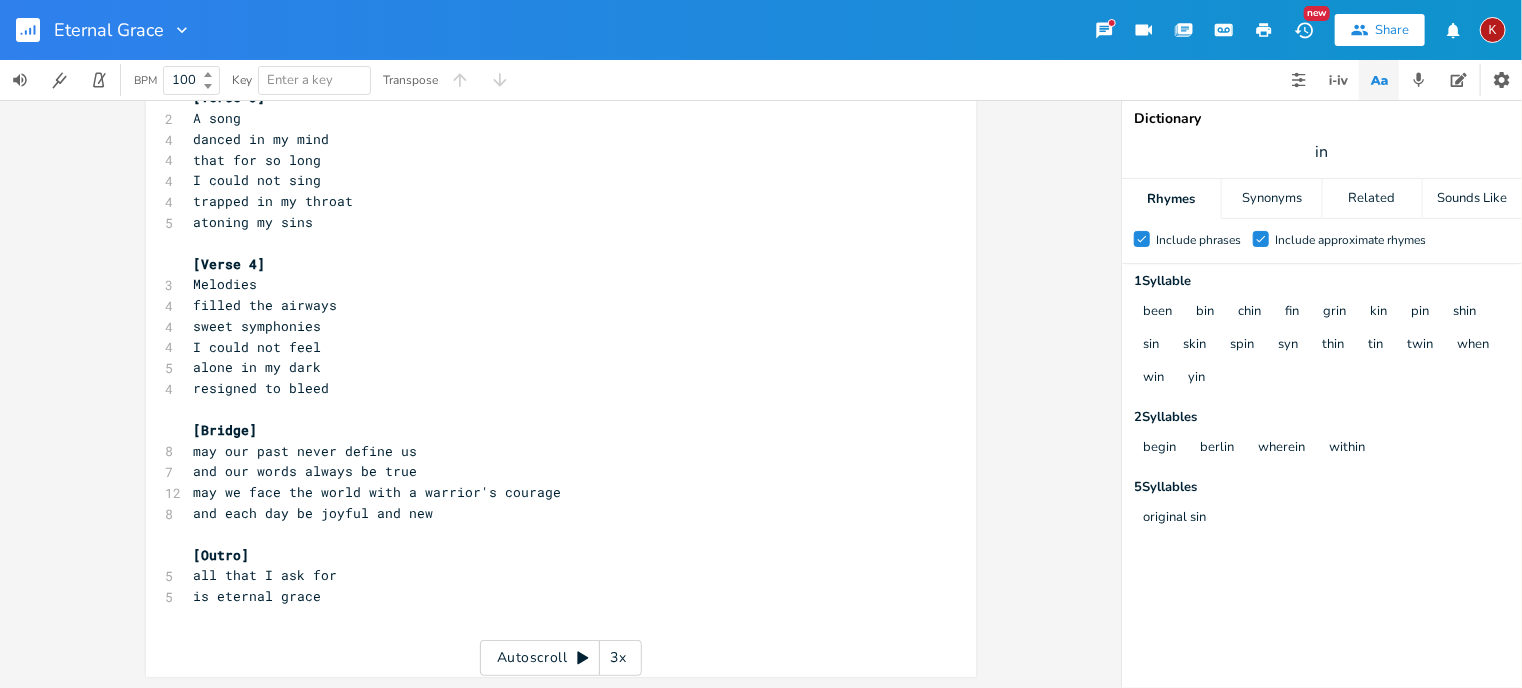 scroll, scrollTop: 560, scrollLeft: 0, axis: vertical 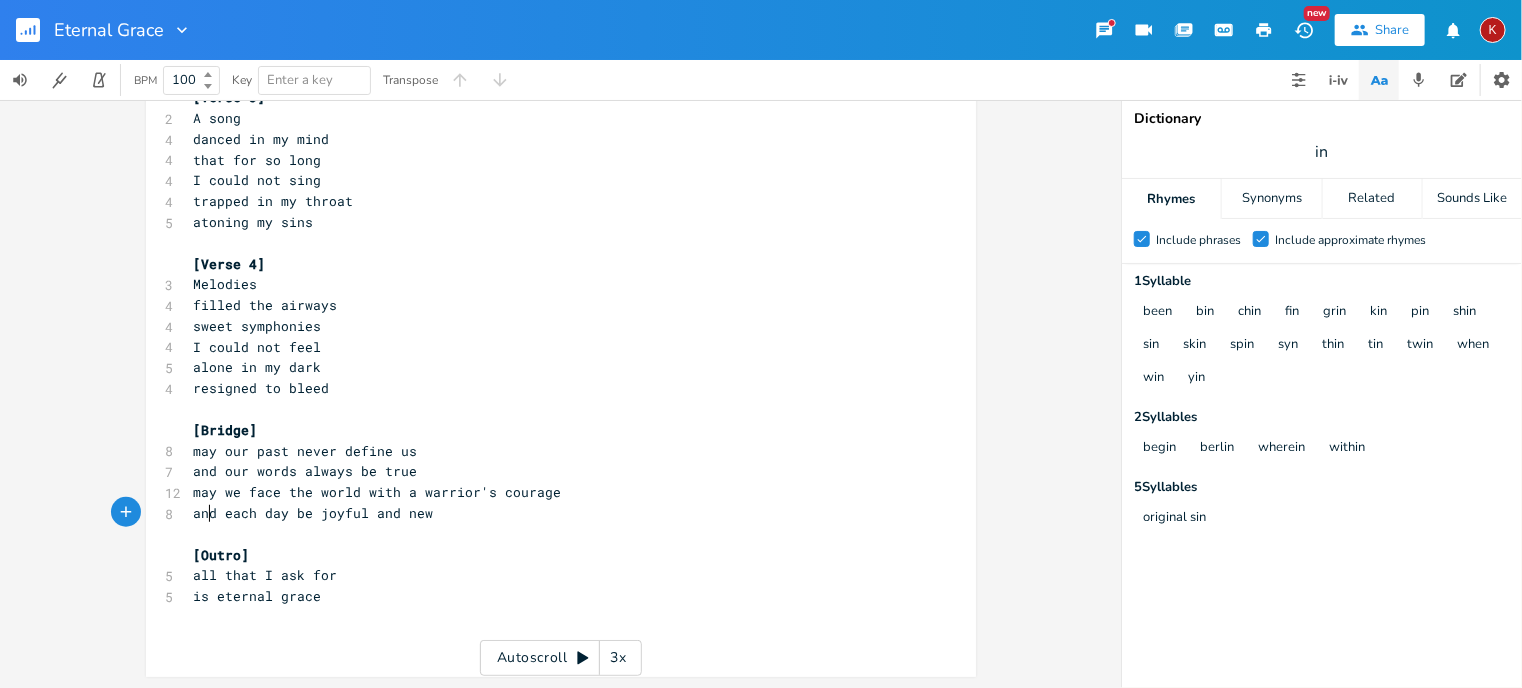 type on "and" 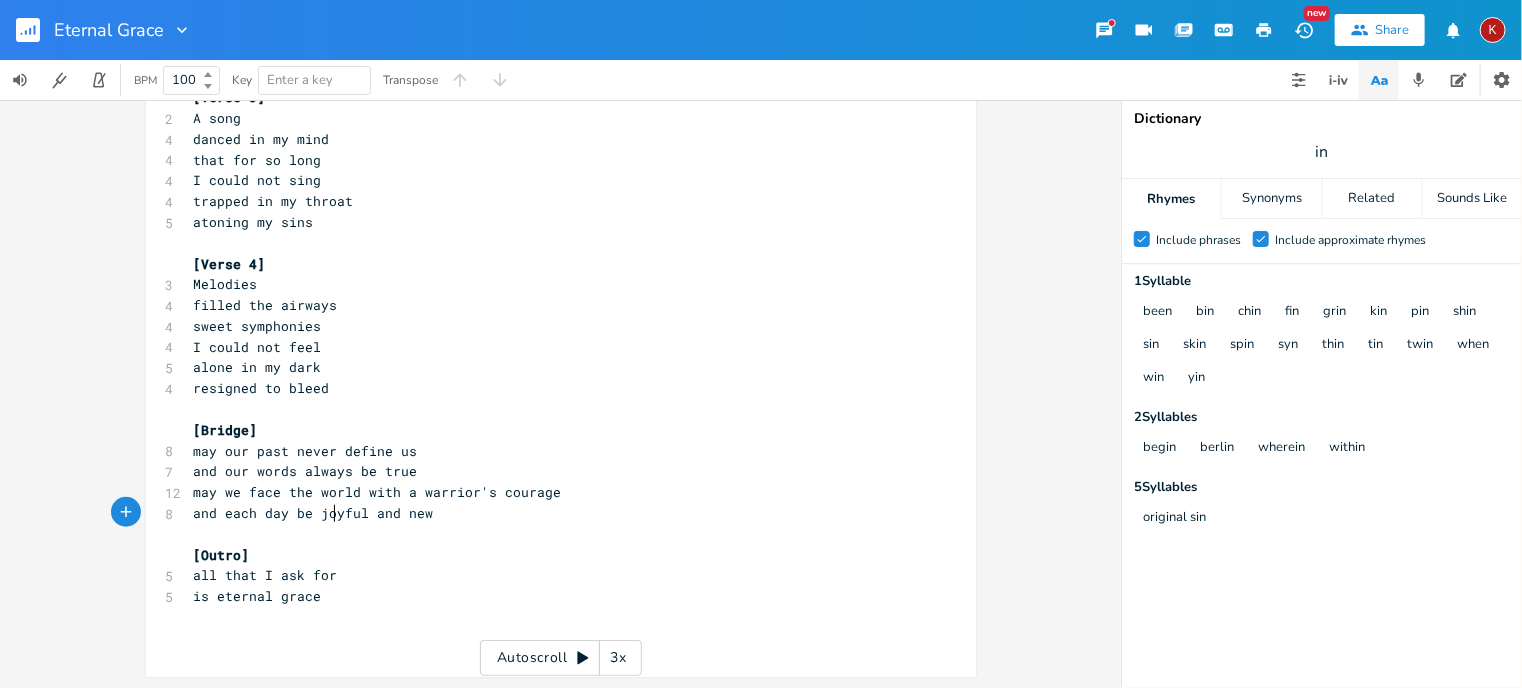 click on "and each day be joyful and new" at bounding box center [314, 513] 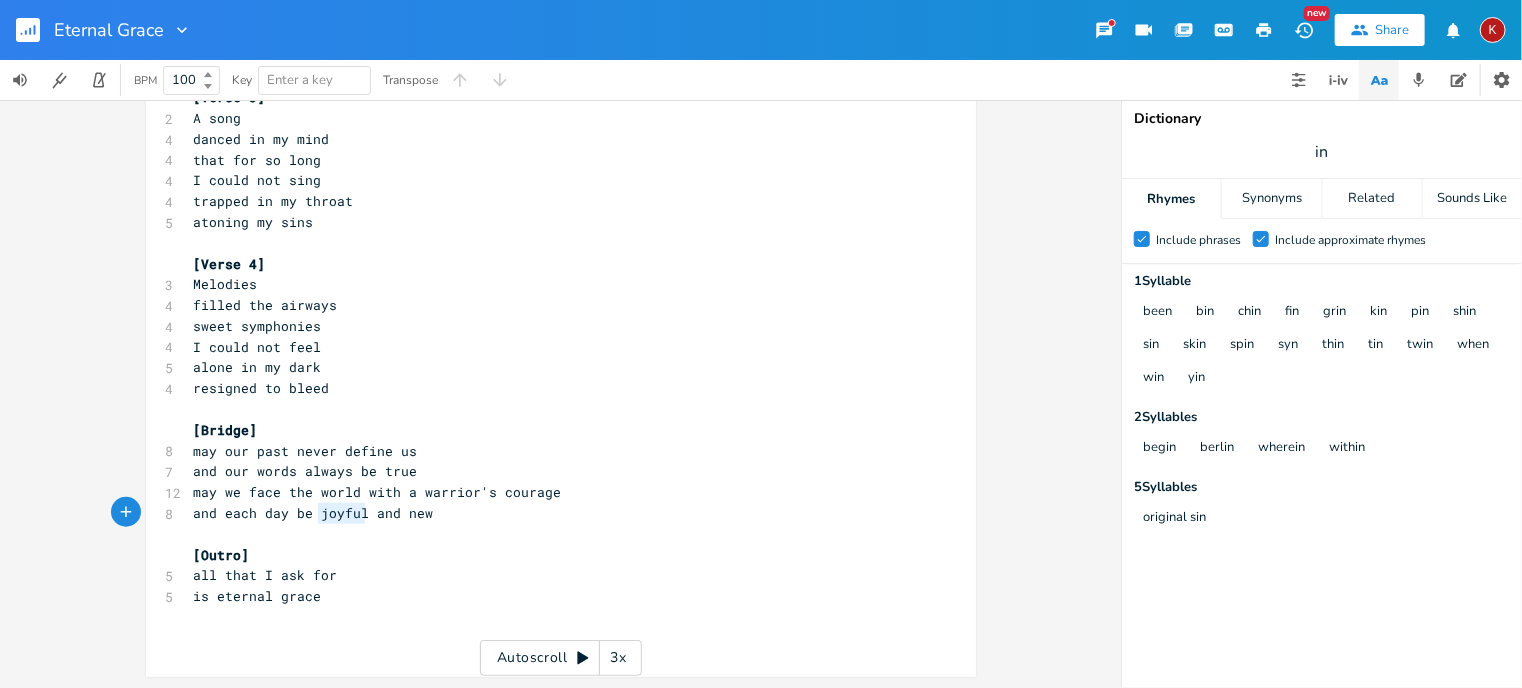 click on "and each day be joyful and new" at bounding box center (314, 513) 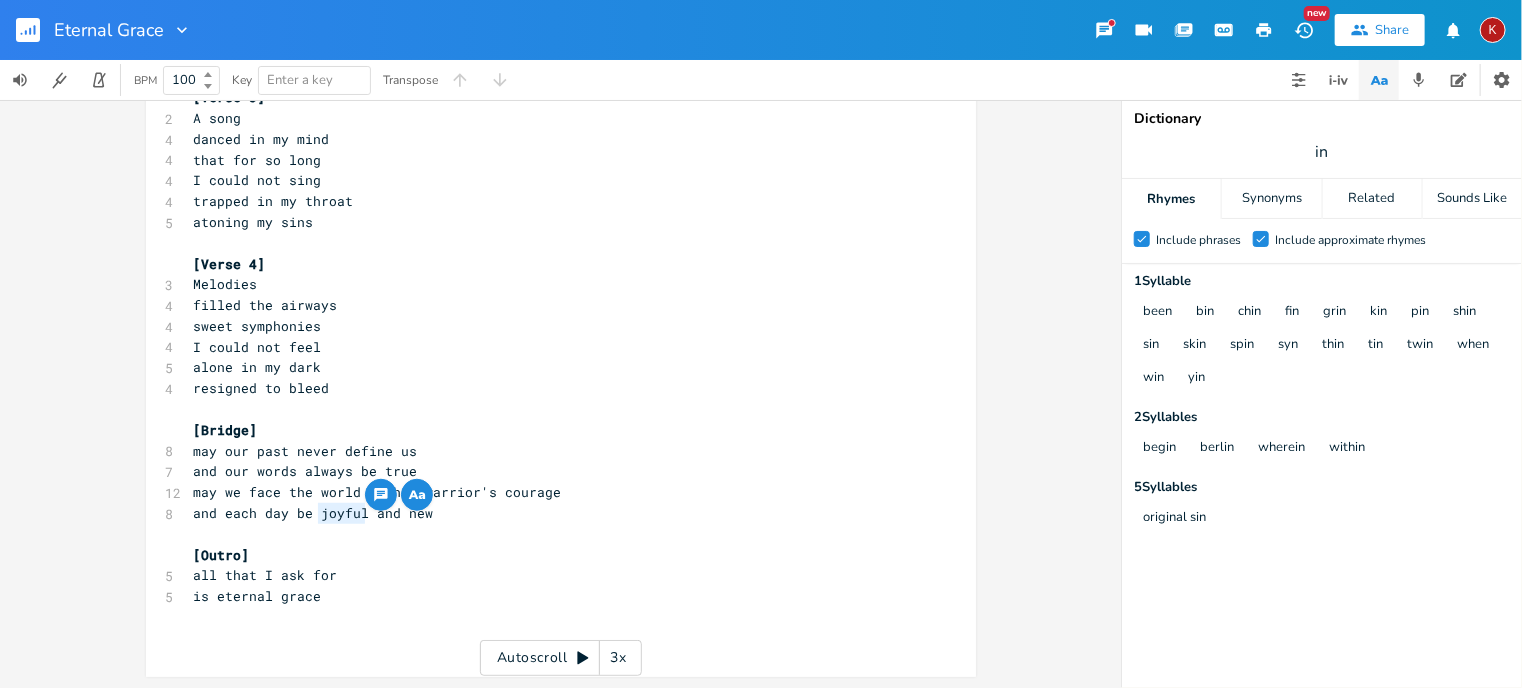 scroll, scrollTop: 0, scrollLeft: 5, axis: horizontal 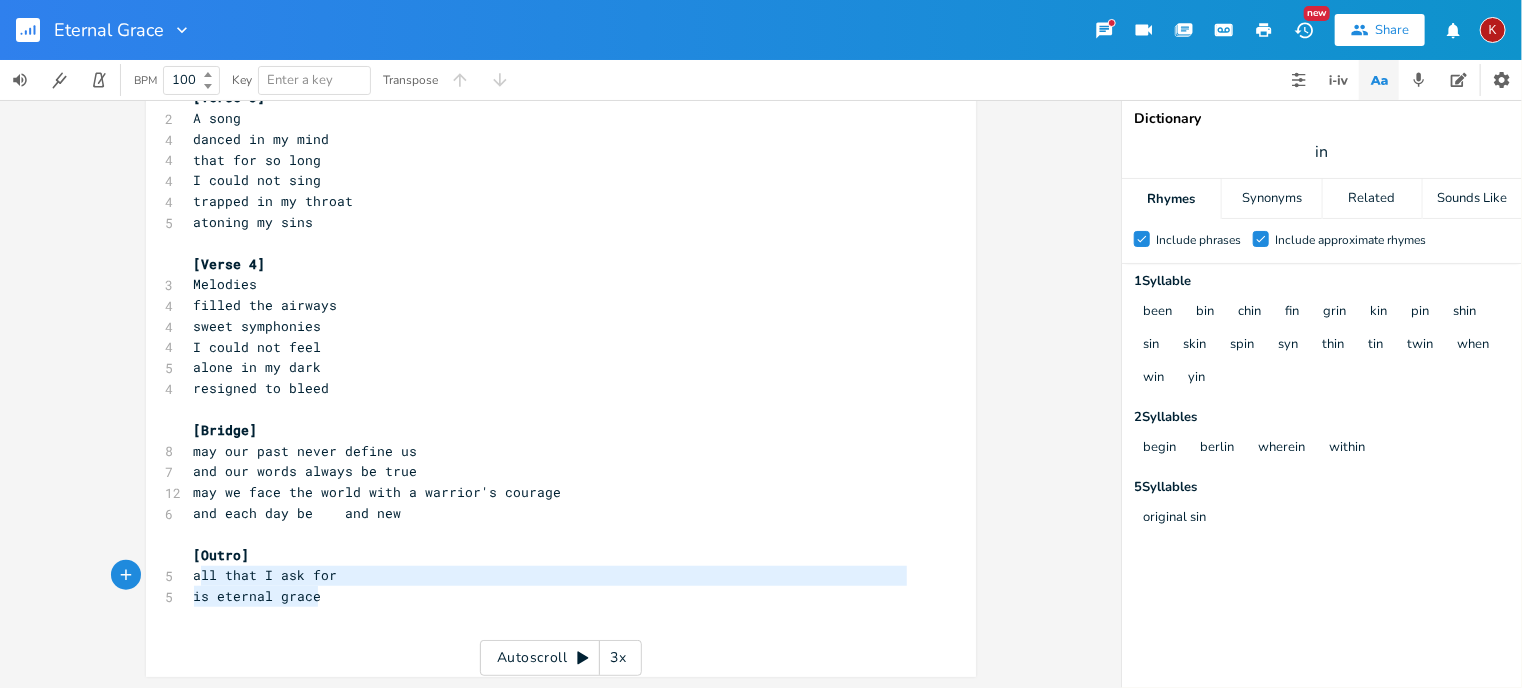 type on "all that I ask for
is eternal grace" 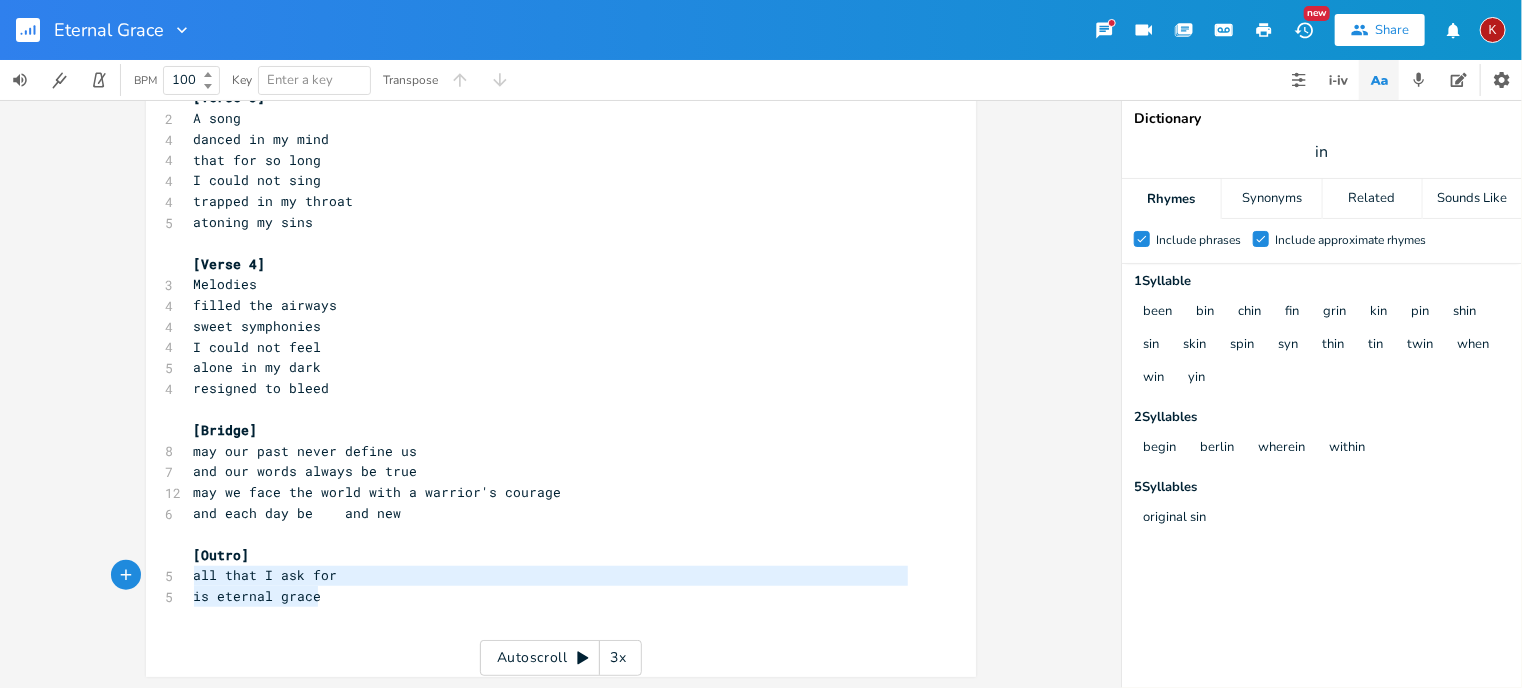 drag, startPoint x: 327, startPoint y: 600, endPoint x: 183, endPoint y: 579, distance: 145.5232 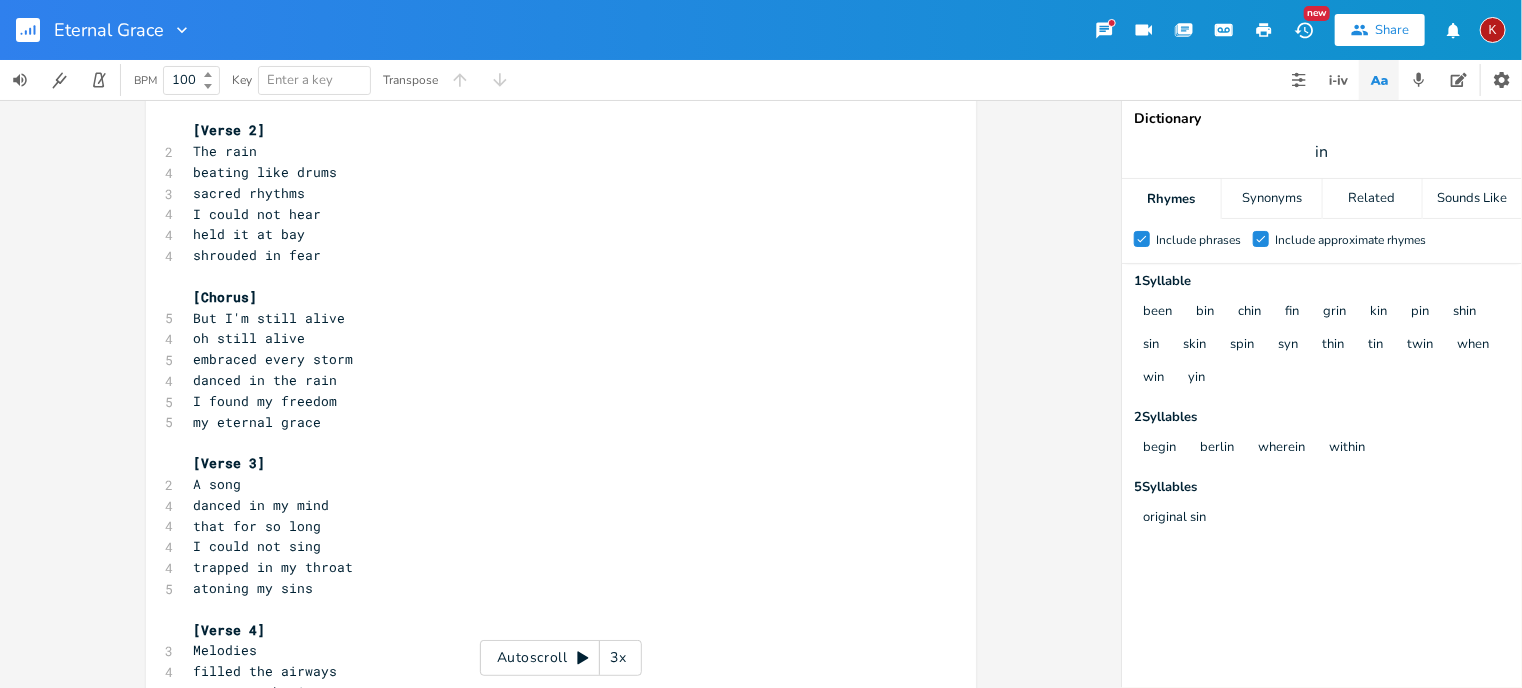 scroll, scrollTop: 222, scrollLeft: 0, axis: vertical 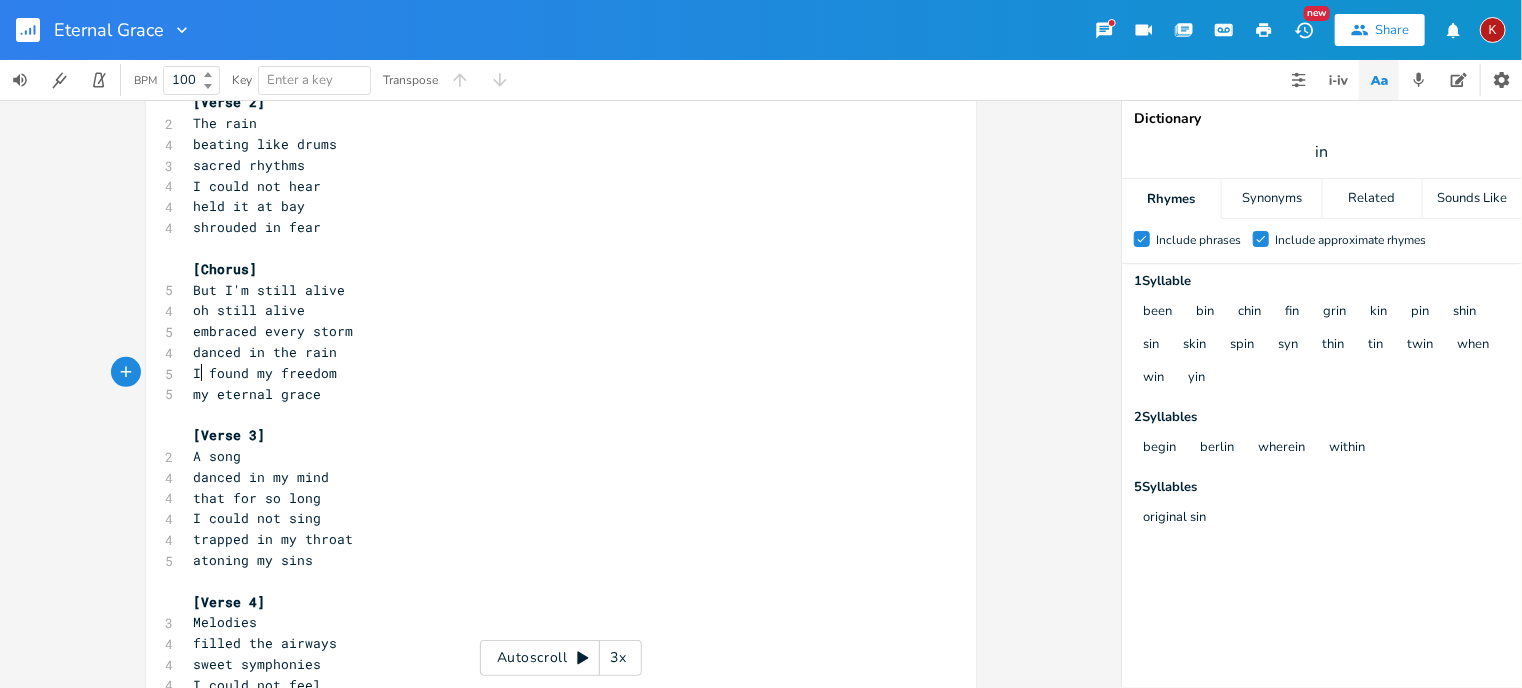 click on "I found my freedom" at bounding box center (266, 373) 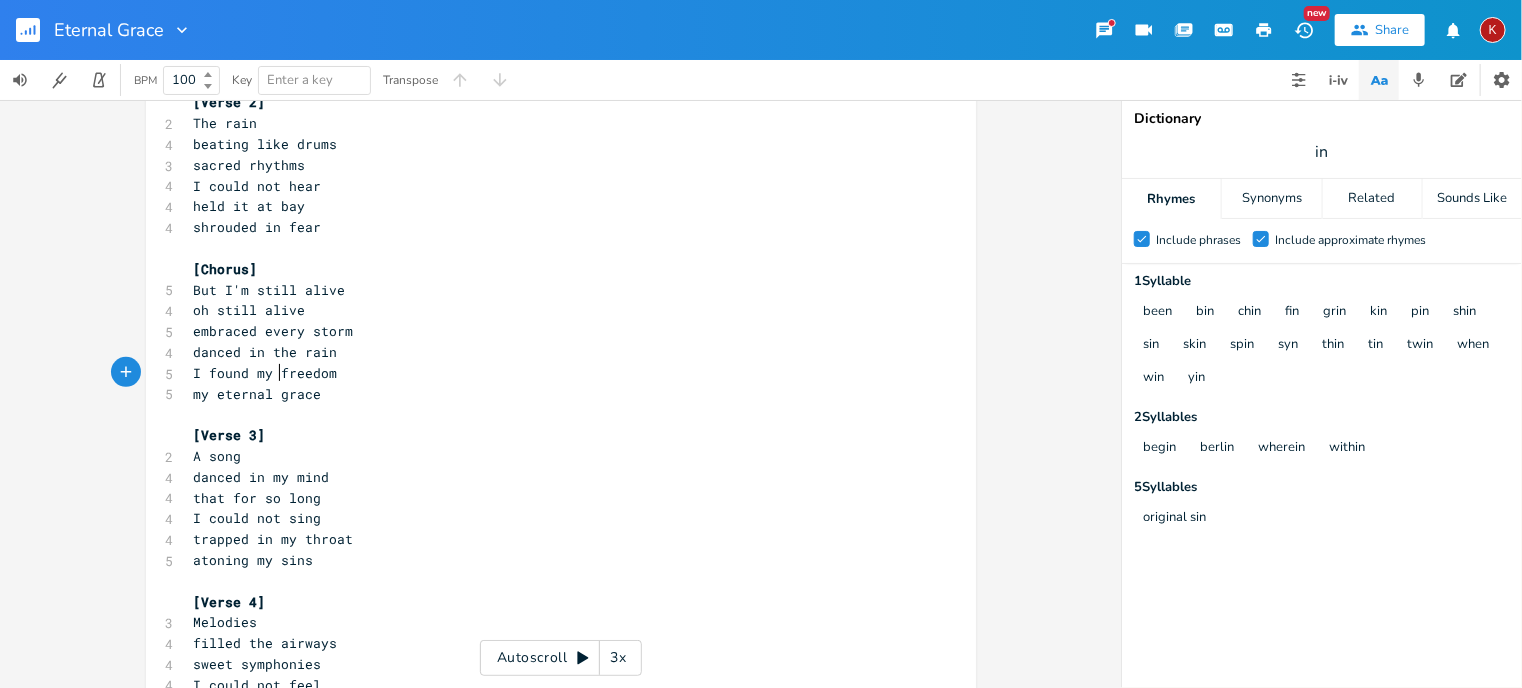 click on "I found my freedom" at bounding box center (266, 373) 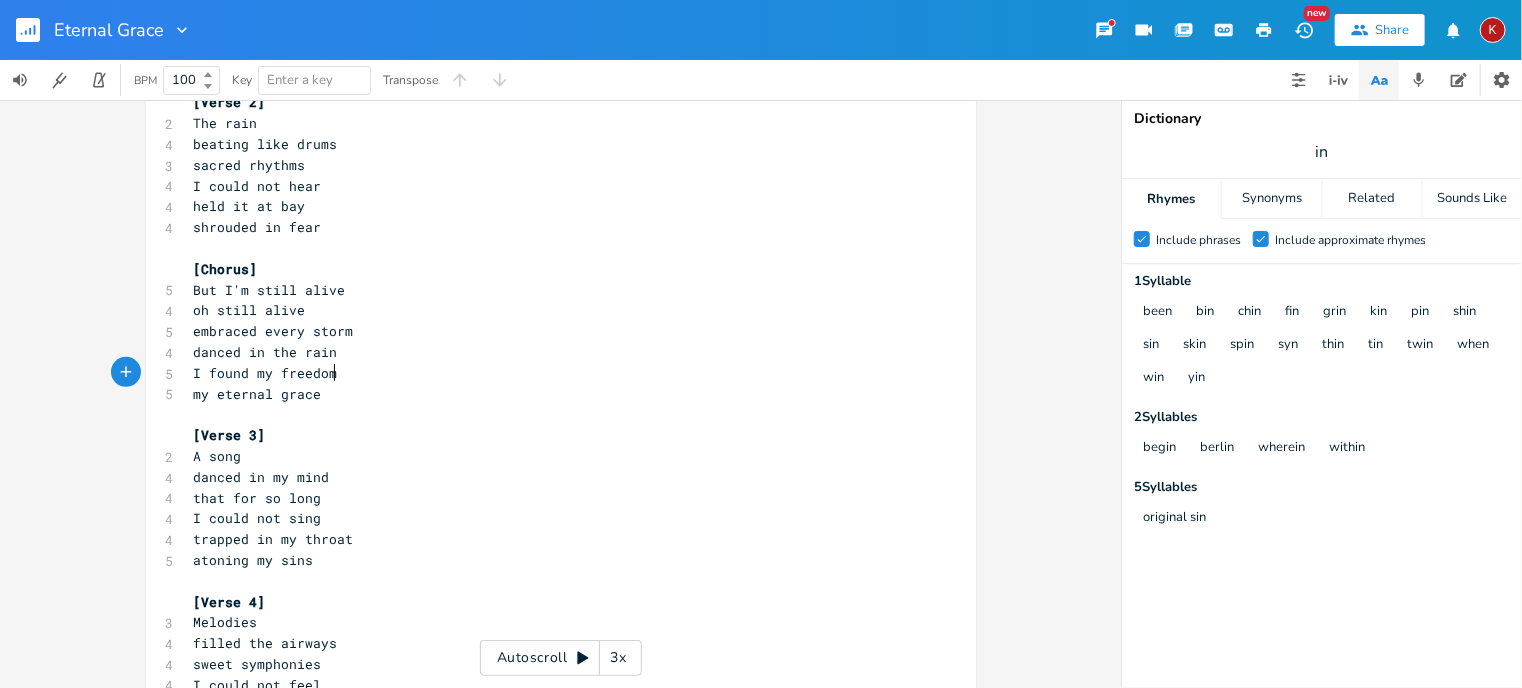 click on "I found my freedom" at bounding box center (551, 373) 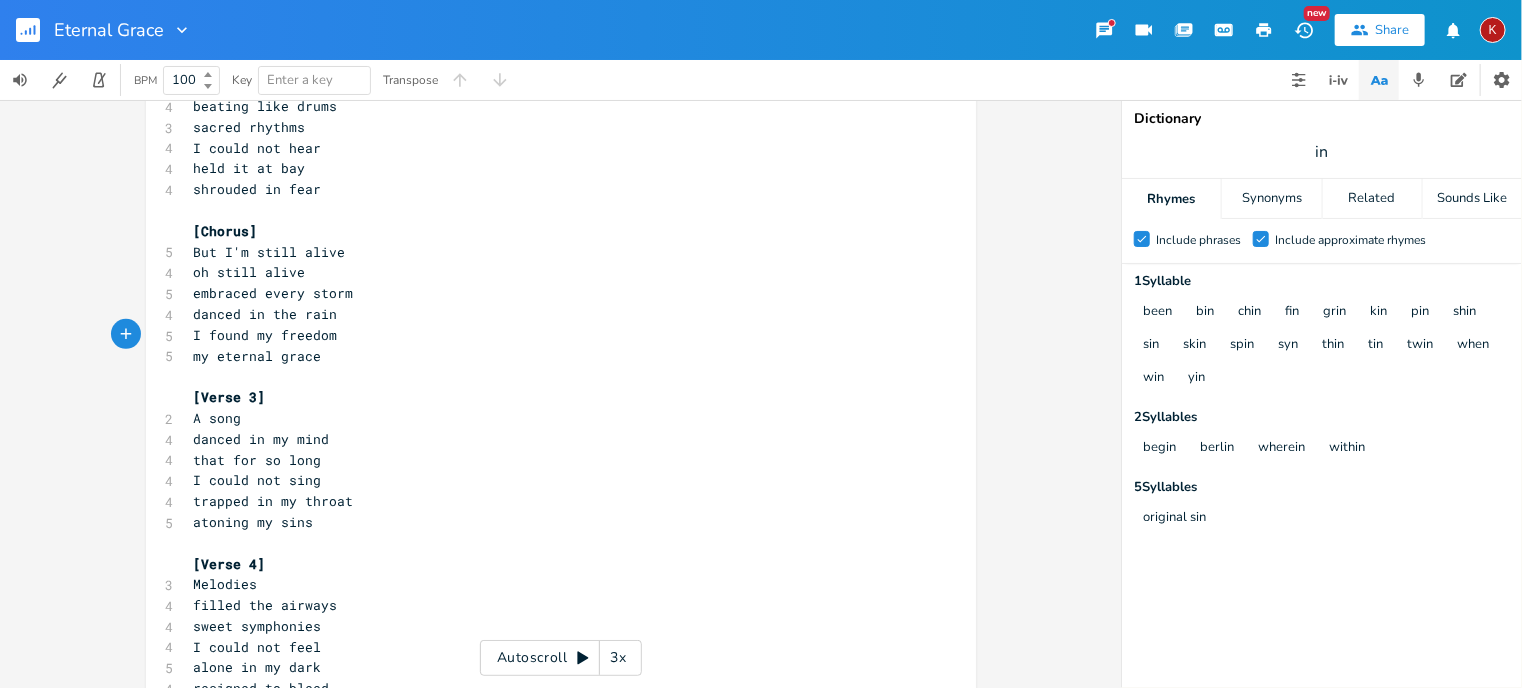 scroll, scrollTop: 263, scrollLeft: 0, axis: vertical 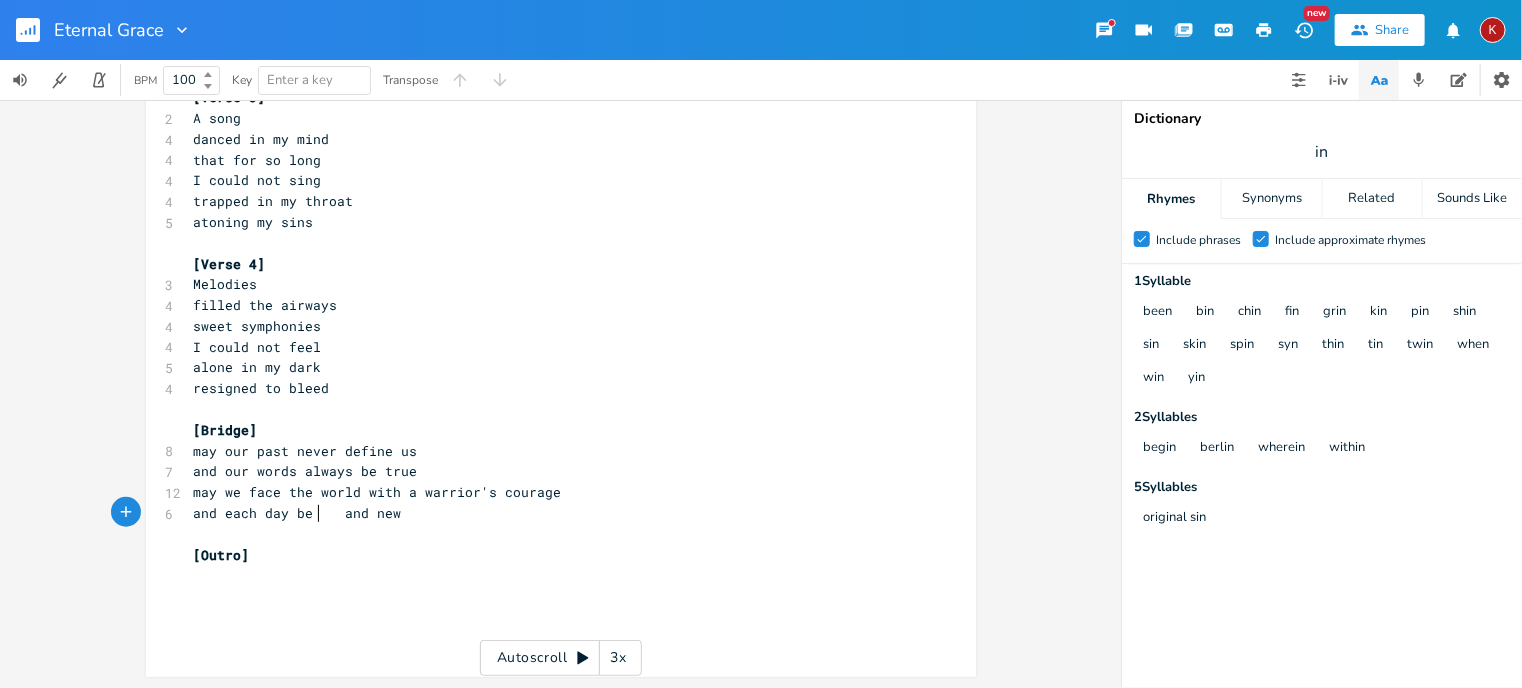 click on "and each day be    and new" at bounding box center [298, 513] 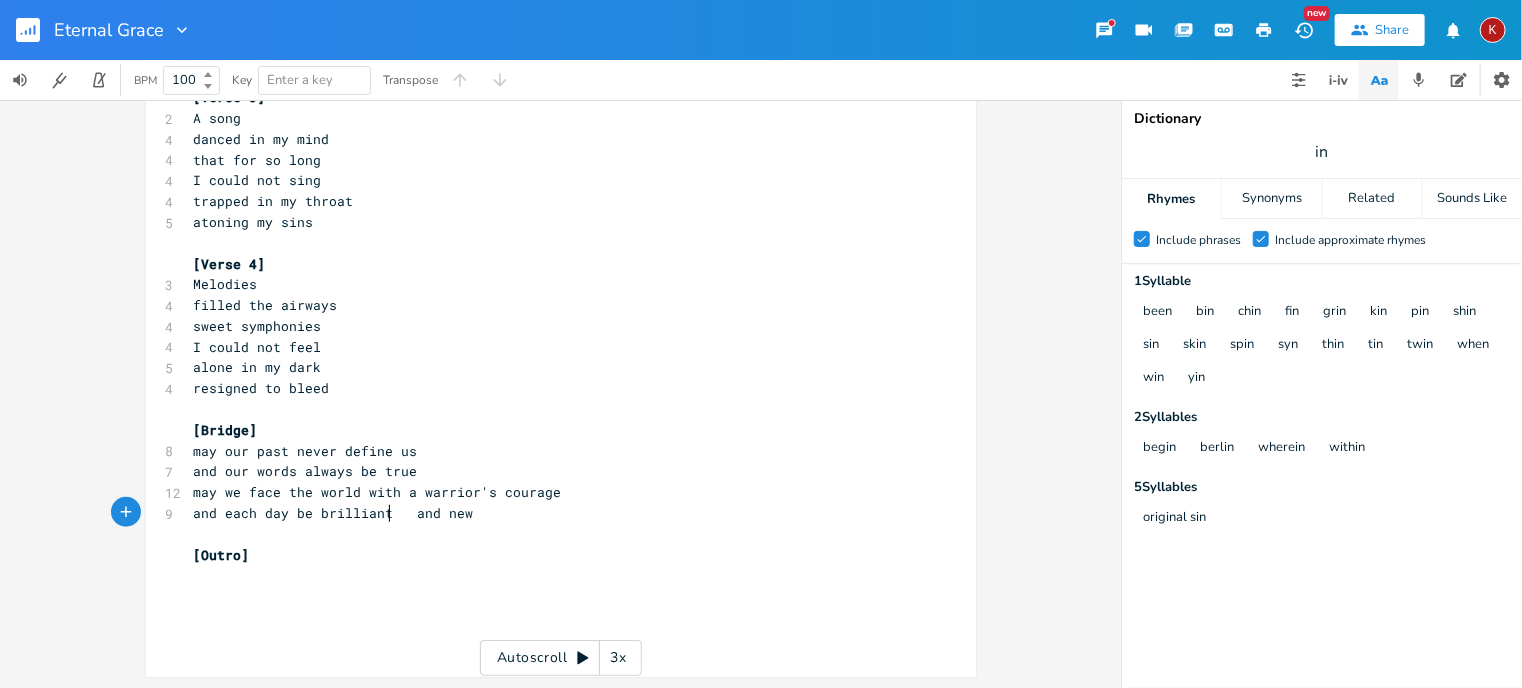 scroll, scrollTop: 0, scrollLeft: 48, axis: horizontal 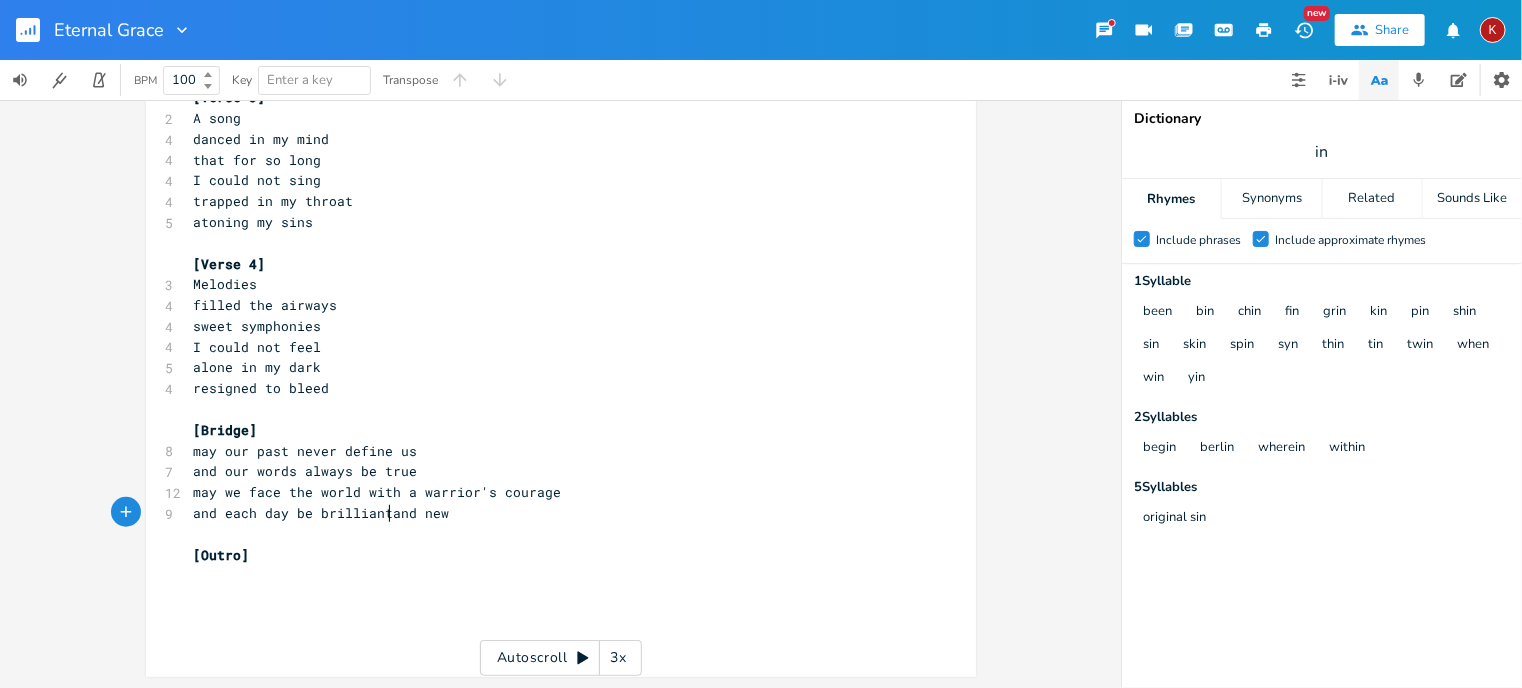 type on "brilliant" 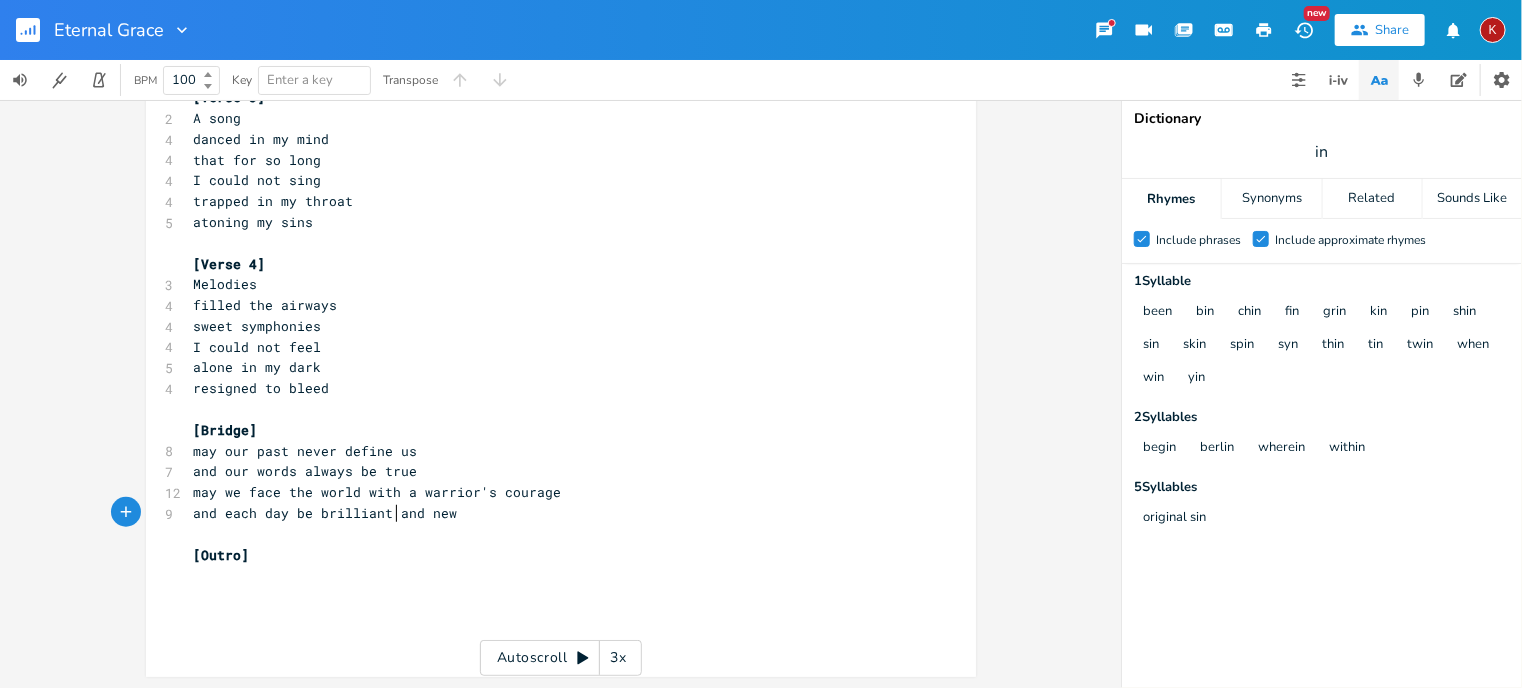 scroll, scrollTop: 0, scrollLeft: 51, axis: horizontal 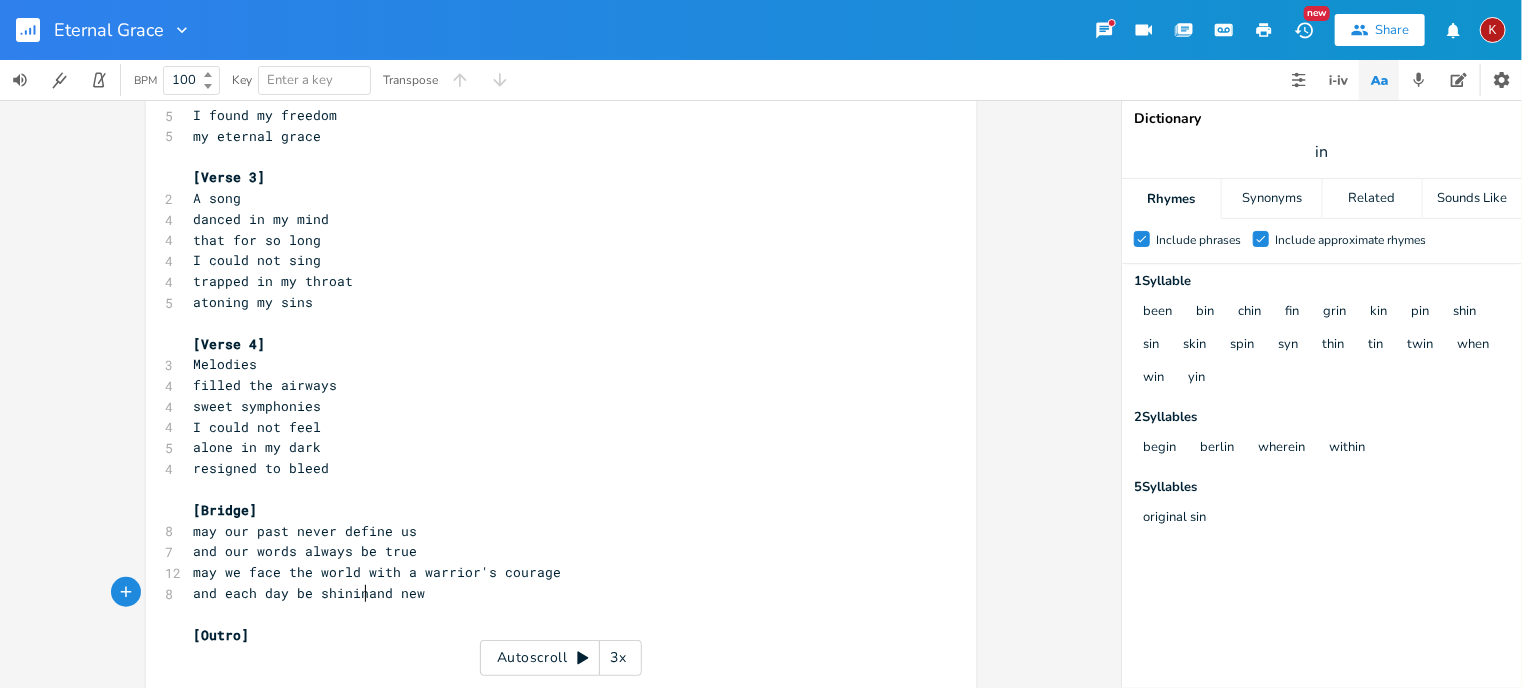 type on "shining" 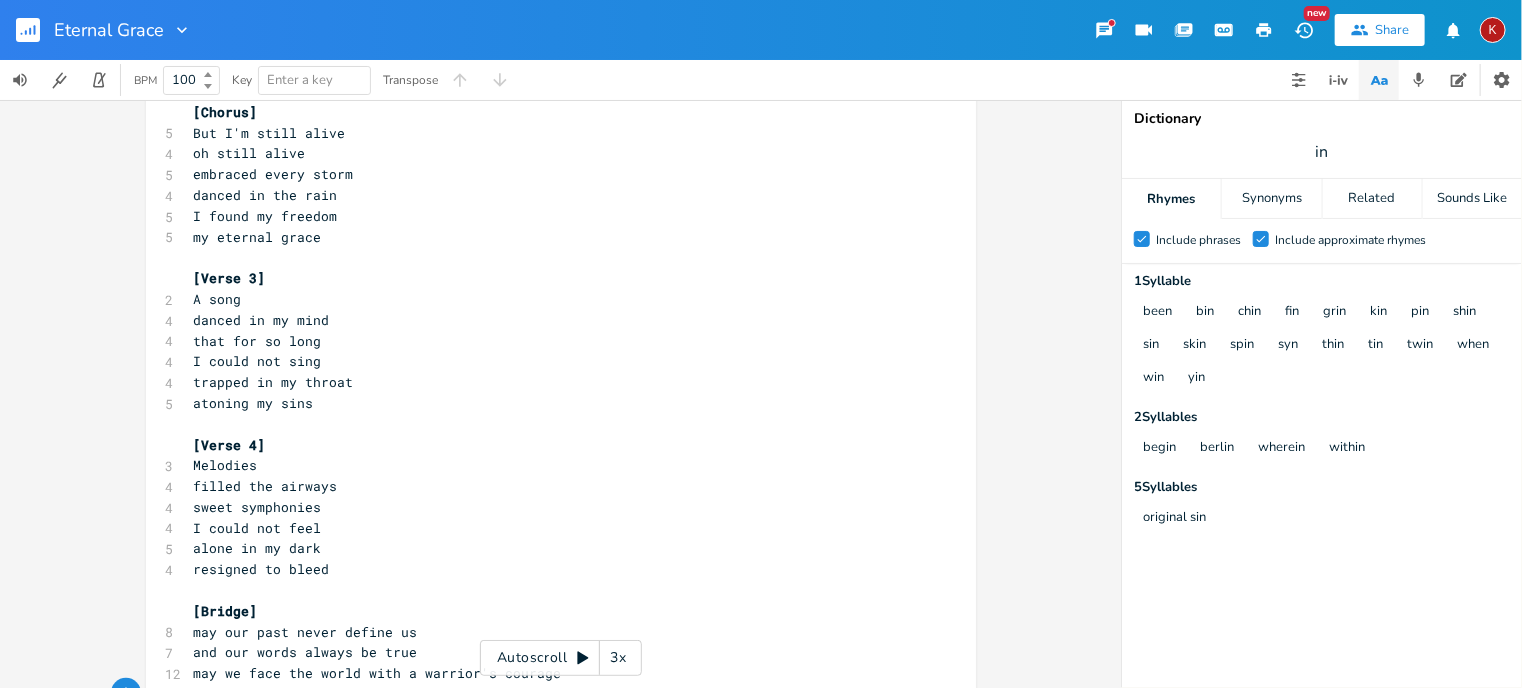 scroll, scrollTop: 560, scrollLeft: 0, axis: vertical 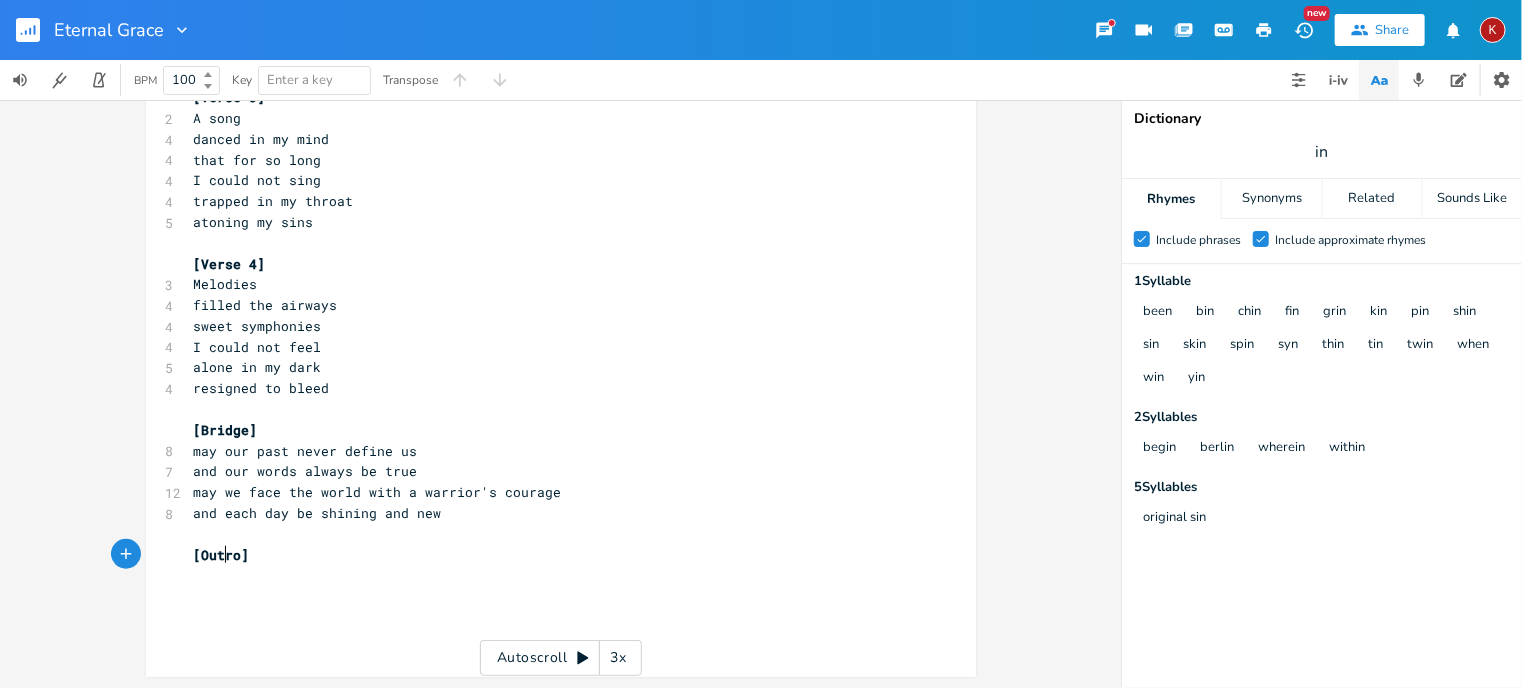 click on "[Outro]" at bounding box center (222, 555) 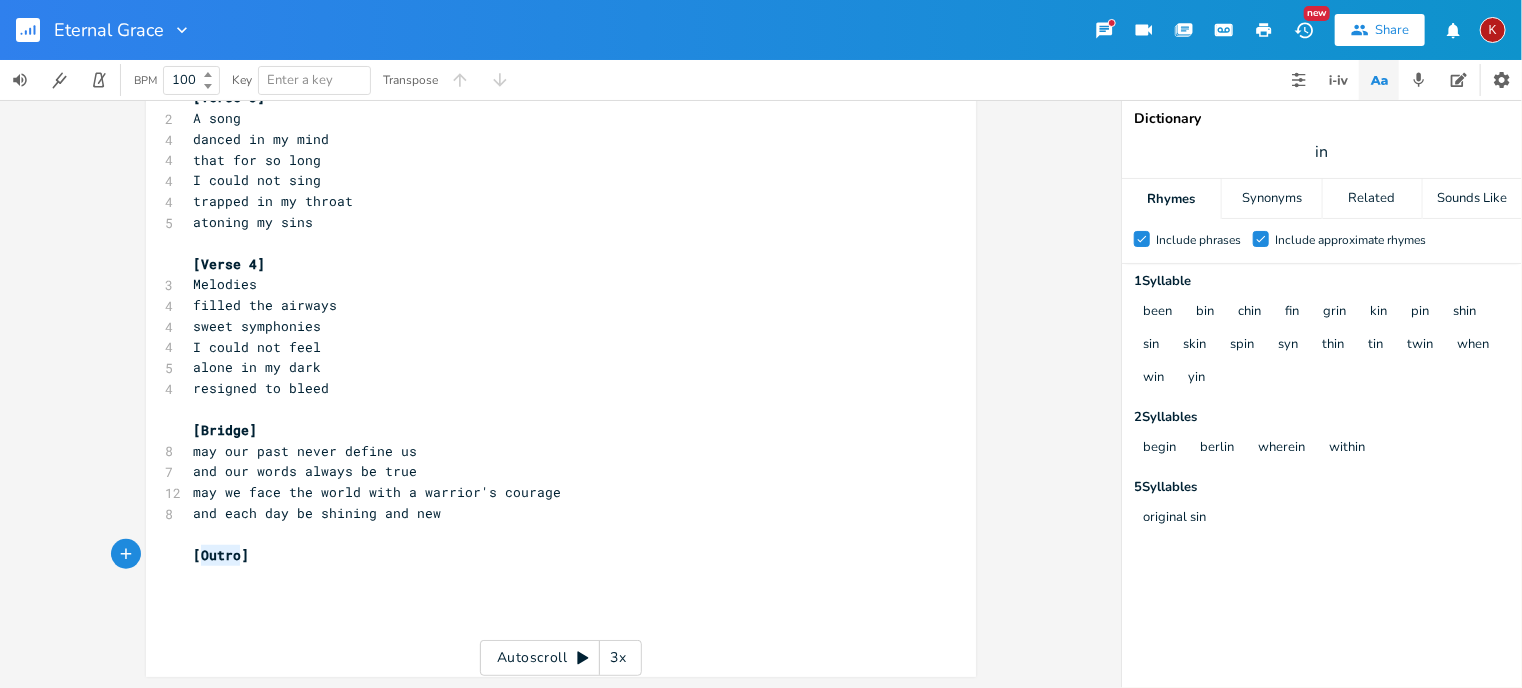 click on "[Outro]" at bounding box center [222, 555] 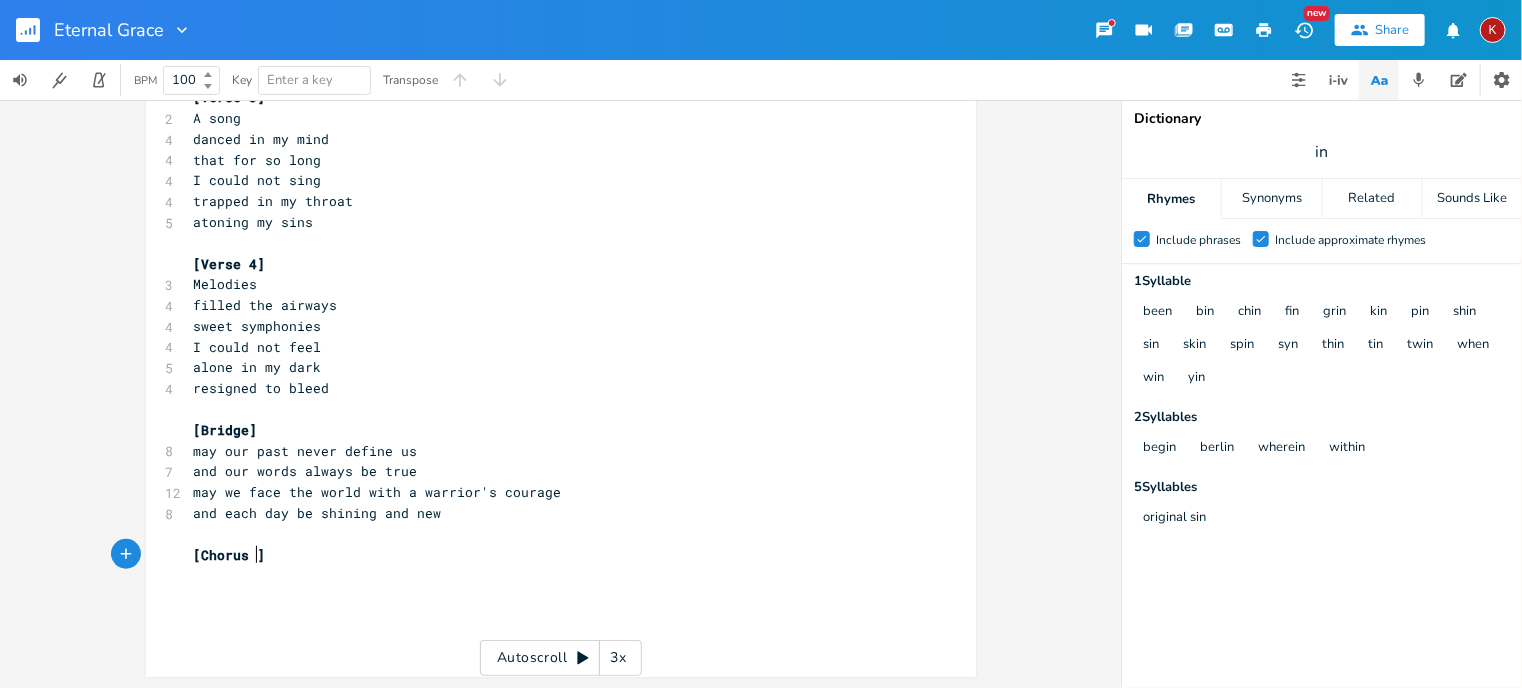 type on "Chorus 2" 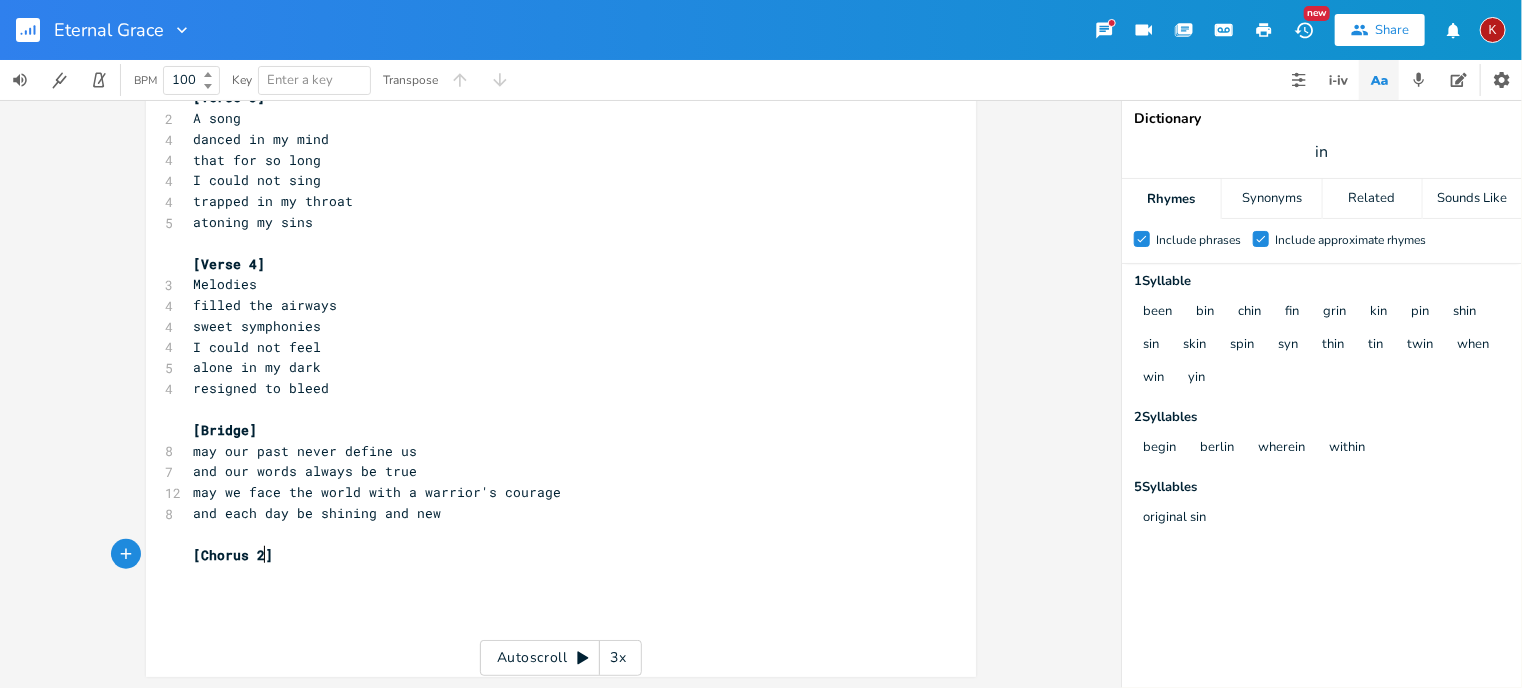 scroll, scrollTop: 0, scrollLeft: 52, axis: horizontal 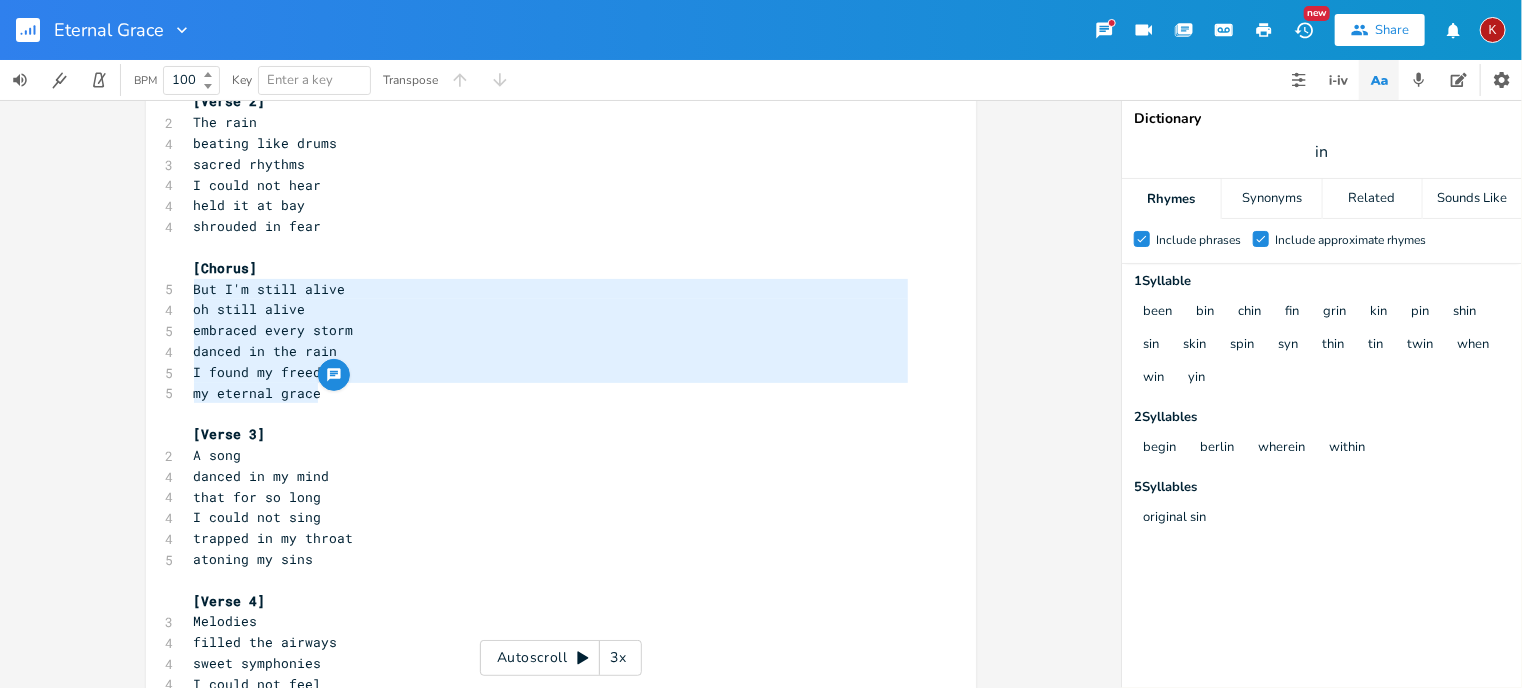 drag, startPoint x: 320, startPoint y: 395, endPoint x: 173, endPoint y: 287, distance: 182.40887 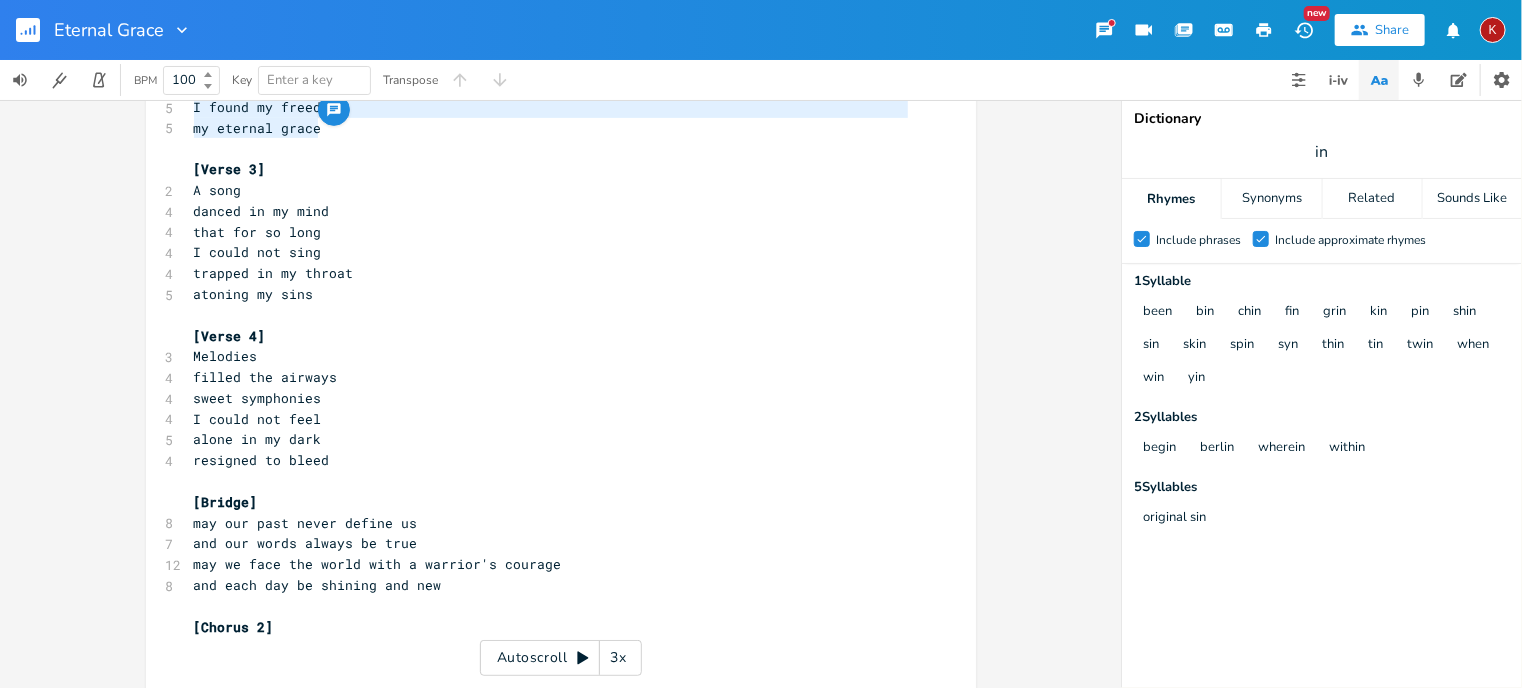 scroll, scrollTop: 499, scrollLeft: 0, axis: vertical 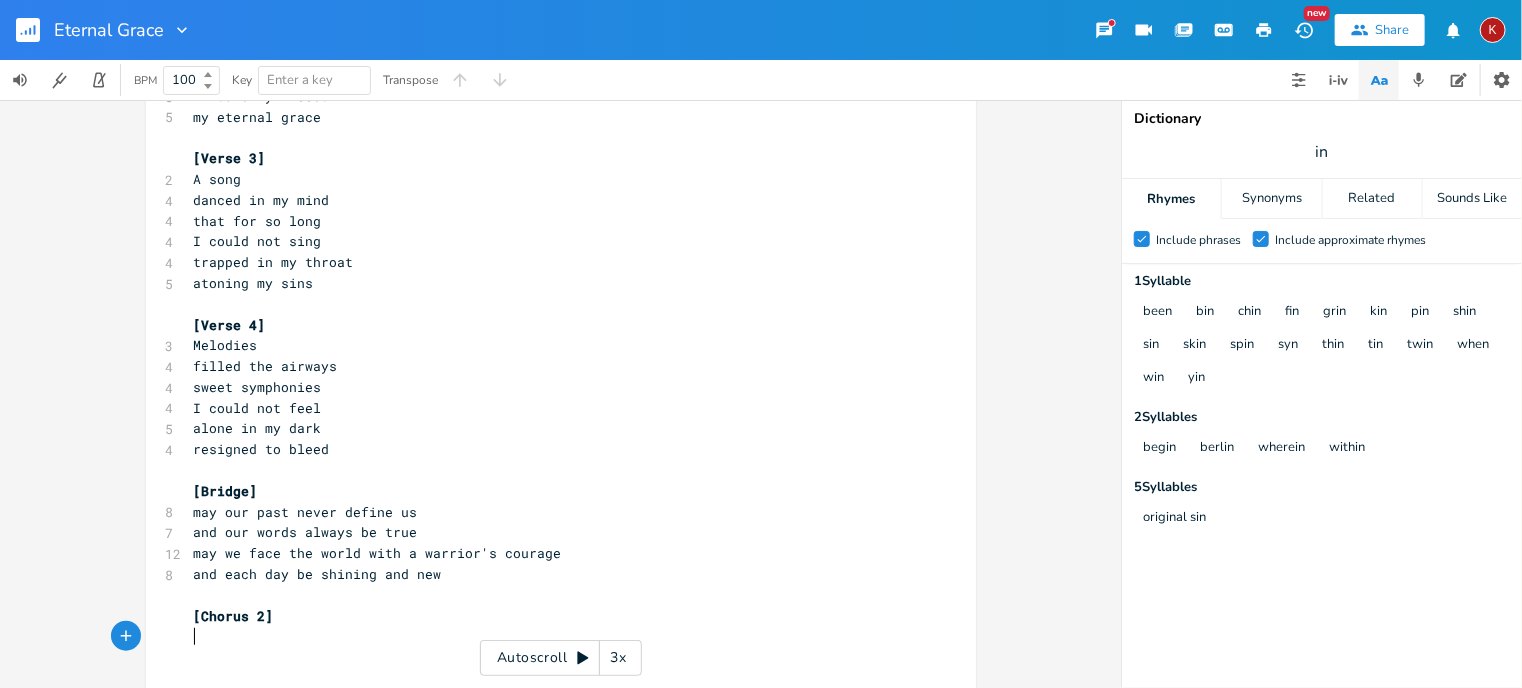click on "​" at bounding box center [551, 636] 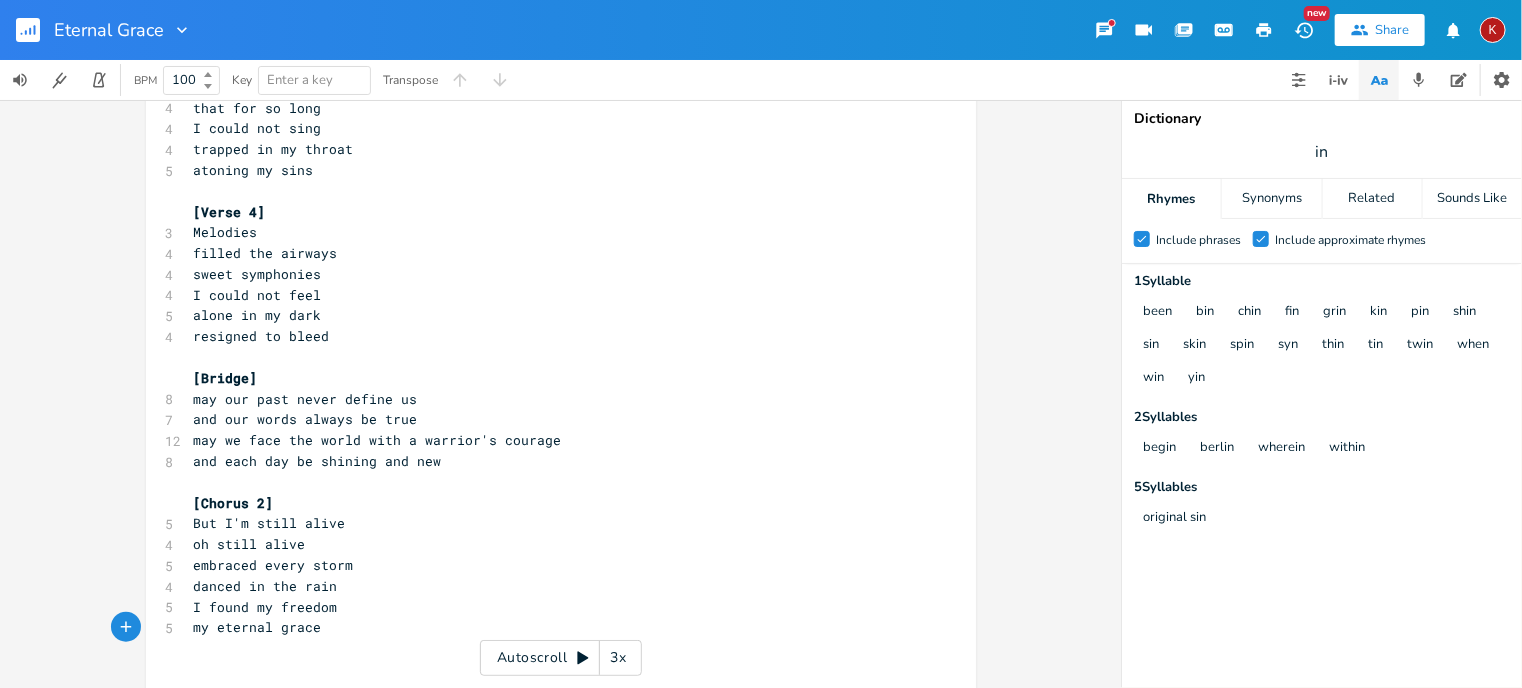 scroll, scrollTop: 607, scrollLeft: 0, axis: vertical 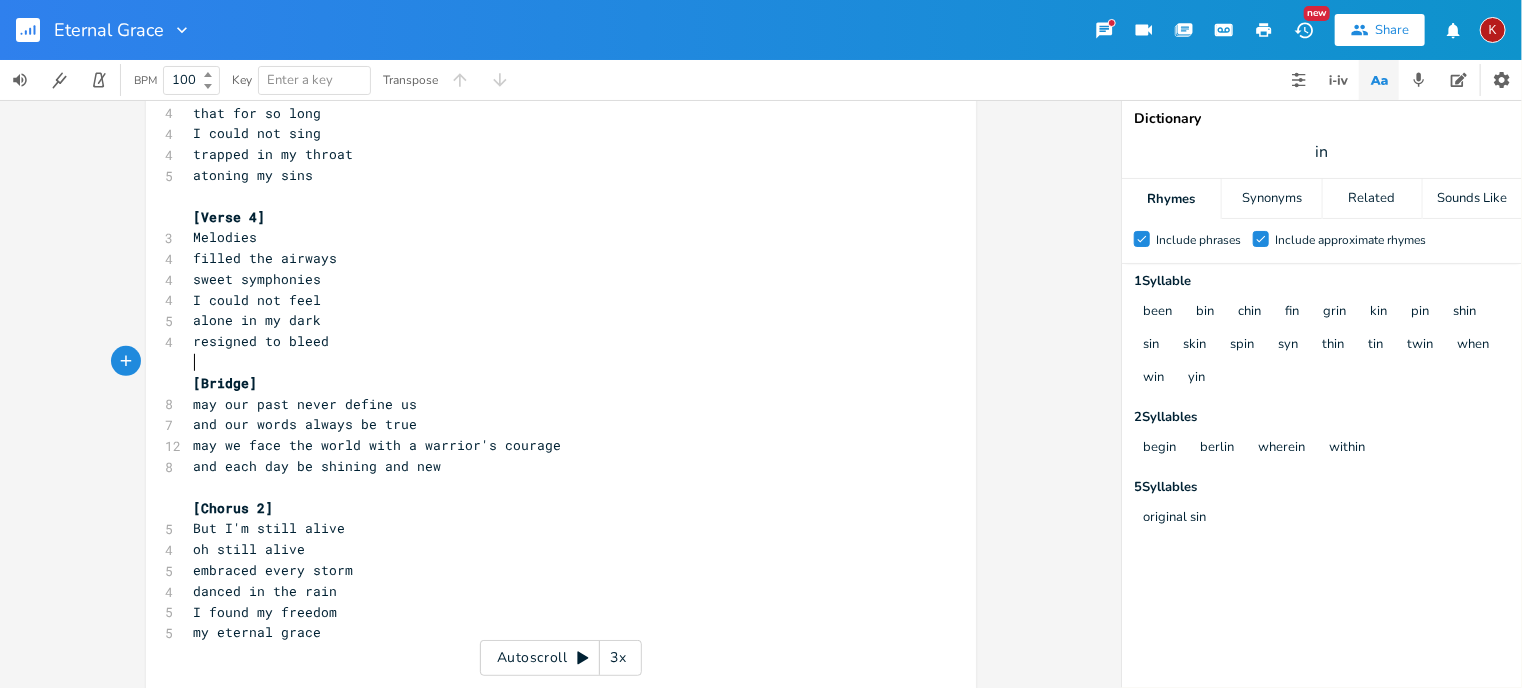 click on "​" at bounding box center [551, 362] 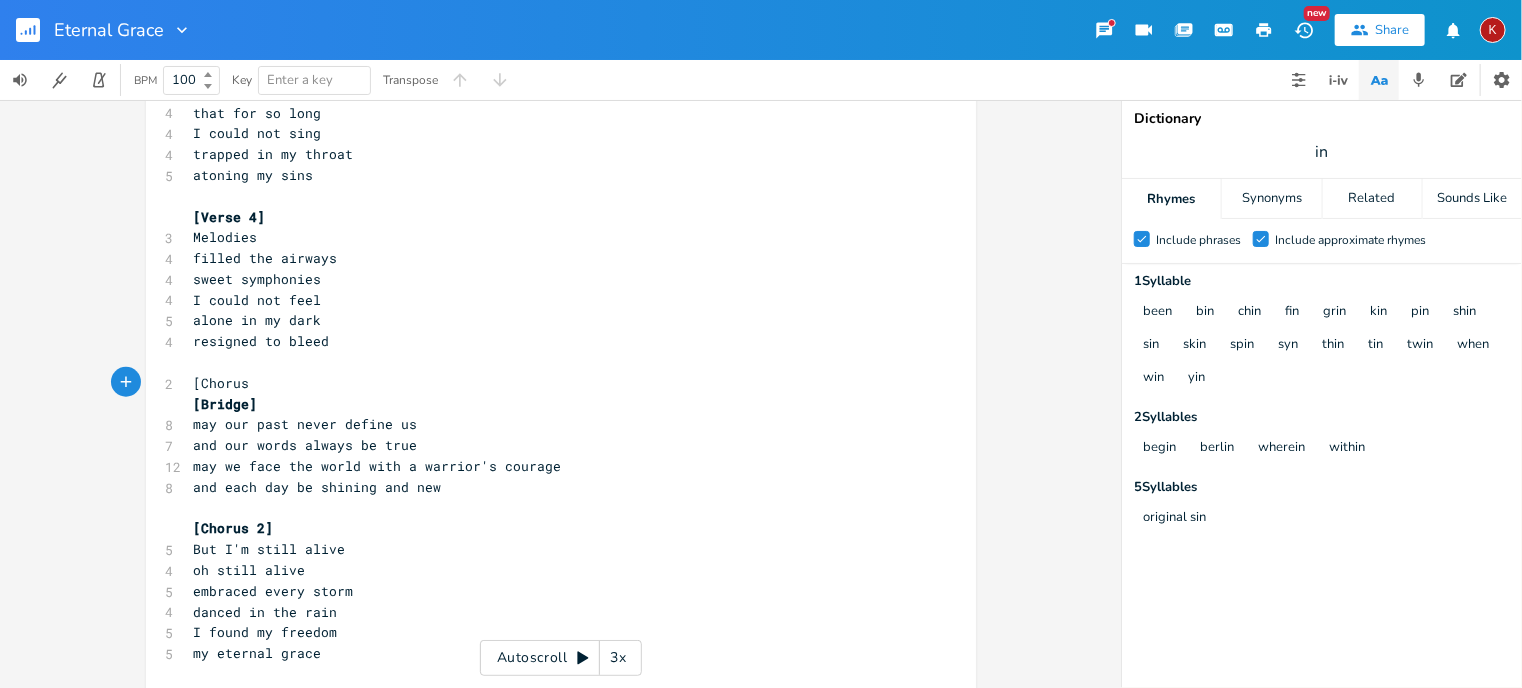 type on "[Chorus]" 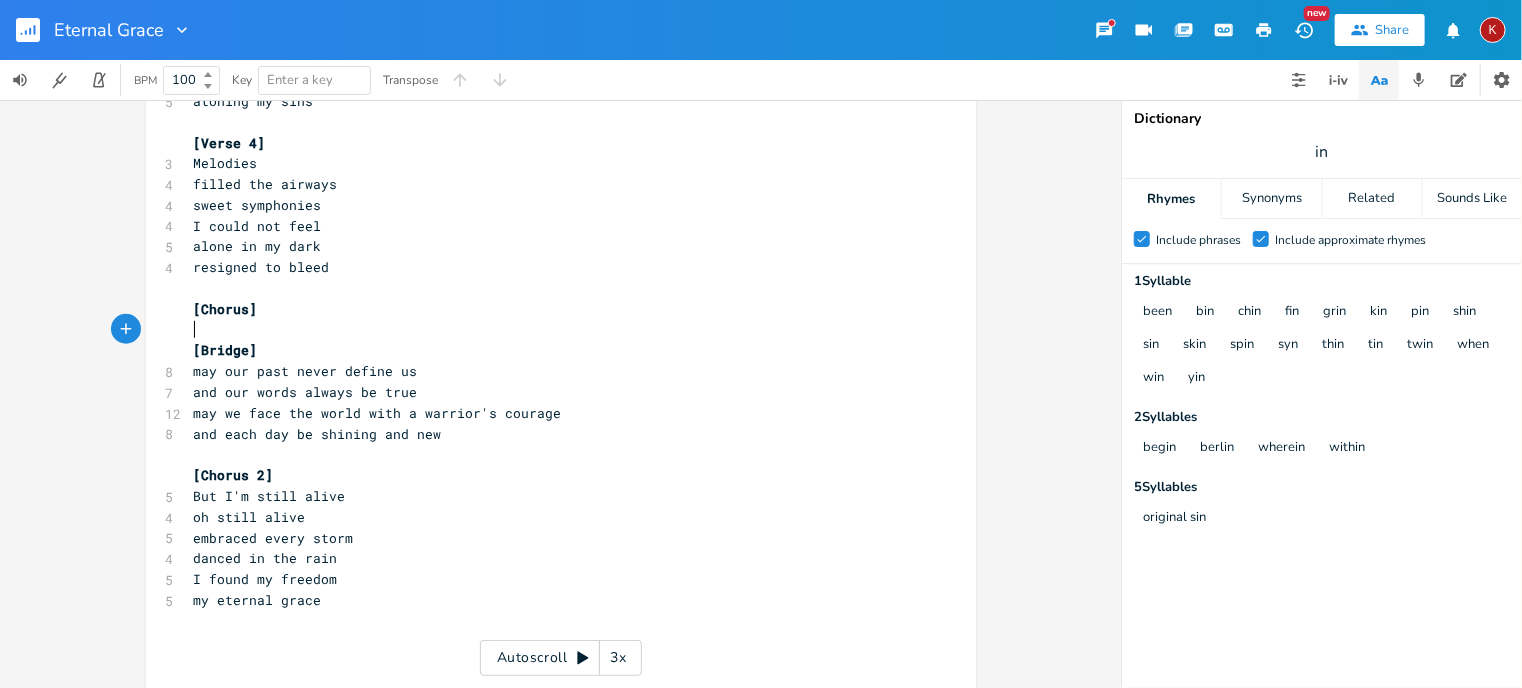 scroll, scrollTop: 706, scrollLeft: 0, axis: vertical 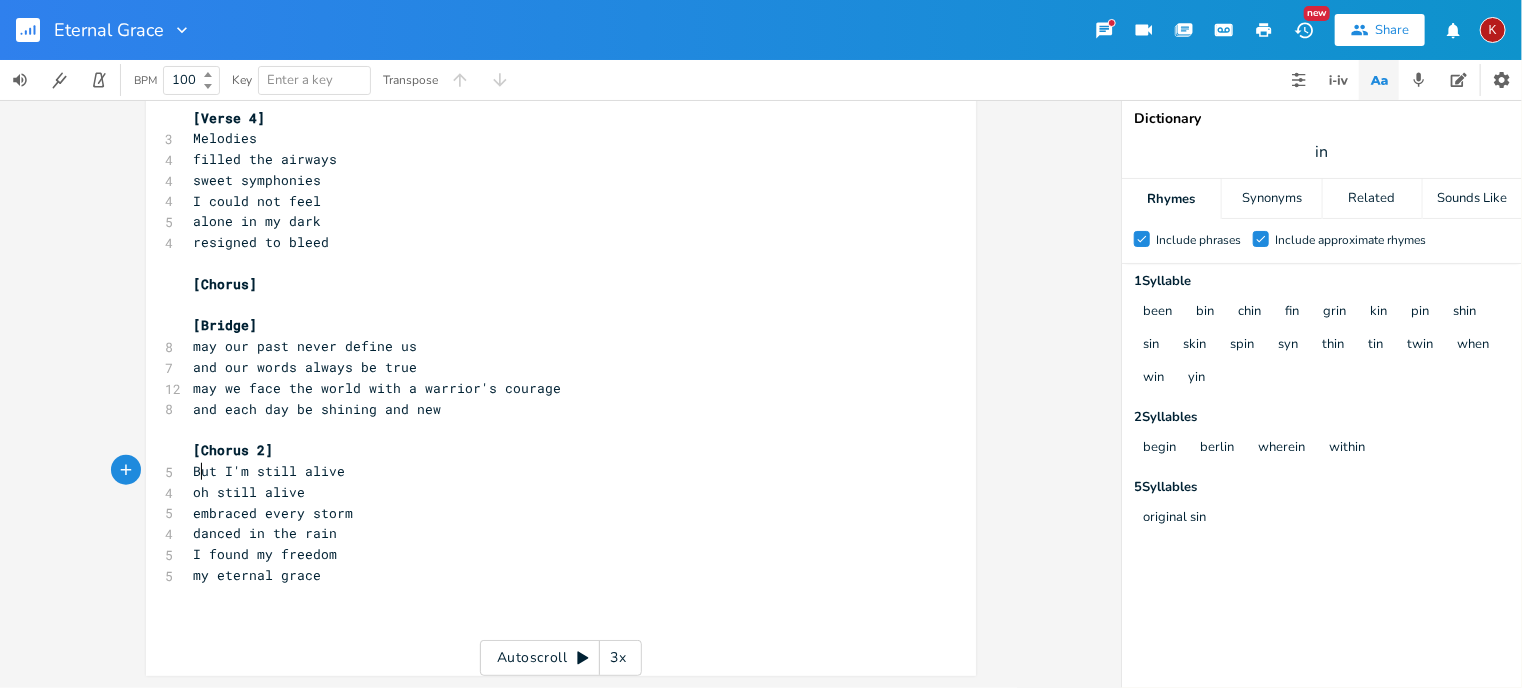 click on "But I'm still alive" at bounding box center (270, 471) 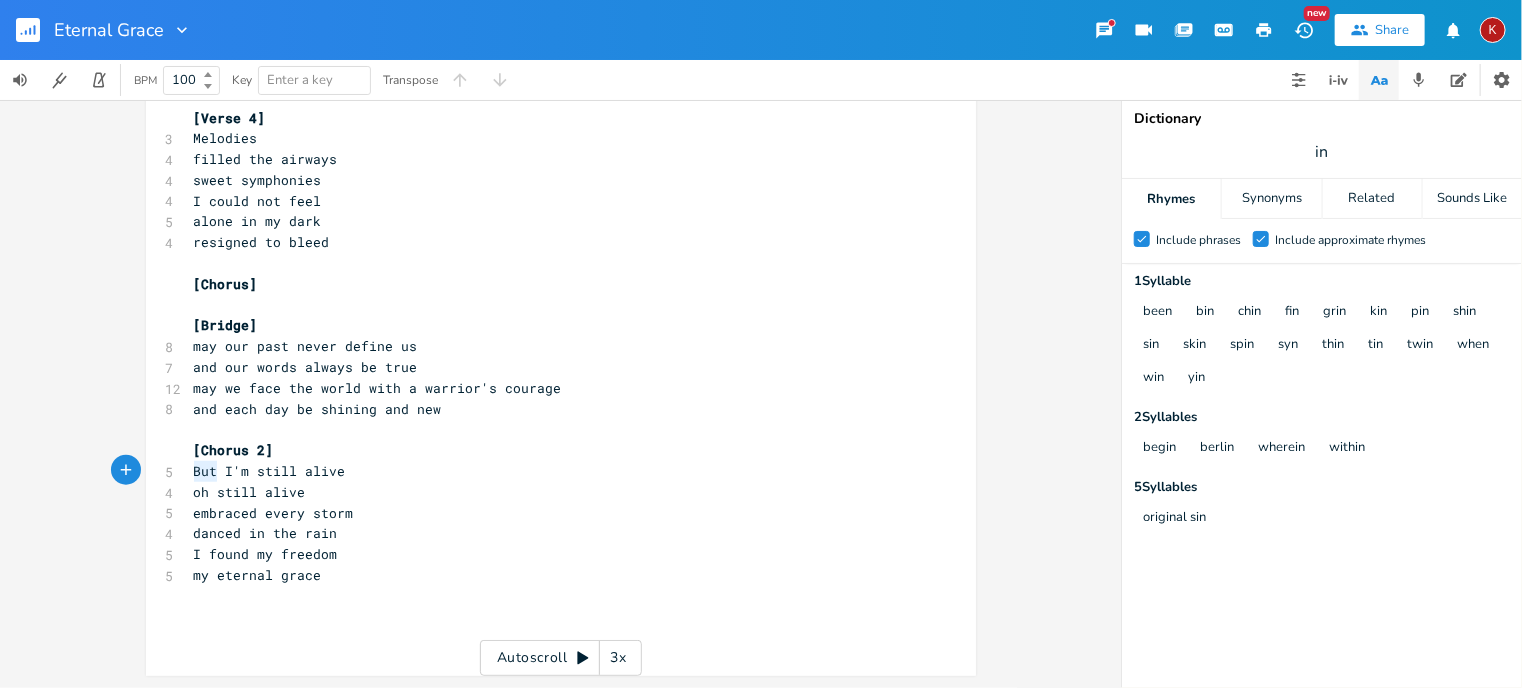 click on "But I'm still alive" at bounding box center [270, 471] 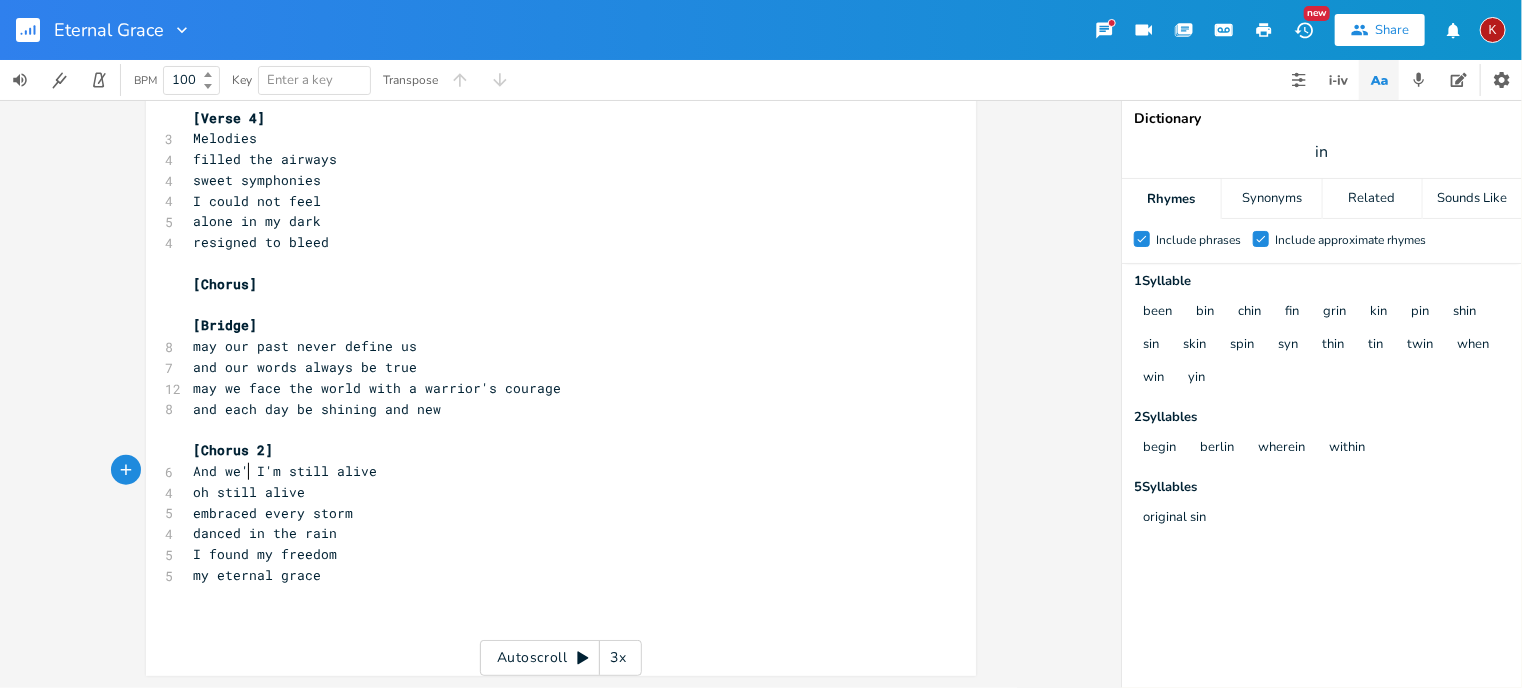 type on "And we't" 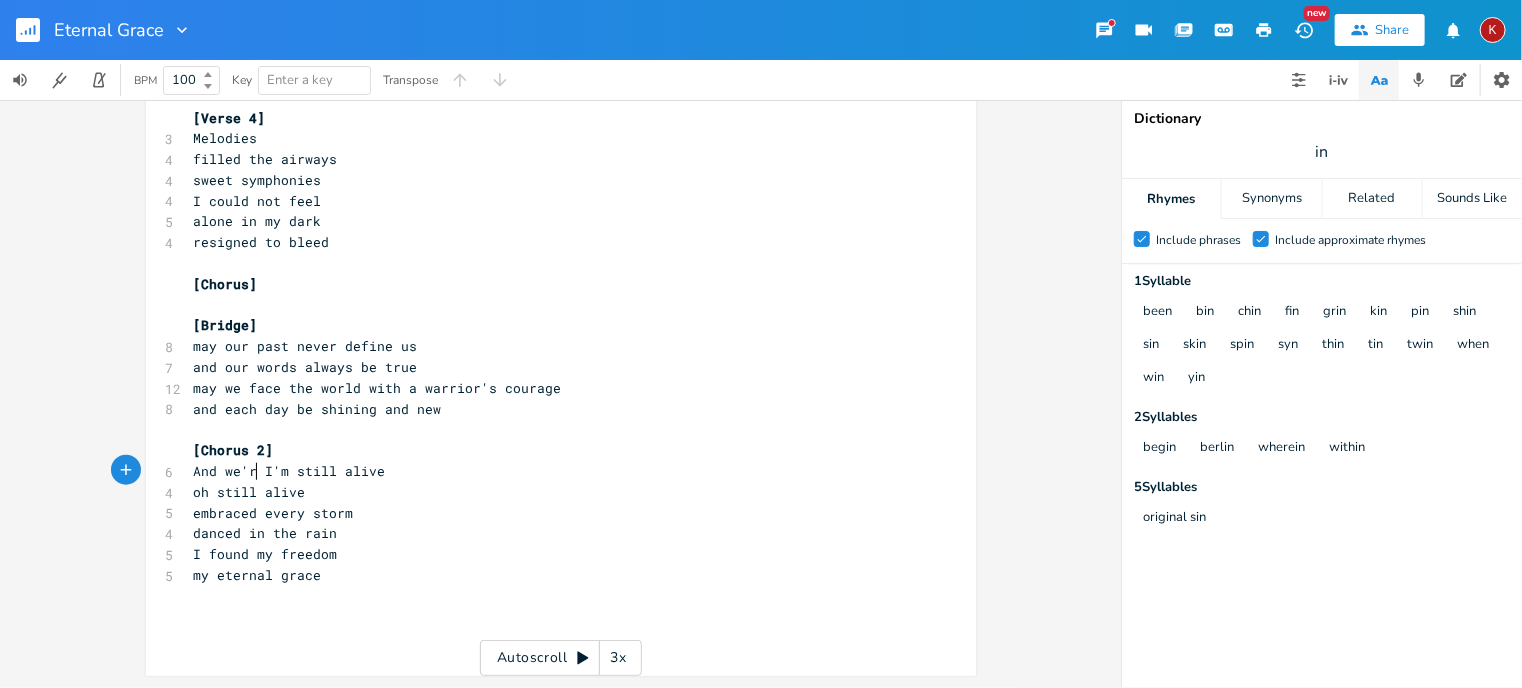 type on "re" 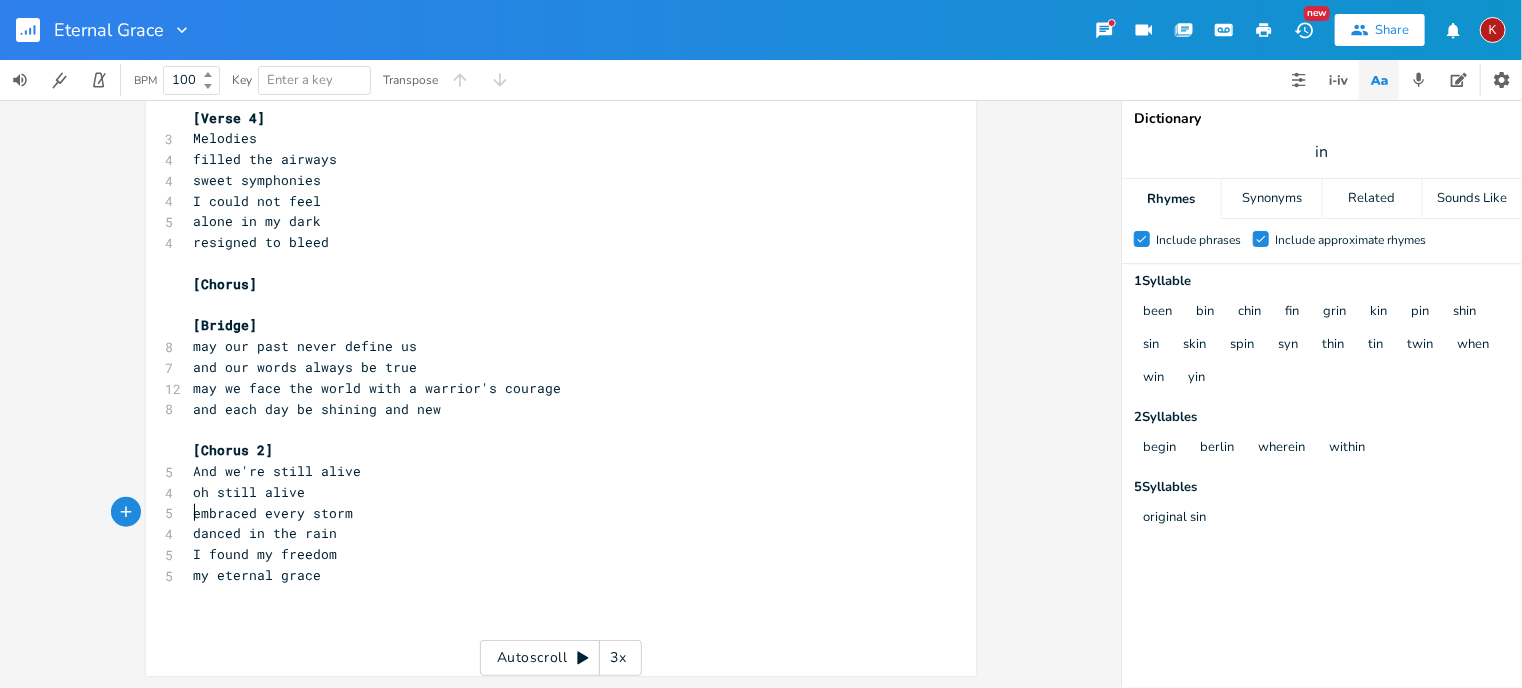 click on "embraced every storm" at bounding box center (274, 513) 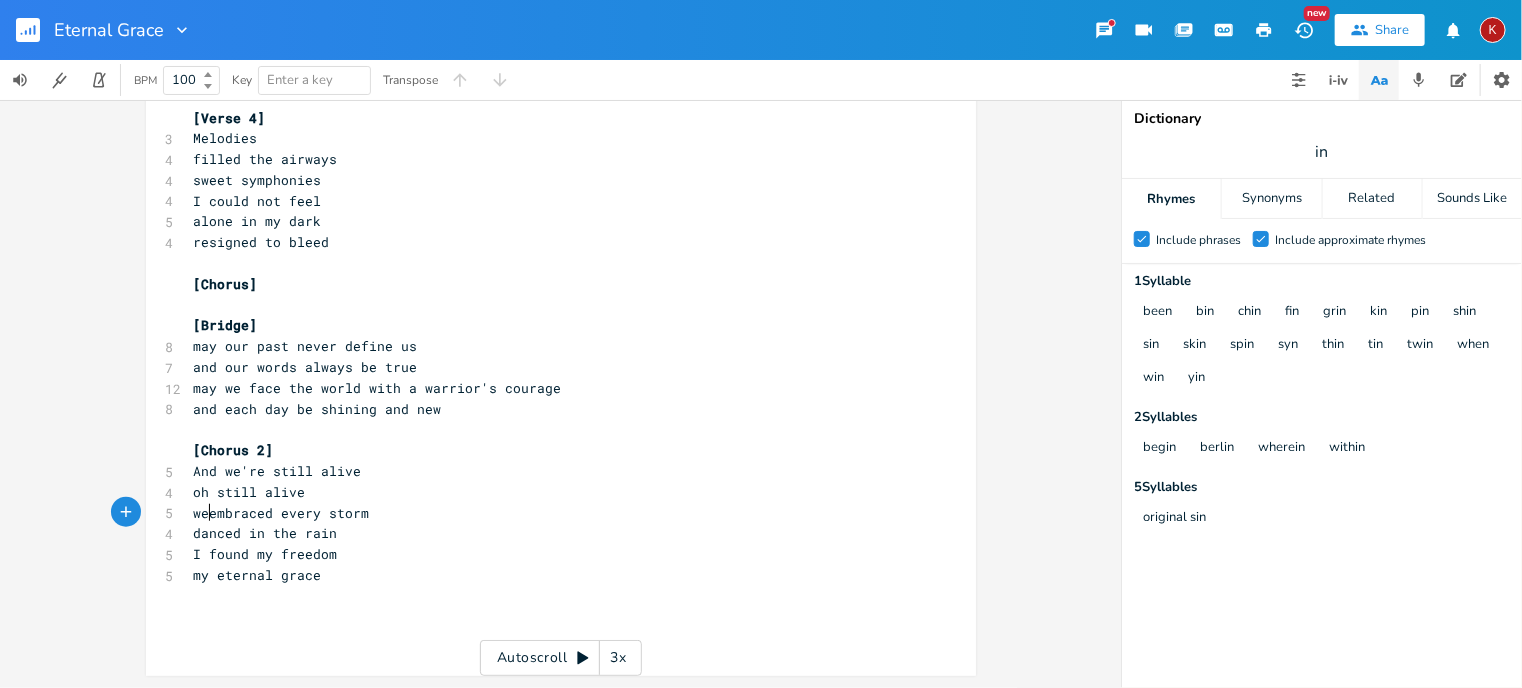 type on "we" 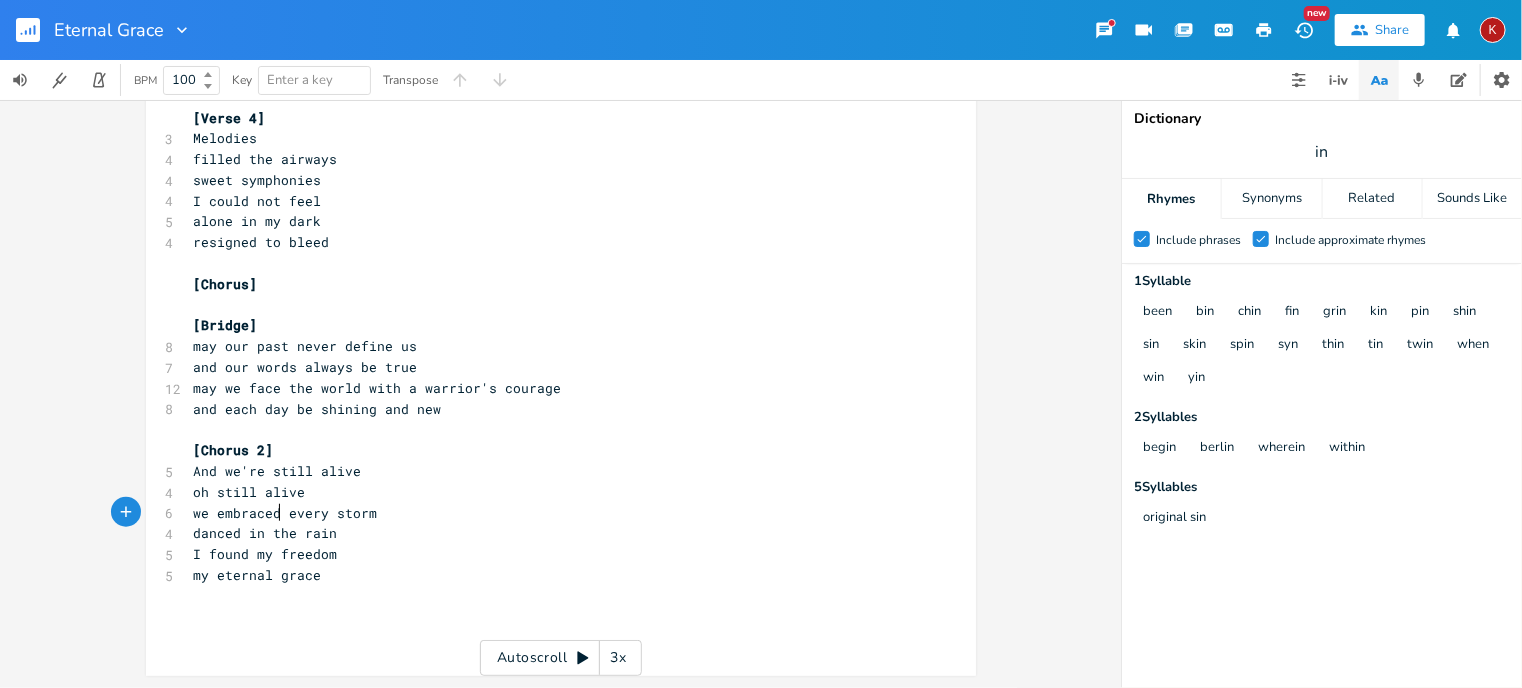 click on "we embraced every storm" at bounding box center [286, 513] 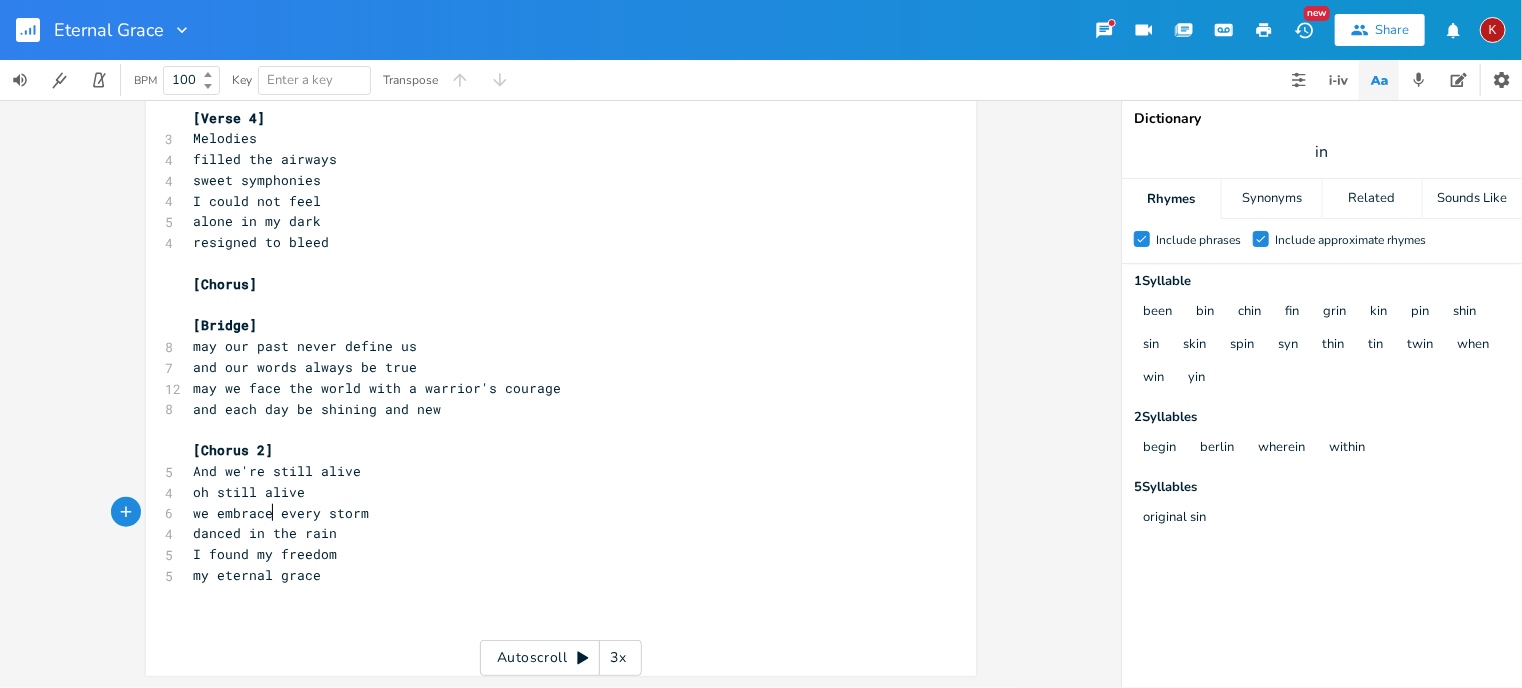 click on "danced in the rain" at bounding box center [266, 533] 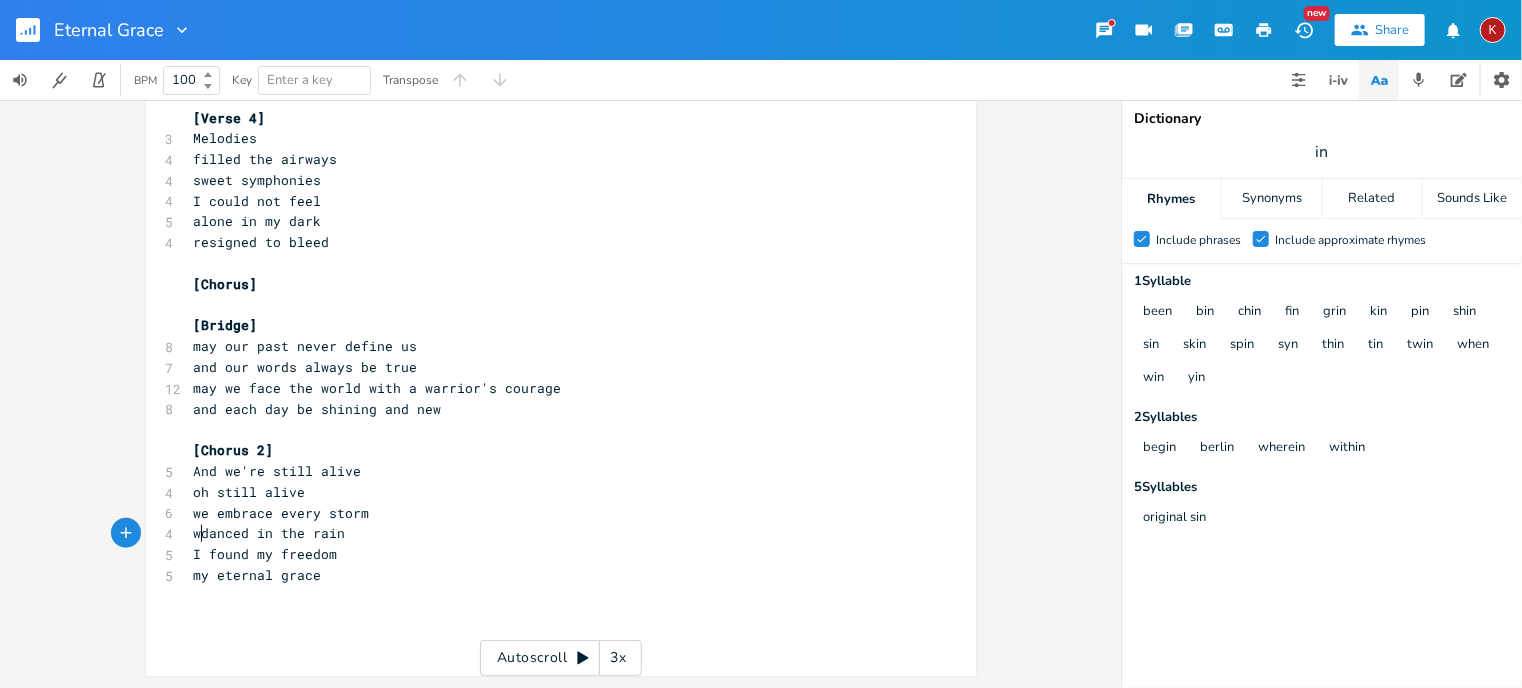 type on "we" 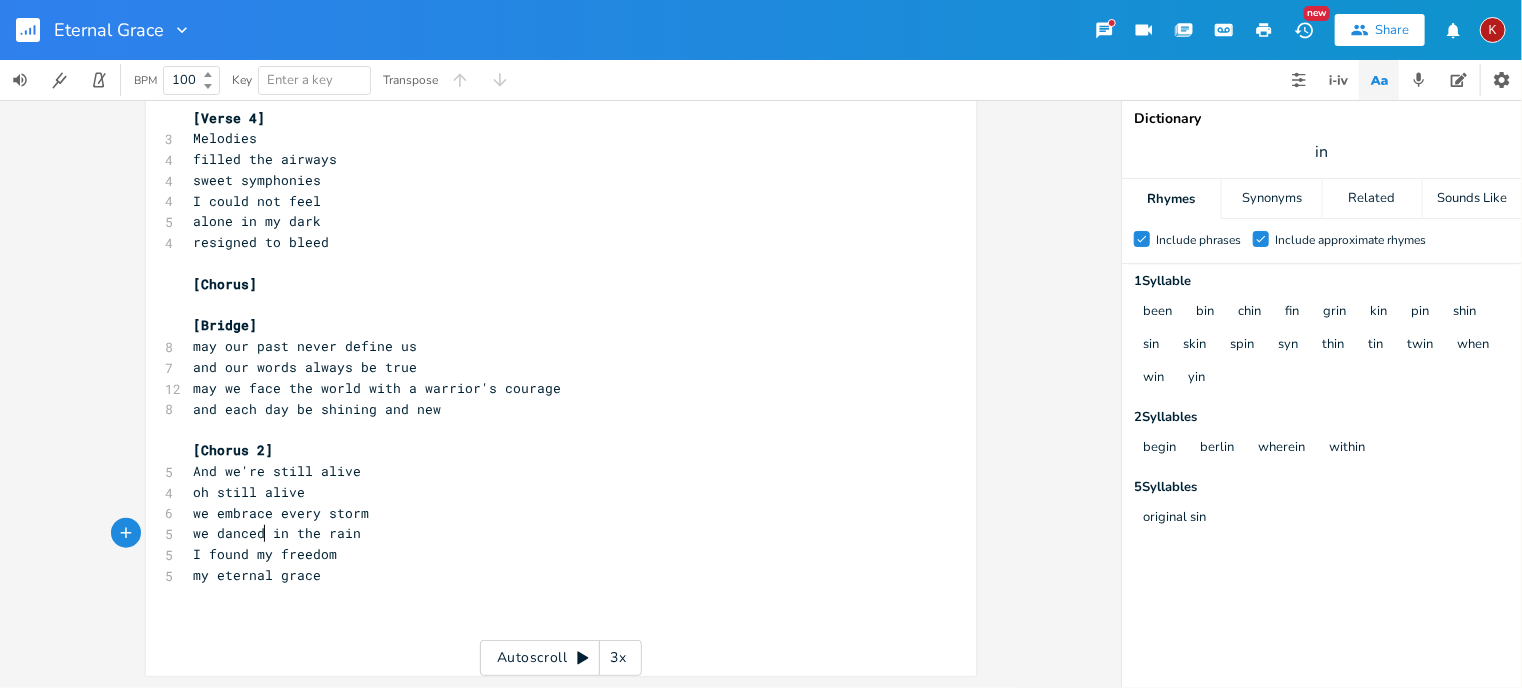 click on "we danced in the rain" at bounding box center (278, 533) 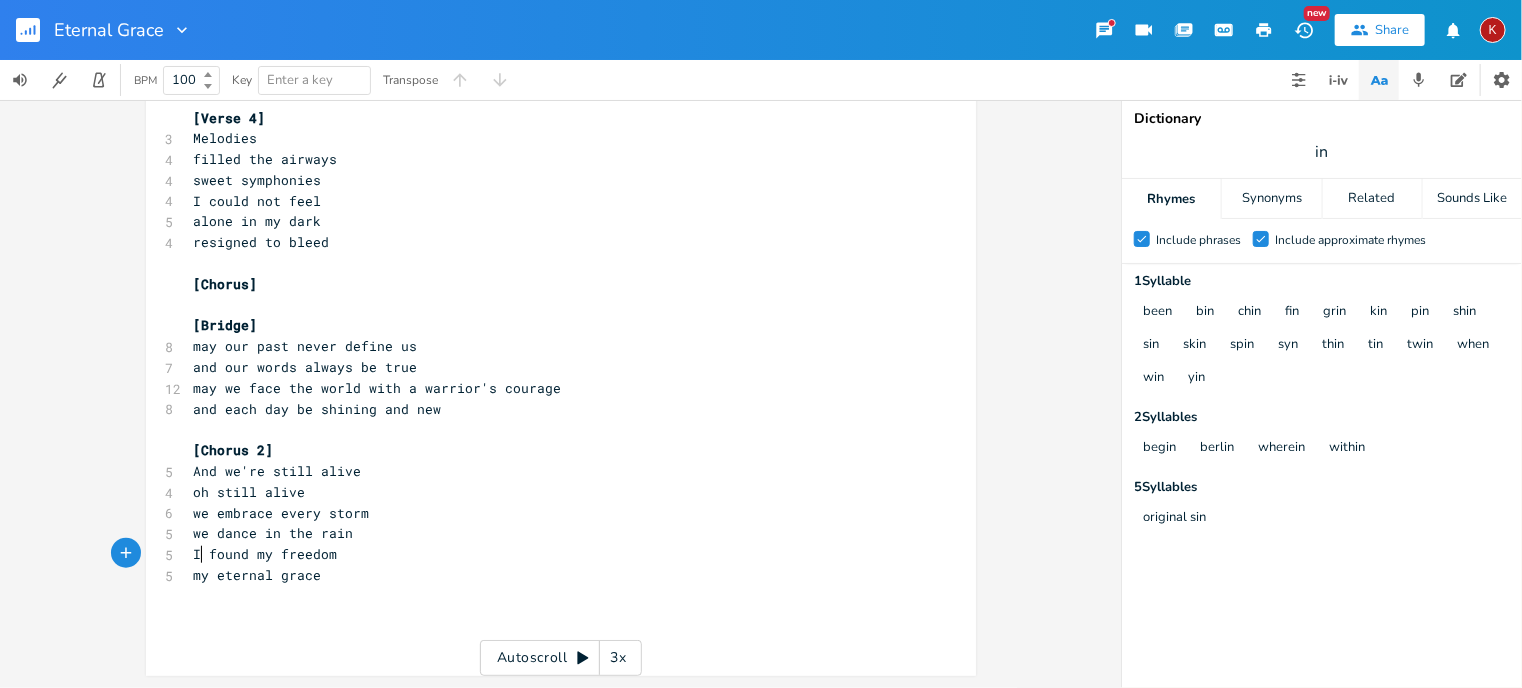 click on "I found my freedom" at bounding box center [266, 554] 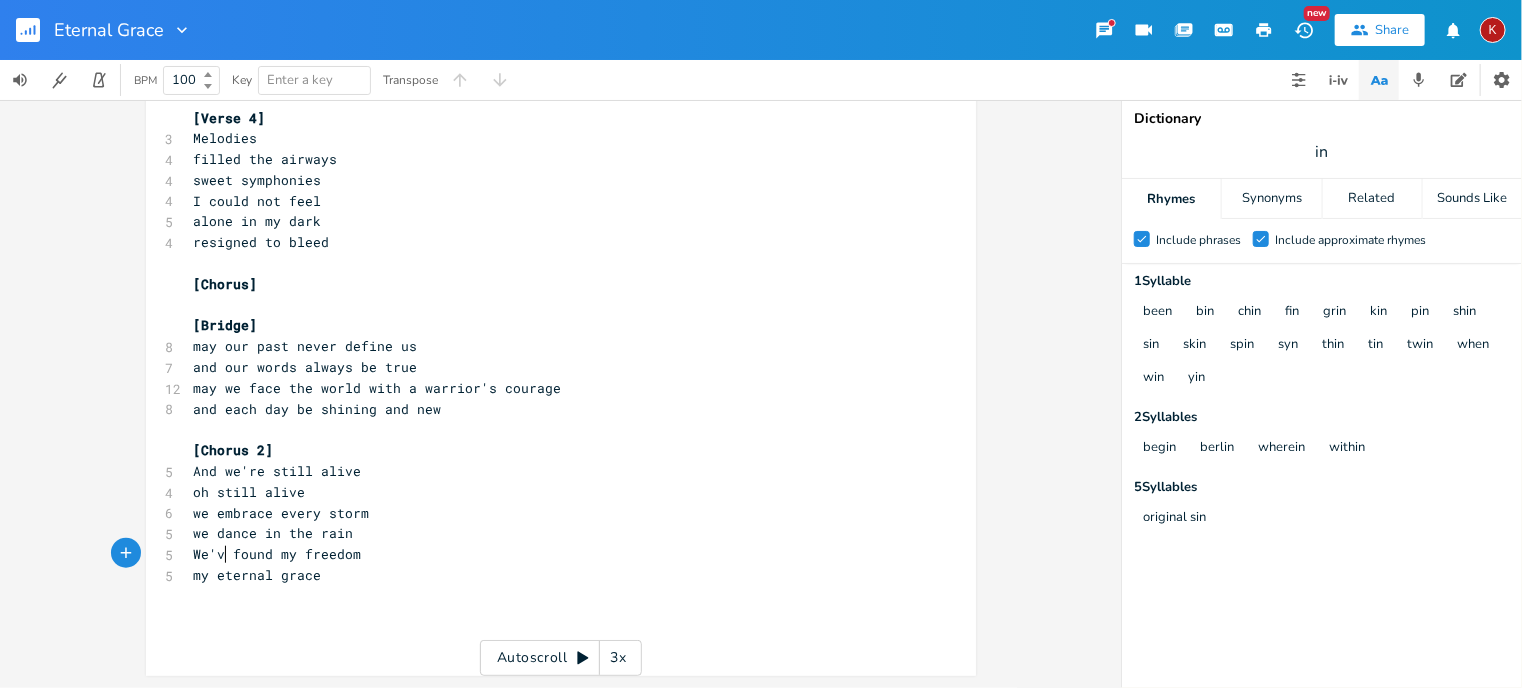 scroll, scrollTop: 0, scrollLeft: 36, axis: horizontal 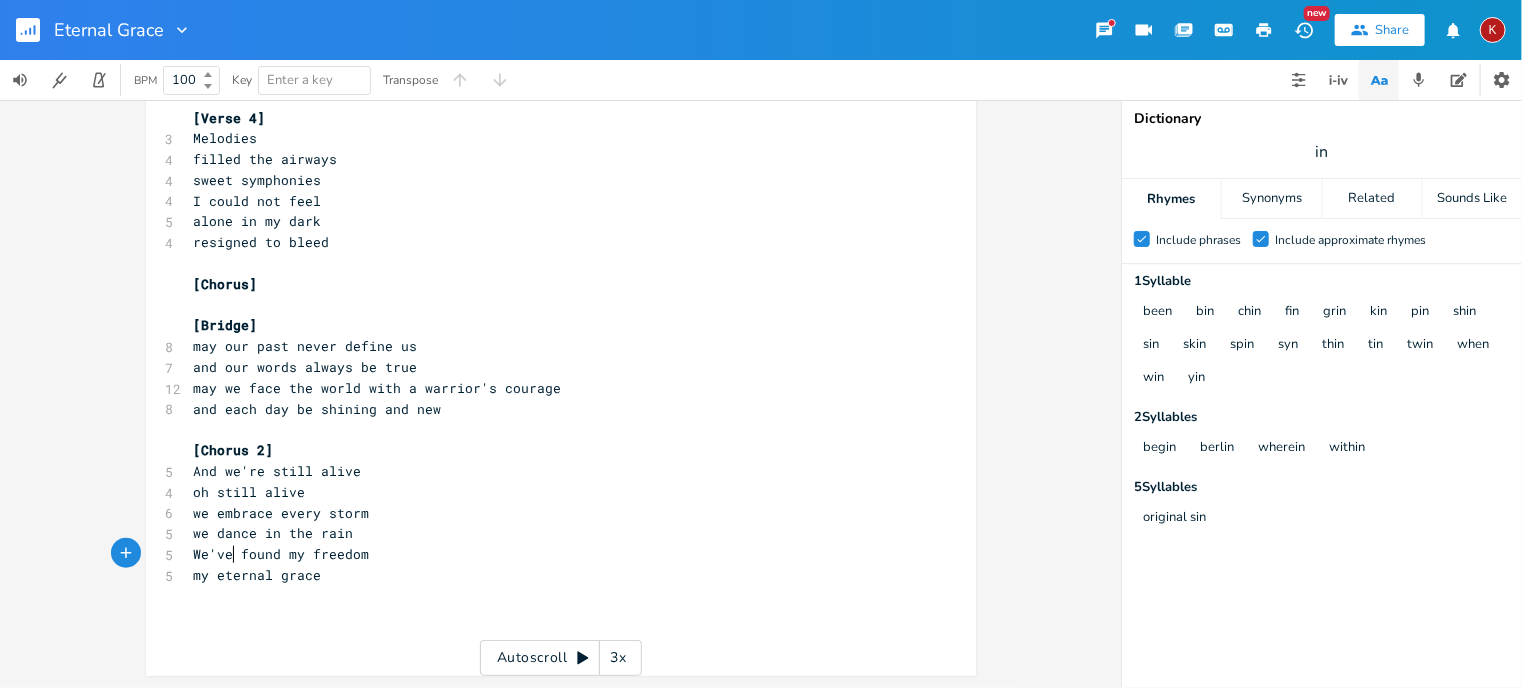 click on "We've found my freedom" at bounding box center [282, 554] 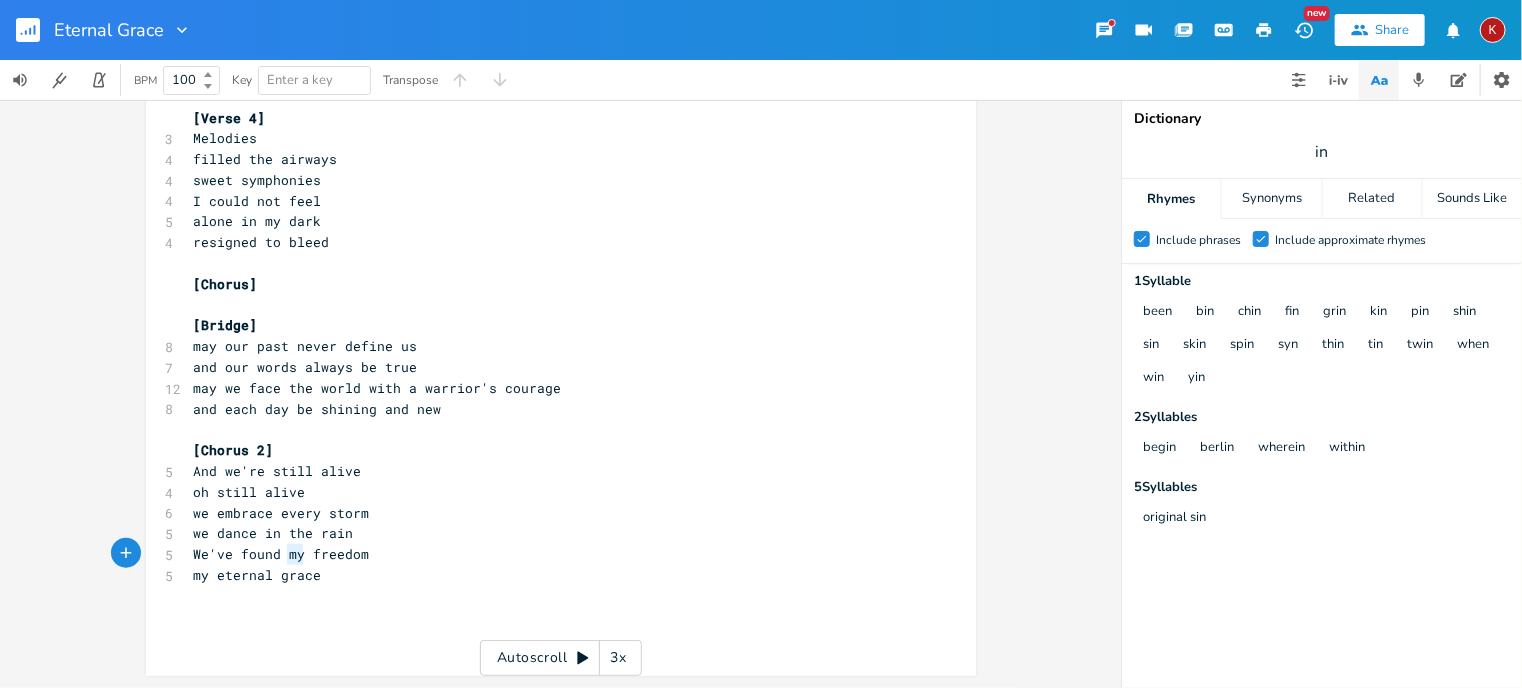 click on "We've found my freedom" at bounding box center (282, 554) 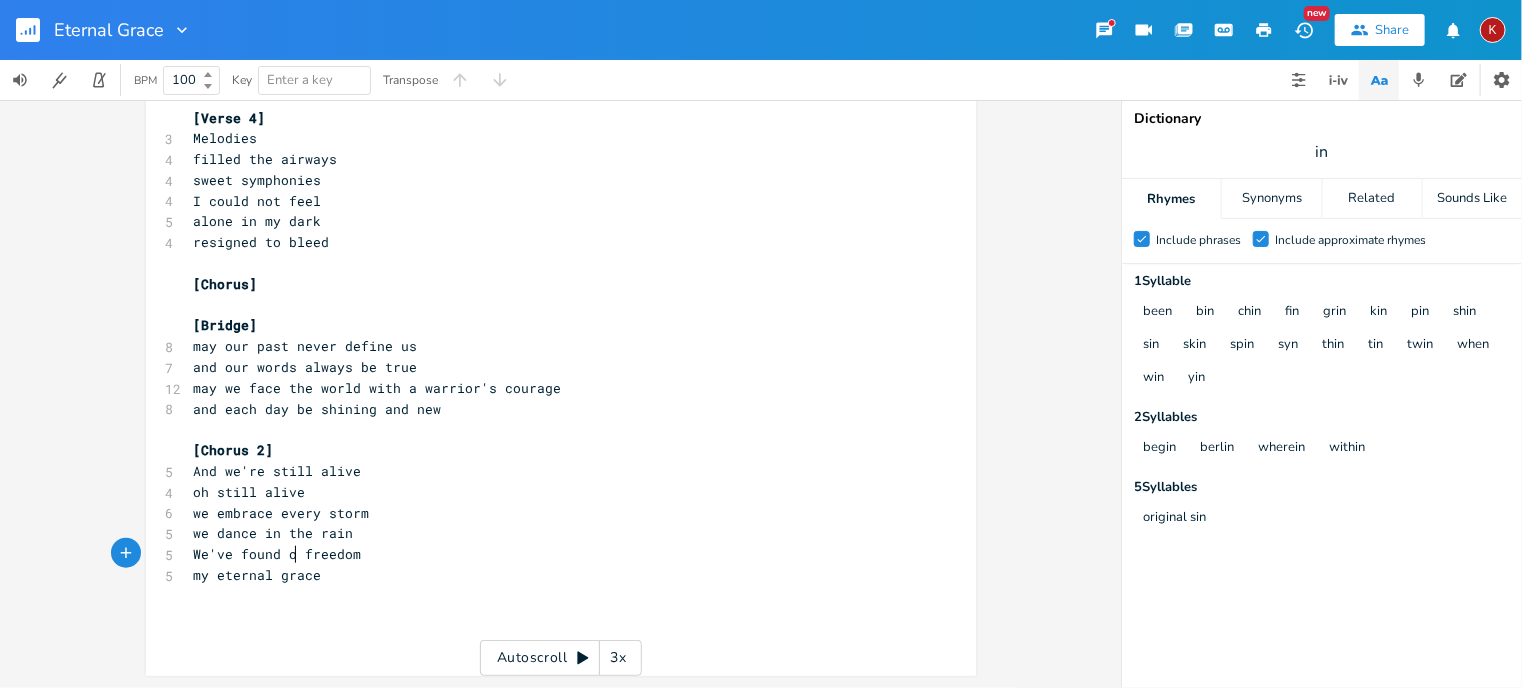 type on "our" 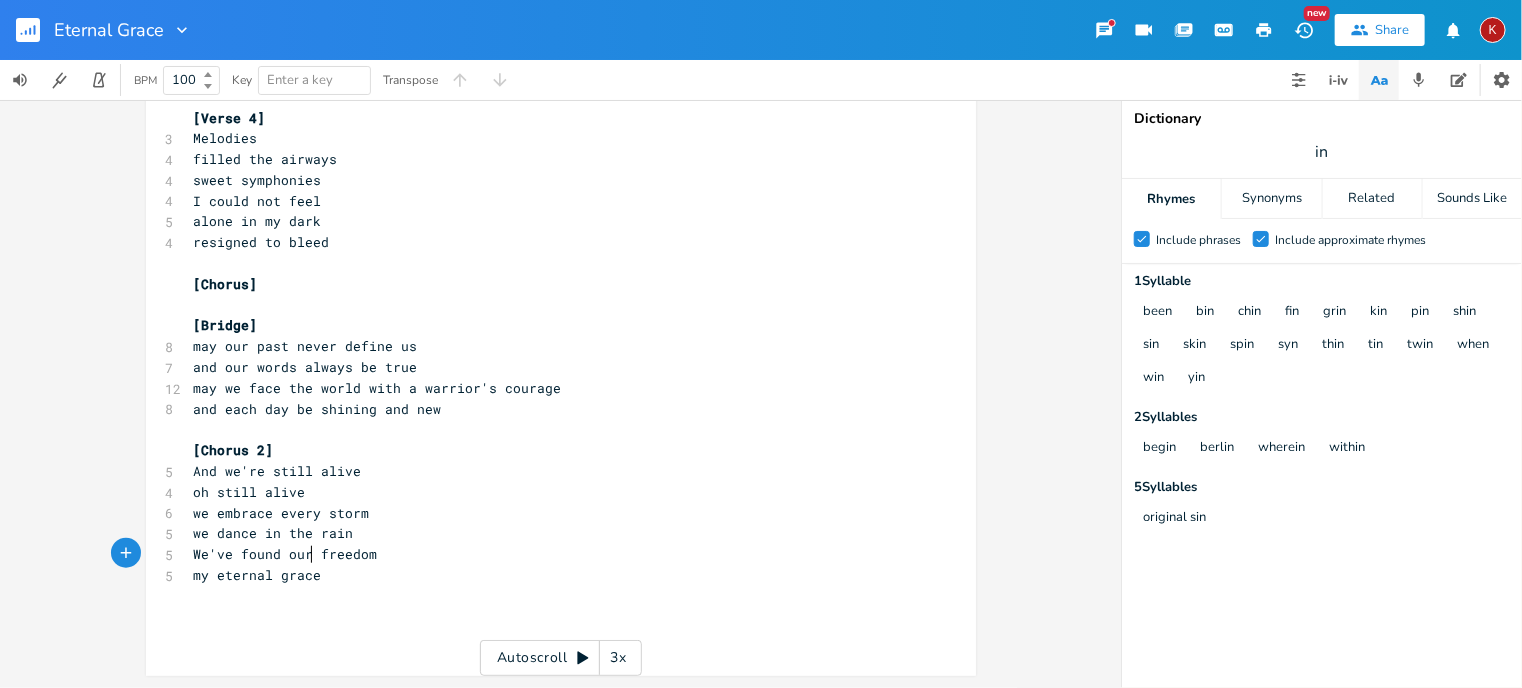 scroll, scrollTop: 0, scrollLeft: 18, axis: horizontal 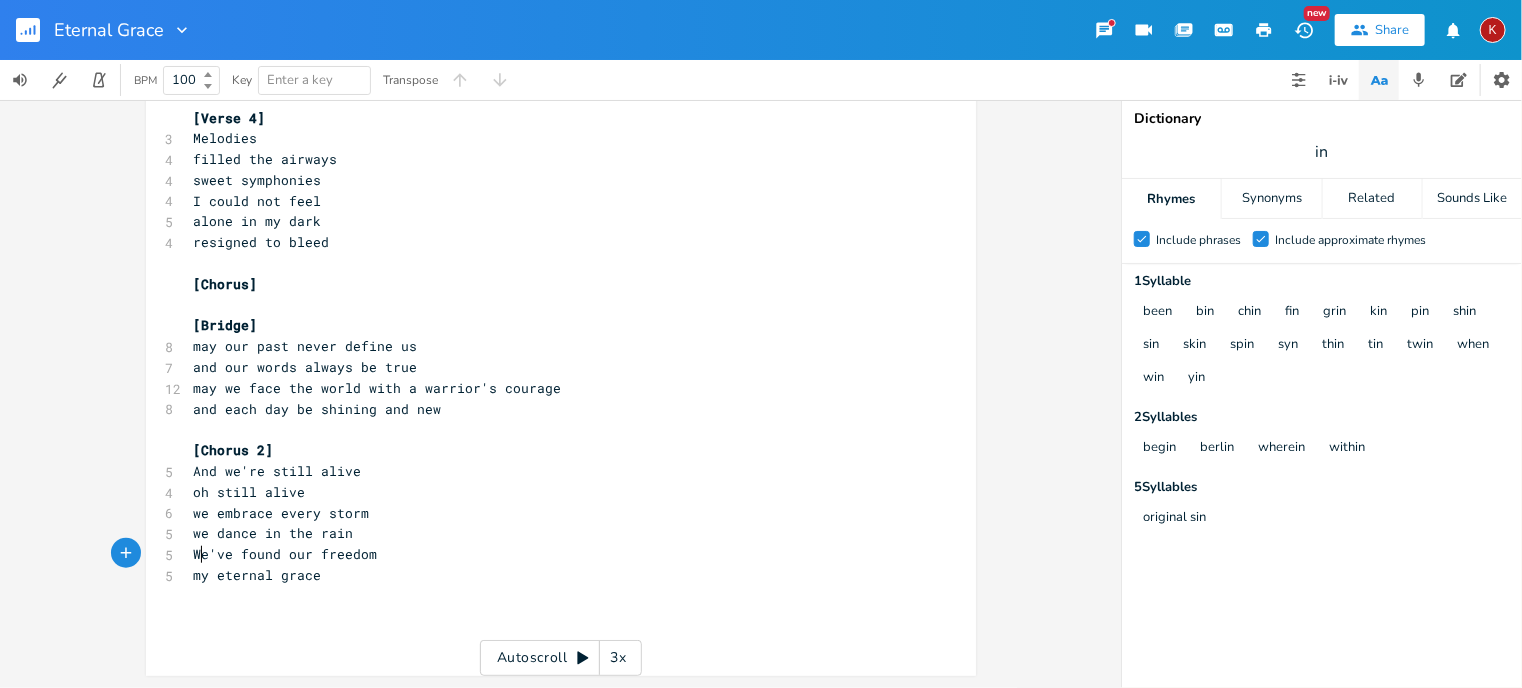 click on "We've found our freedom" at bounding box center (286, 554) 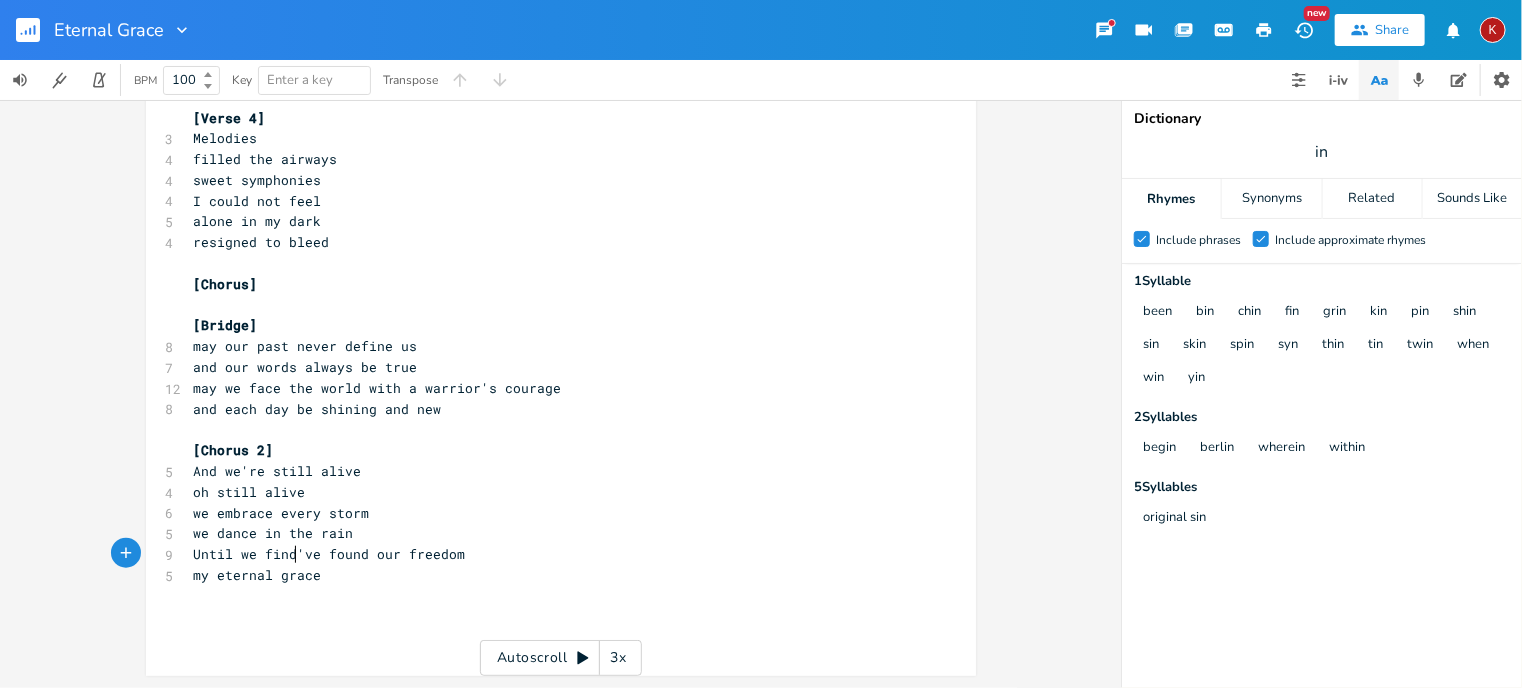 type on "Until we find" 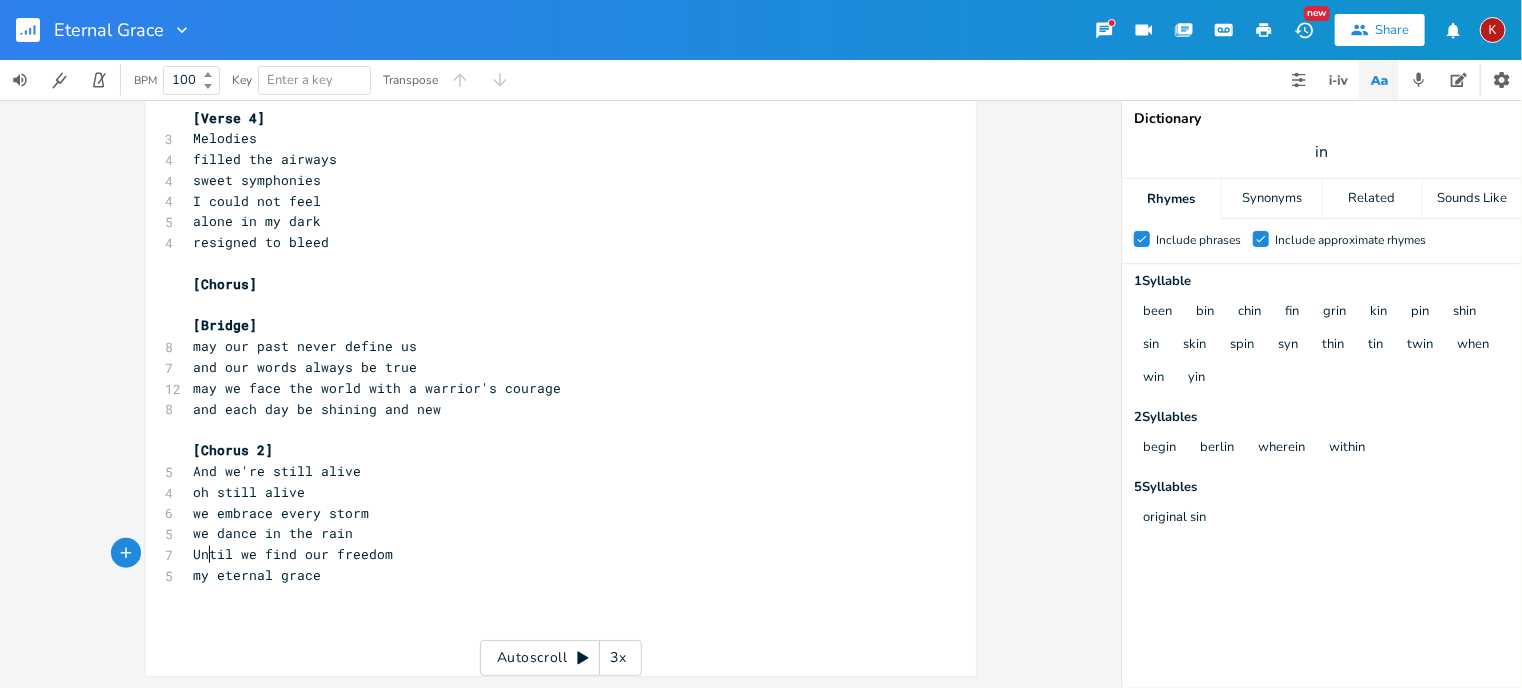click on "Until we find our freedom" at bounding box center (294, 554) 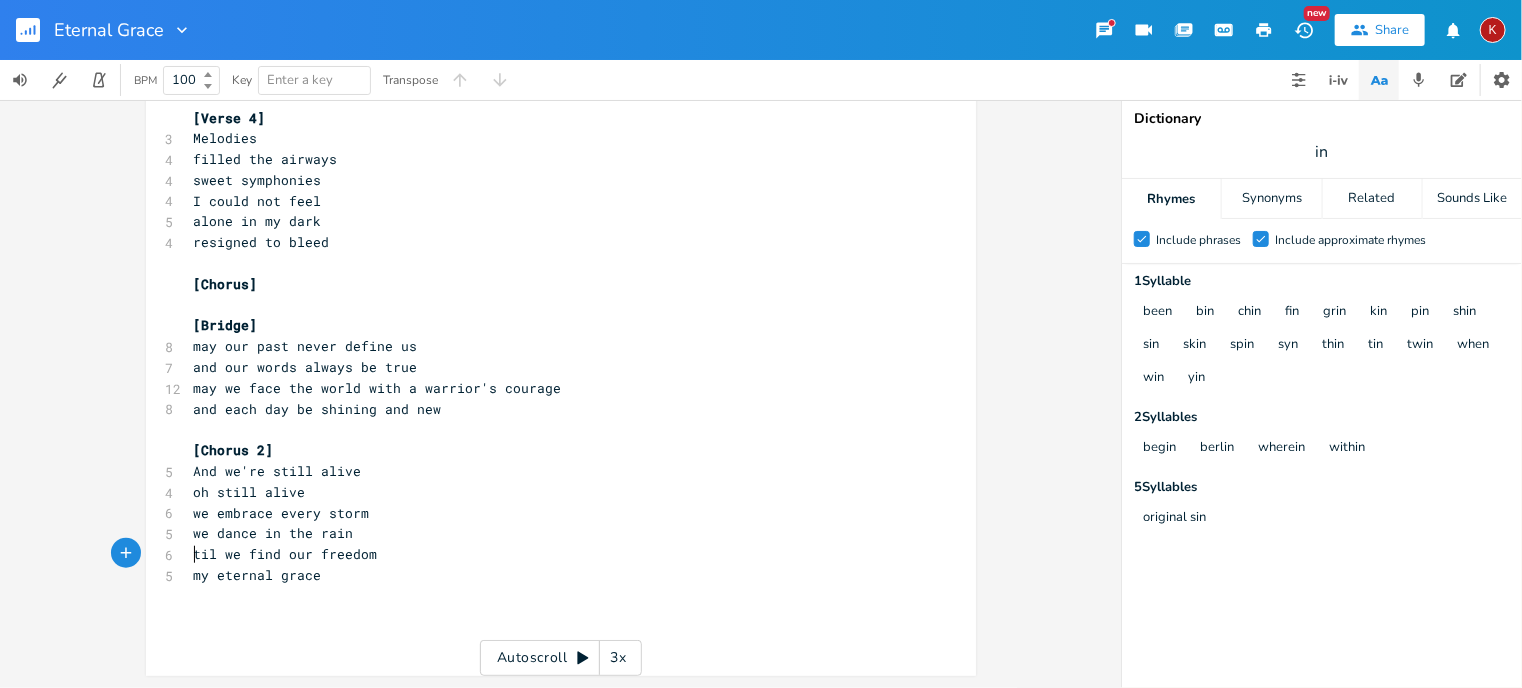 type on "T" 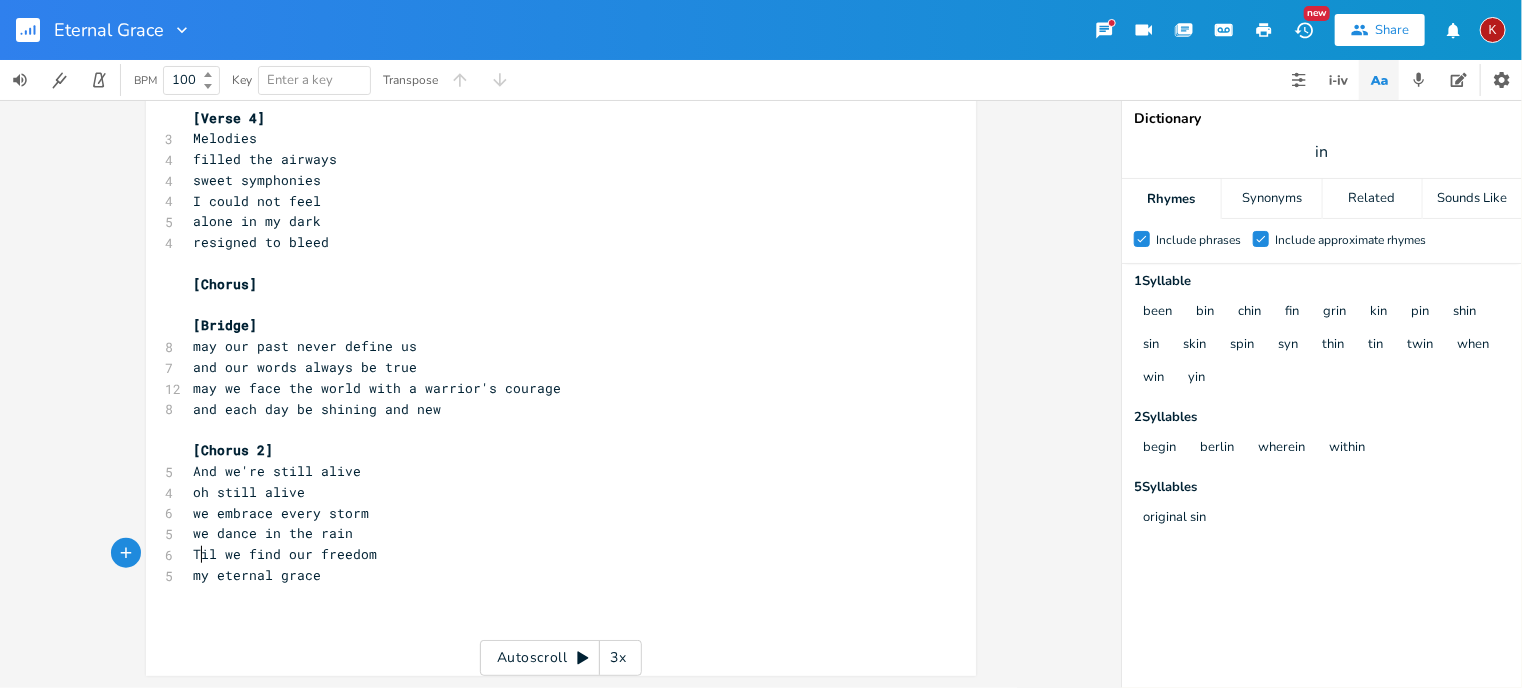 click on "my eternal grace" at bounding box center (258, 575) 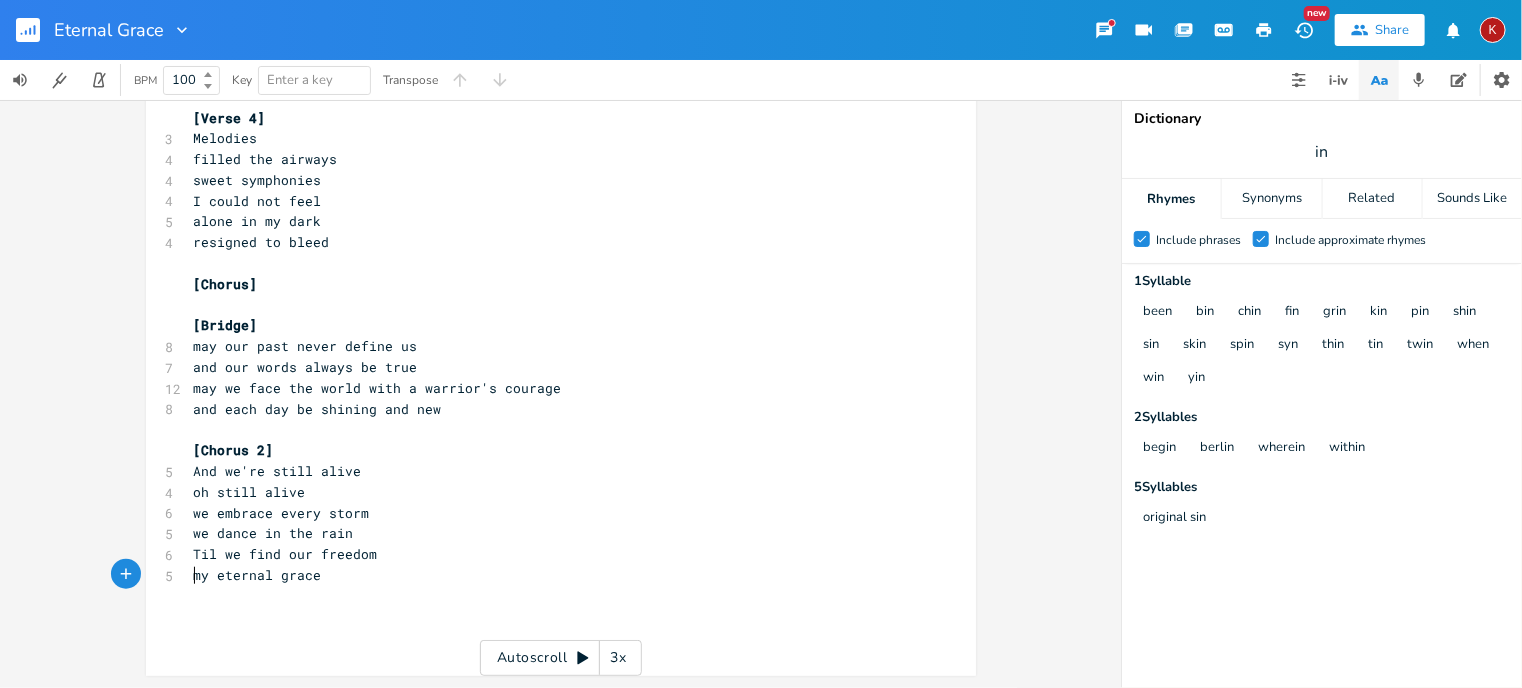 click on "my eternal grace" at bounding box center [258, 575] 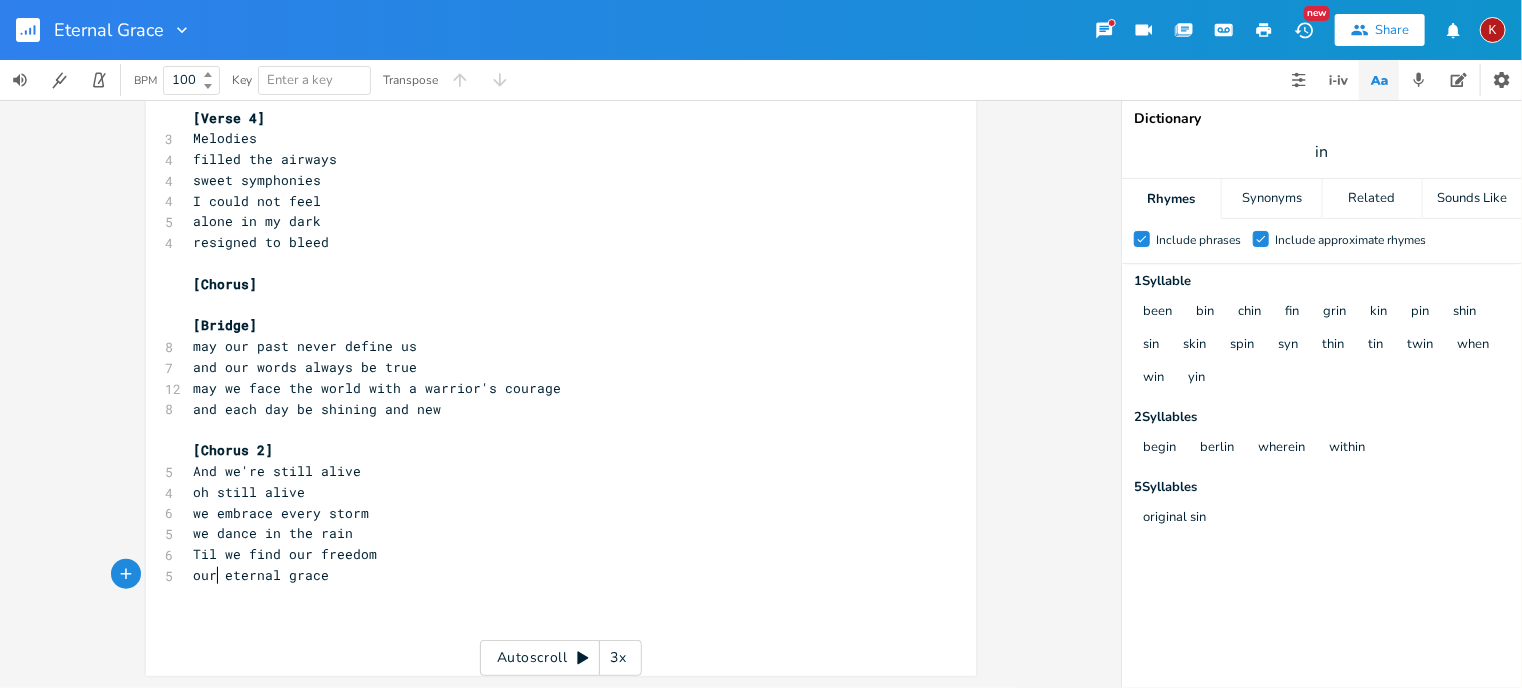 scroll, scrollTop: 0, scrollLeft: 18, axis: horizontal 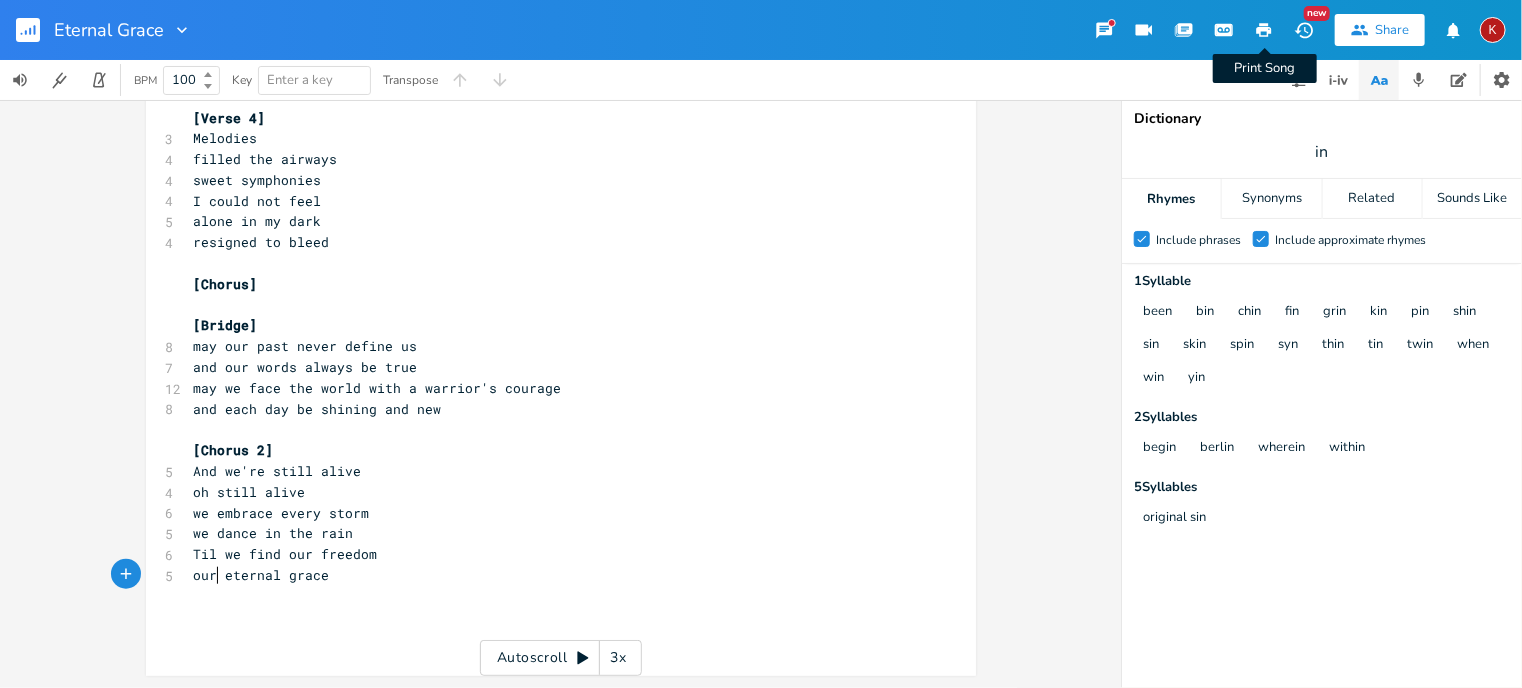 type on "our" 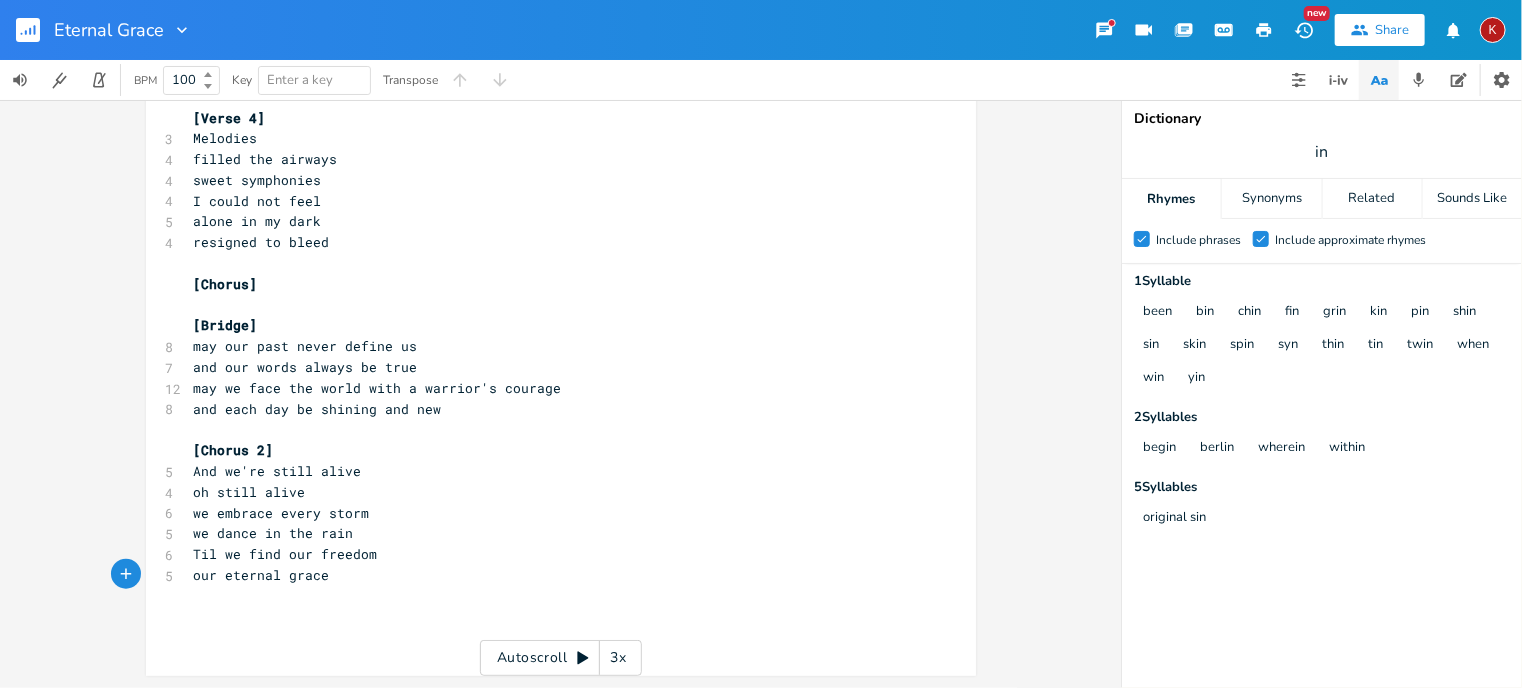 click 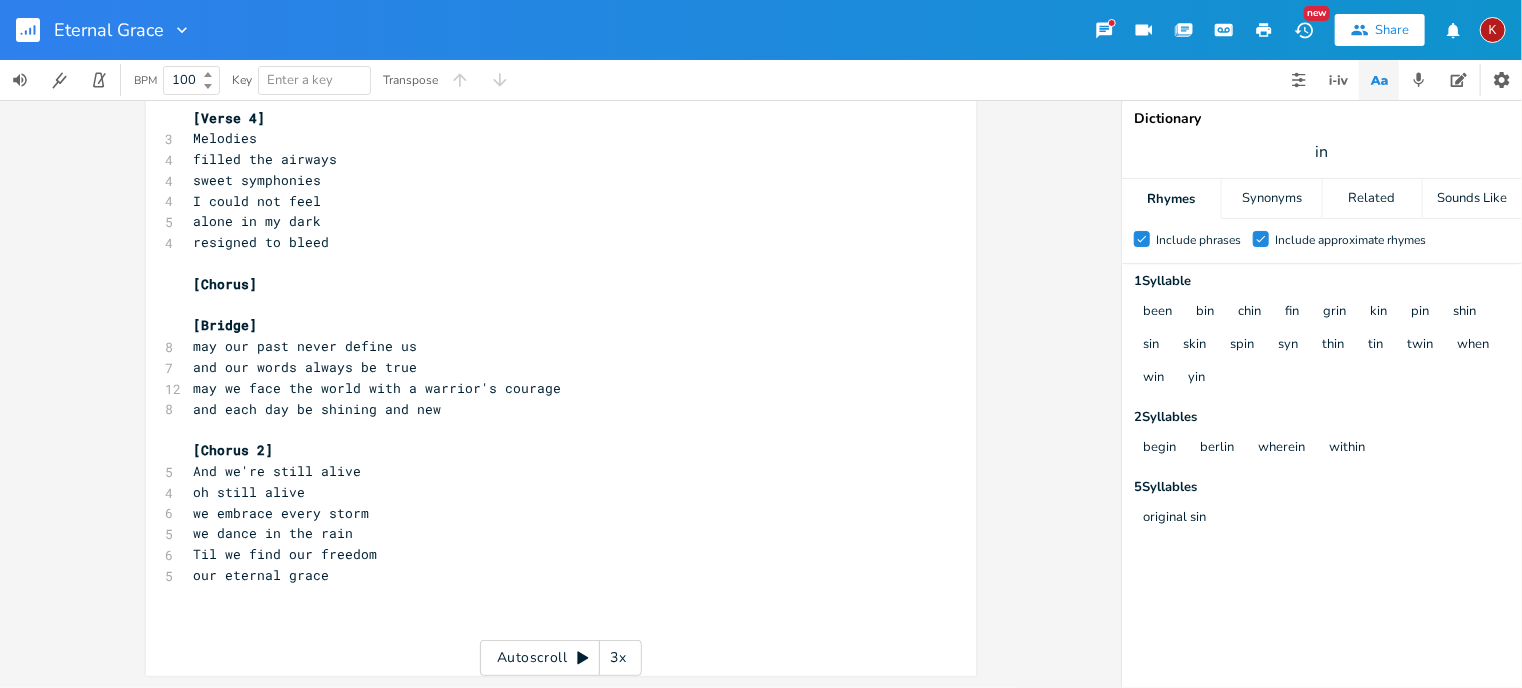scroll, scrollTop: 0, scrollLeft: 0, axis: both 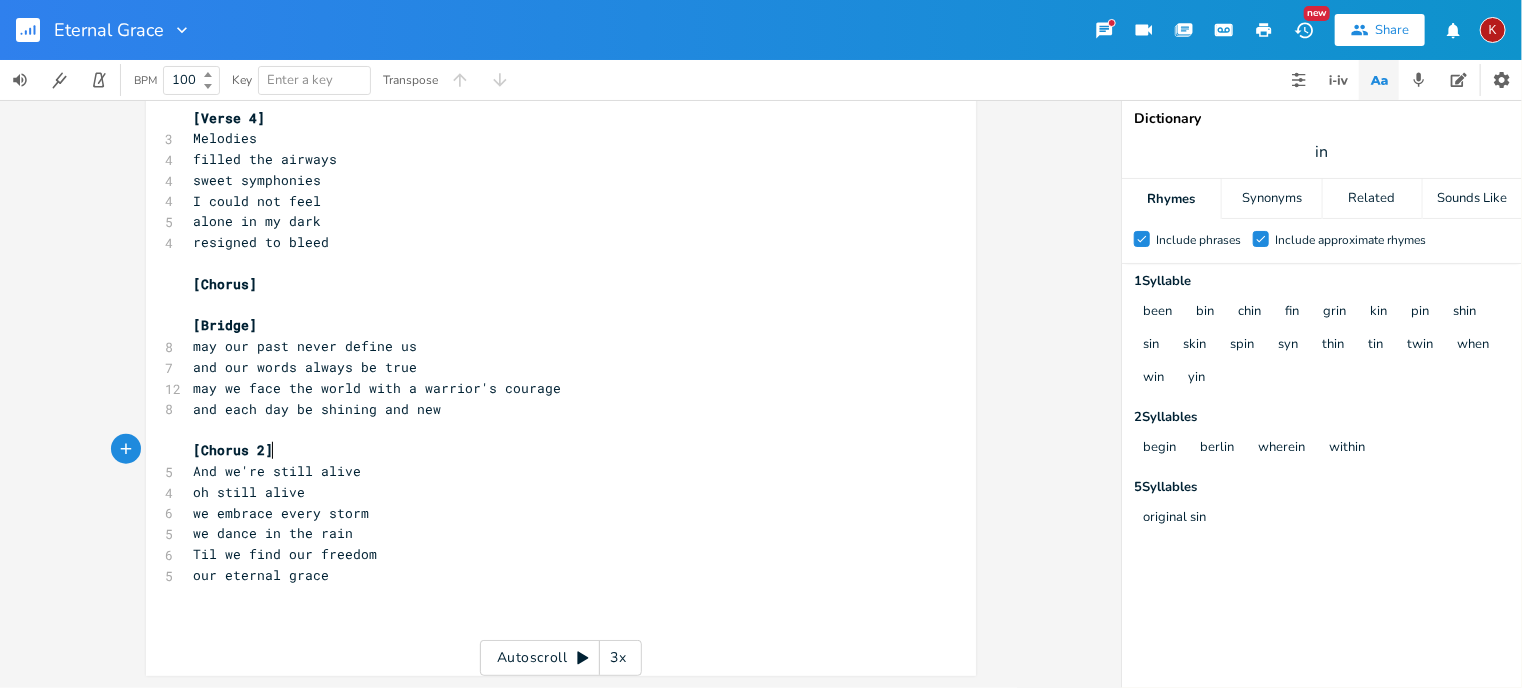click on "[Chorus 2]" at bounding box center [551, 450] 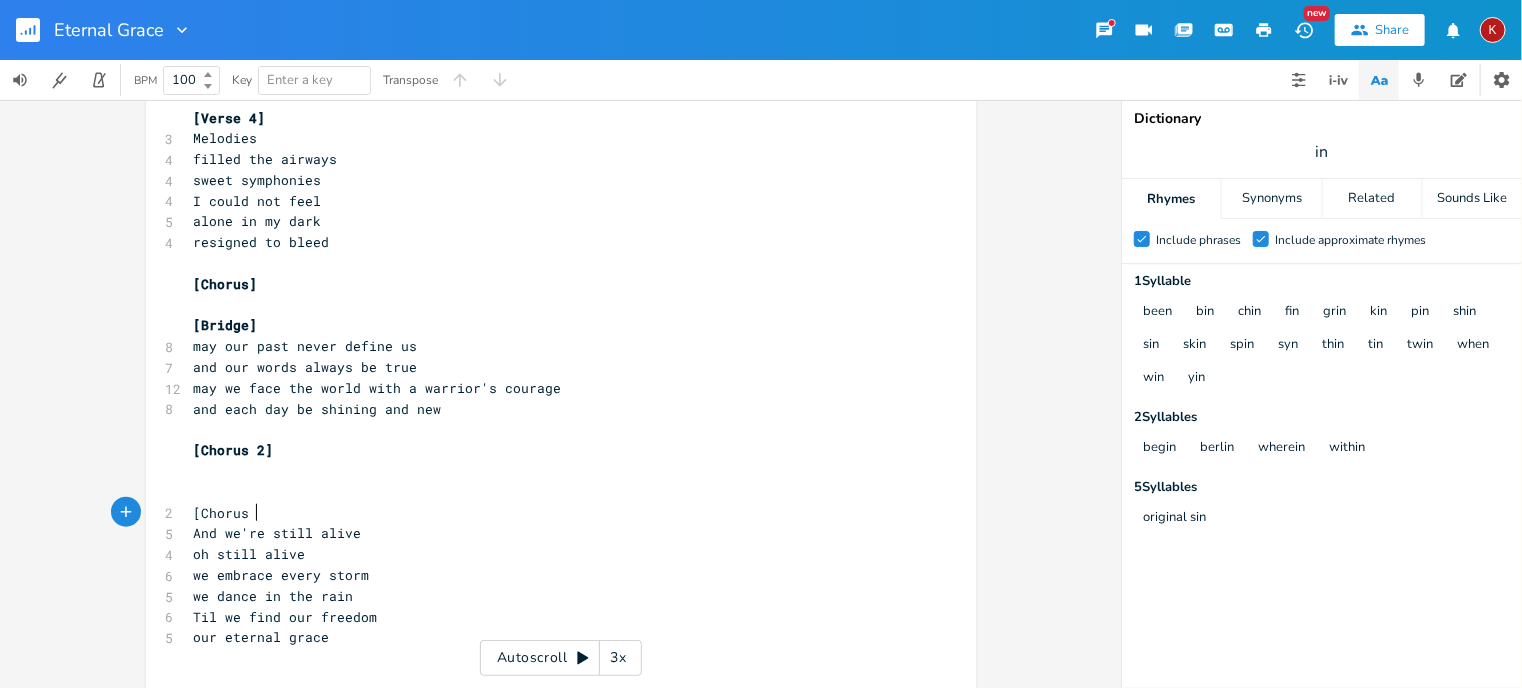 scroll, scrollTop: 0, scrollLeft: 56, axis: horizontal 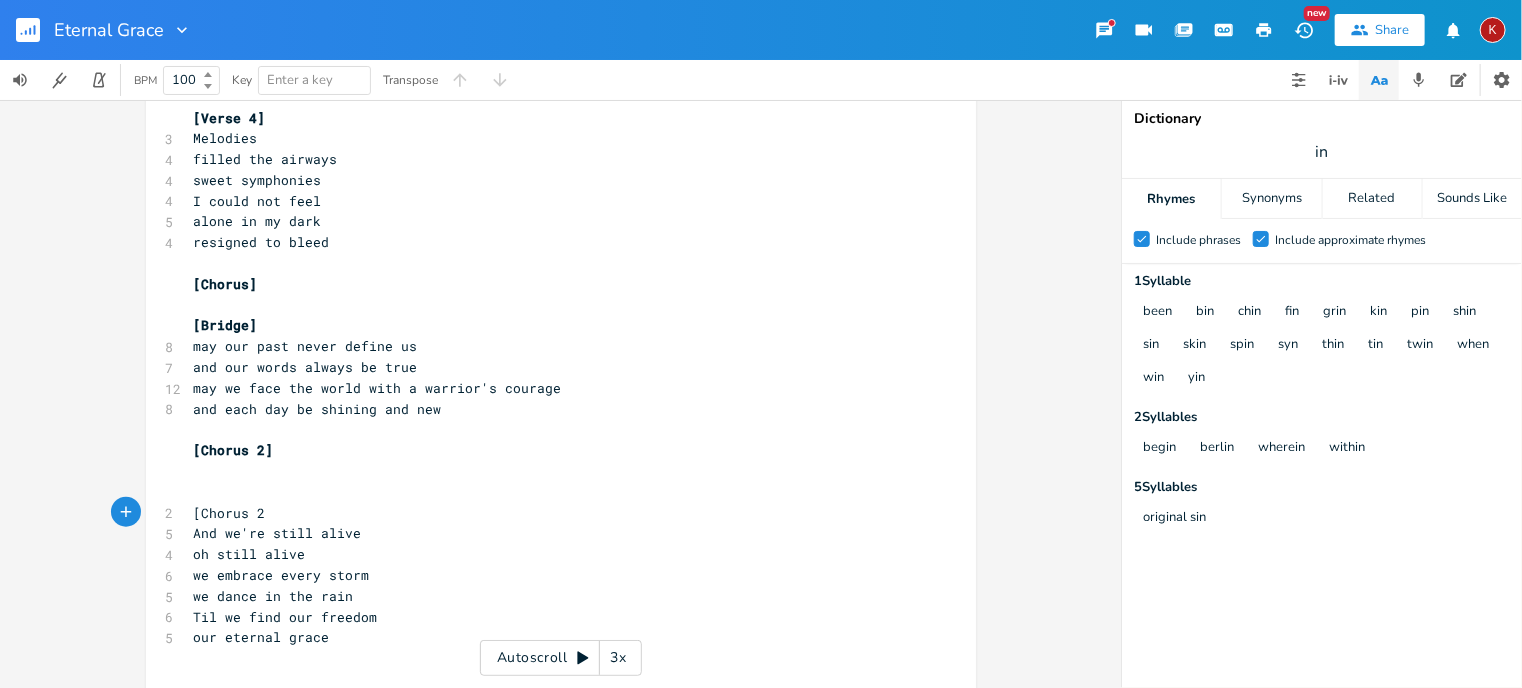type on "[Chorus 2}" 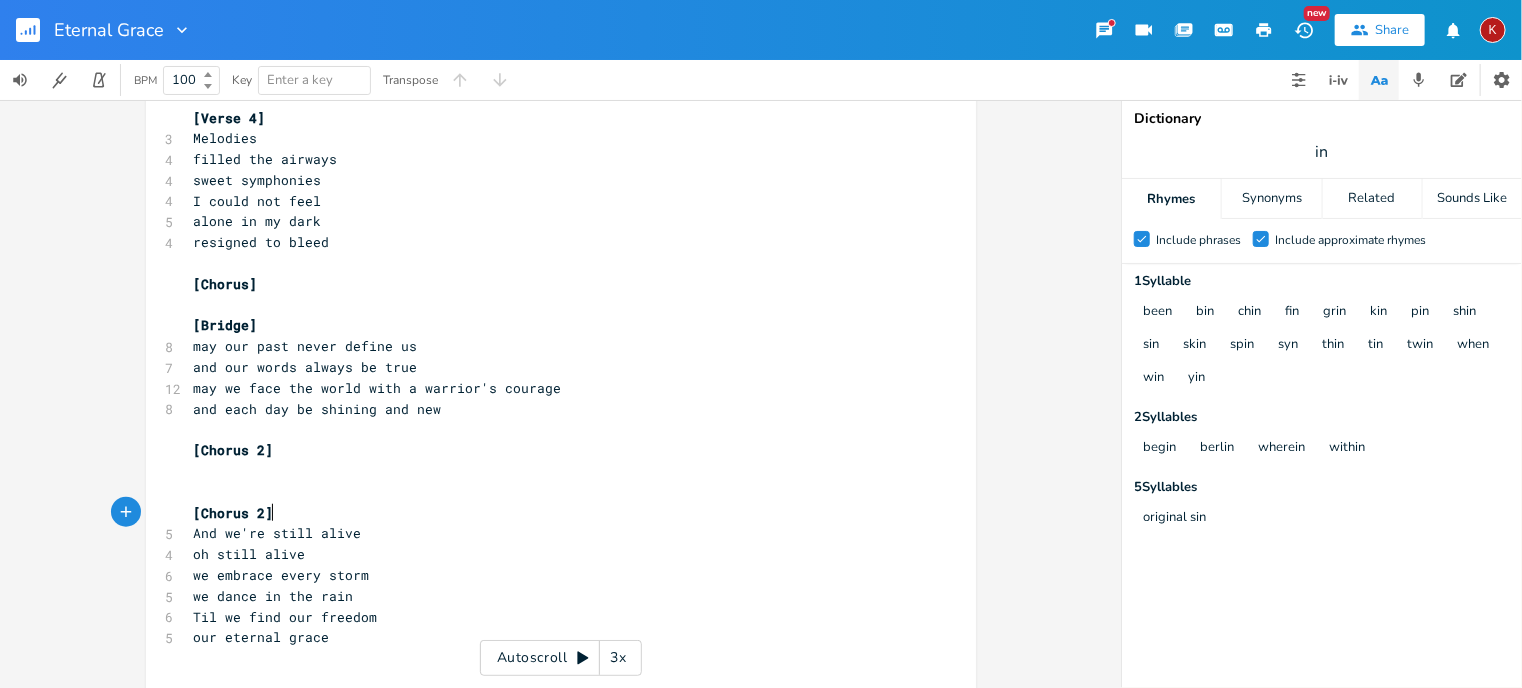 scroll, scrollTop: 0, scrollLeft: 4, axis: horizontal 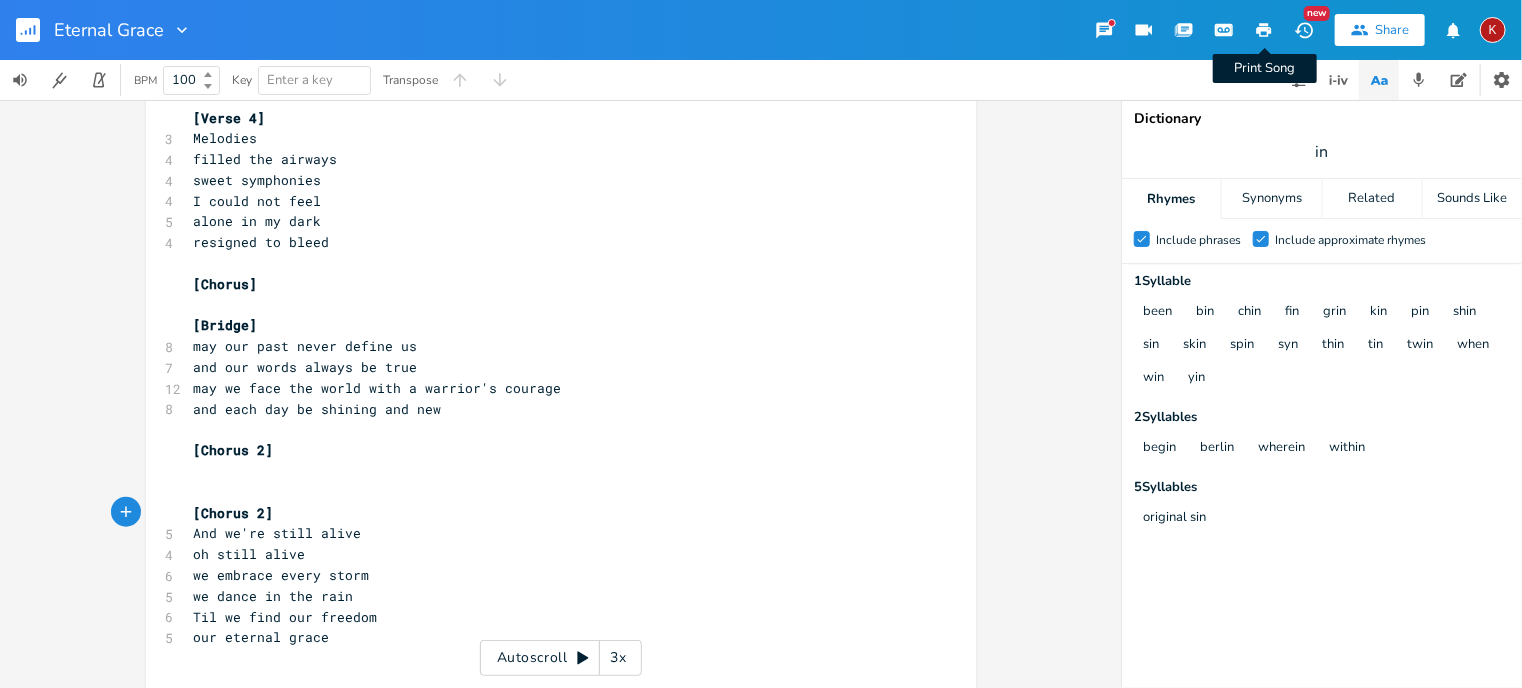 type on "]" 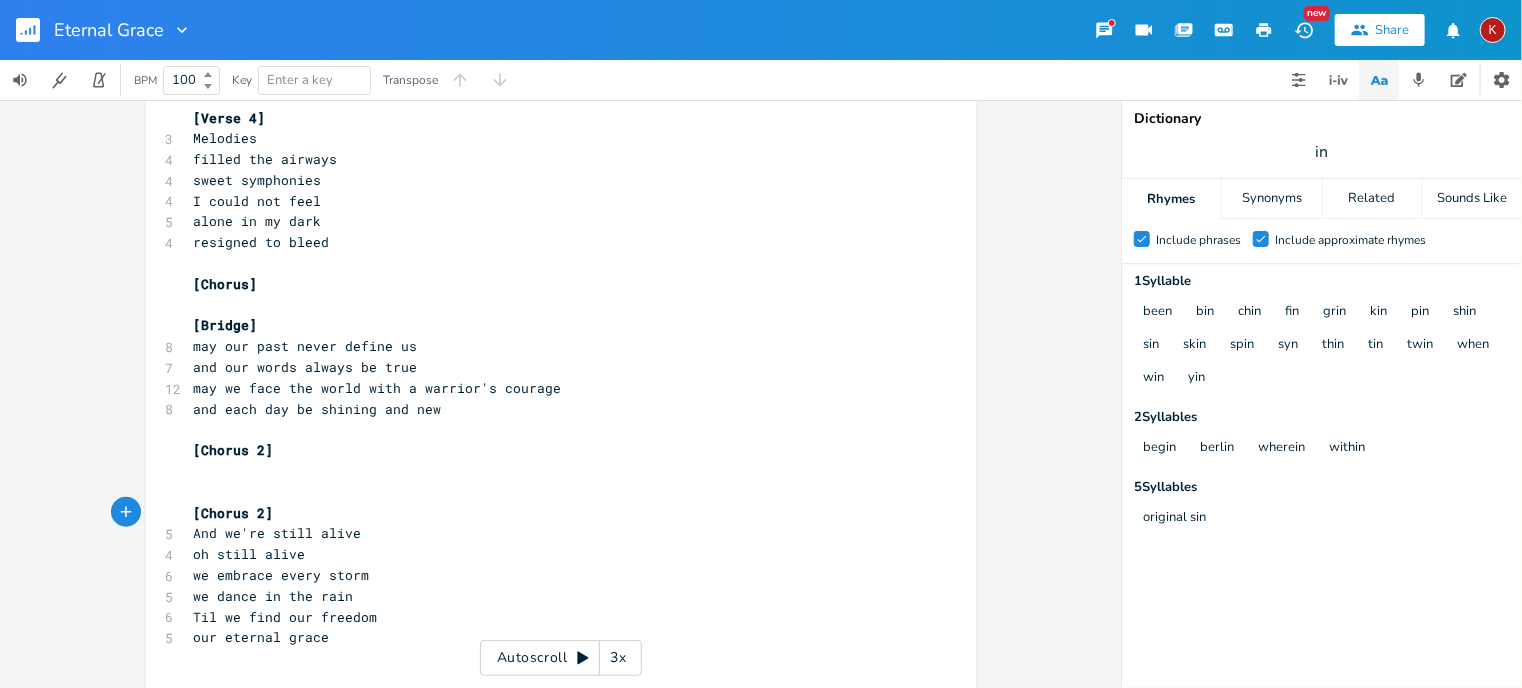 scroll, scrollTop: 0, scrollLeft: 0, axis: both 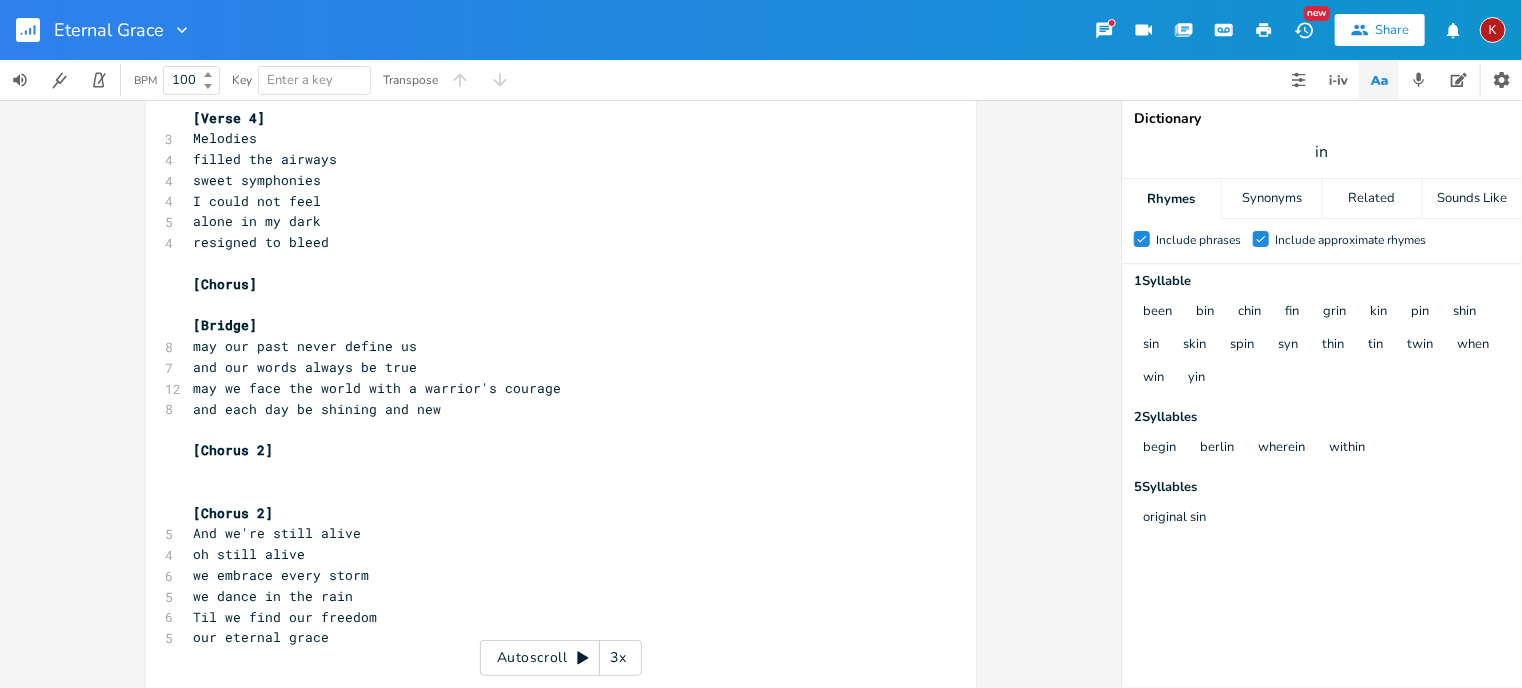 click on "​" at bounding box center [551, 471] 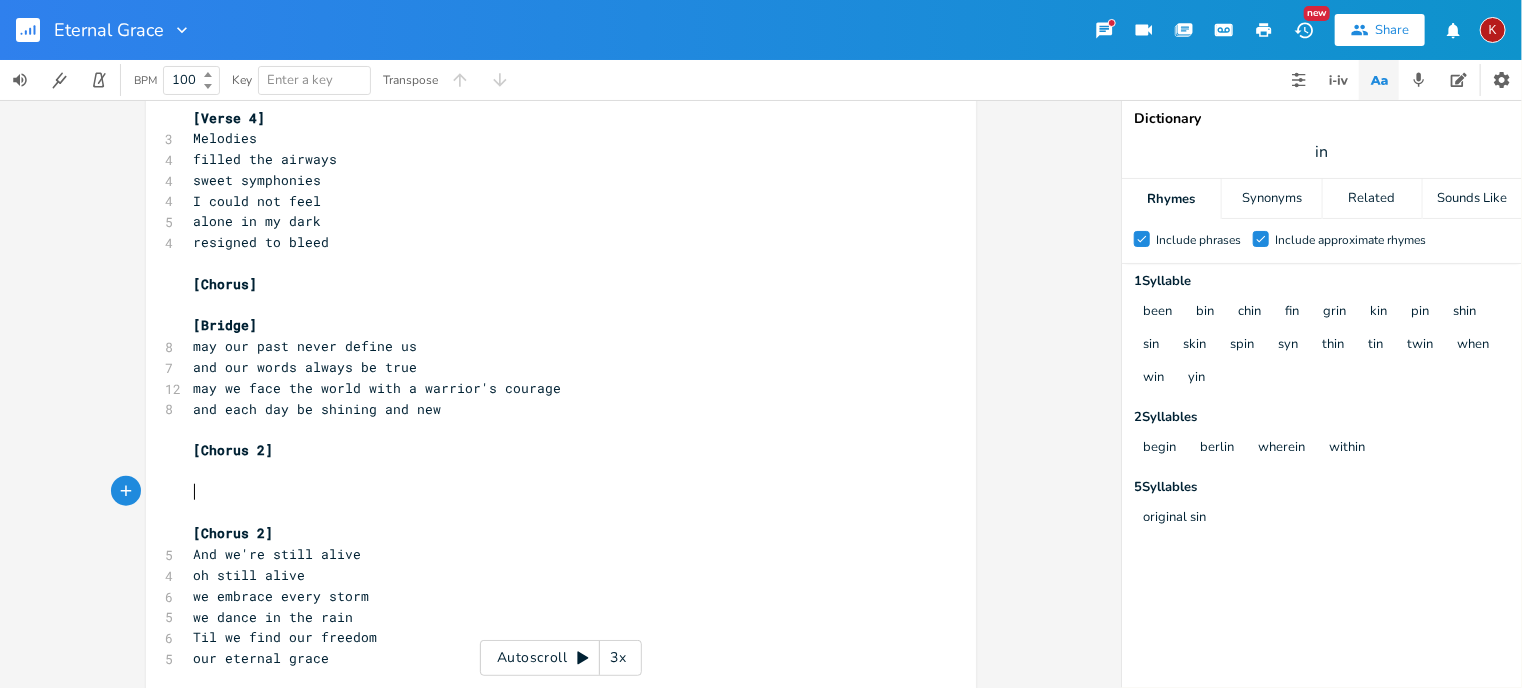 scroll, scrollTop: 790, scrollLeft: 0, axis: vertical 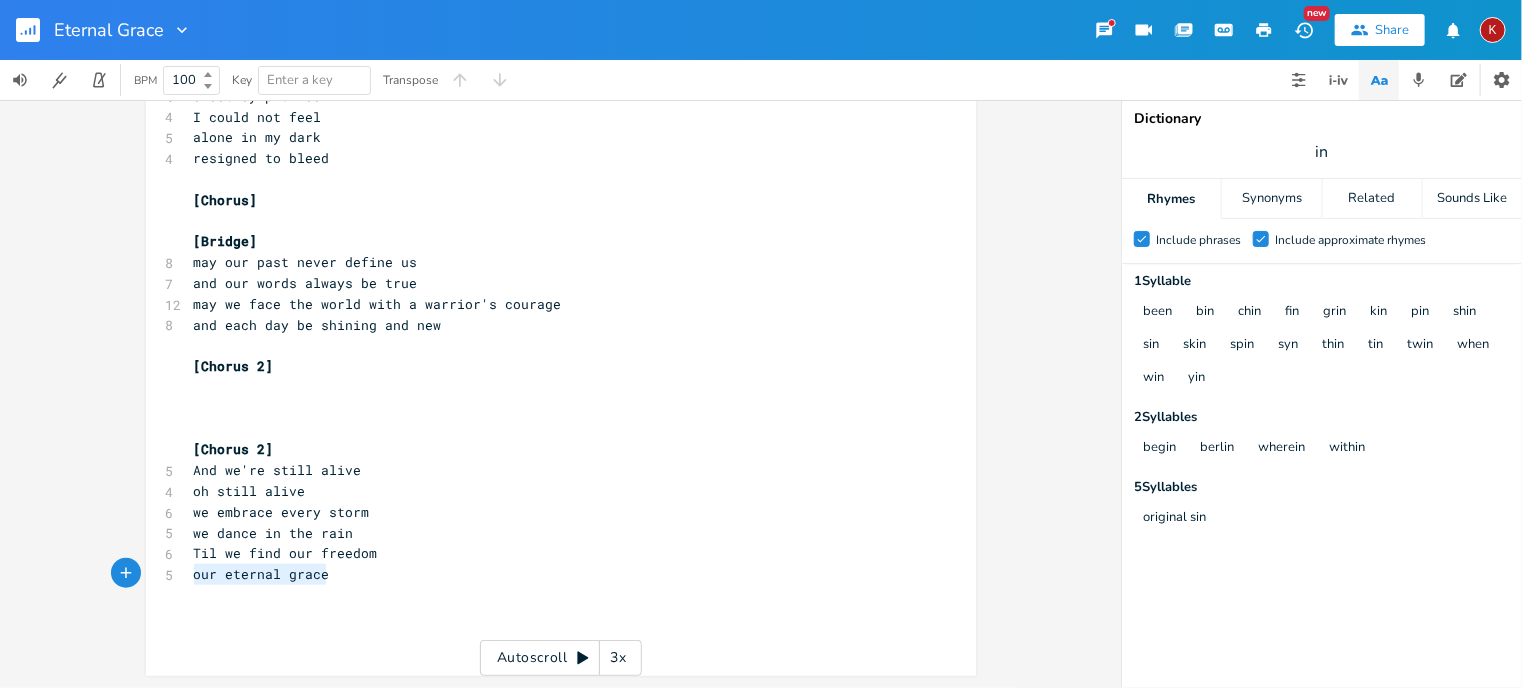 type on "Til we find our freedom
our eternal grace" 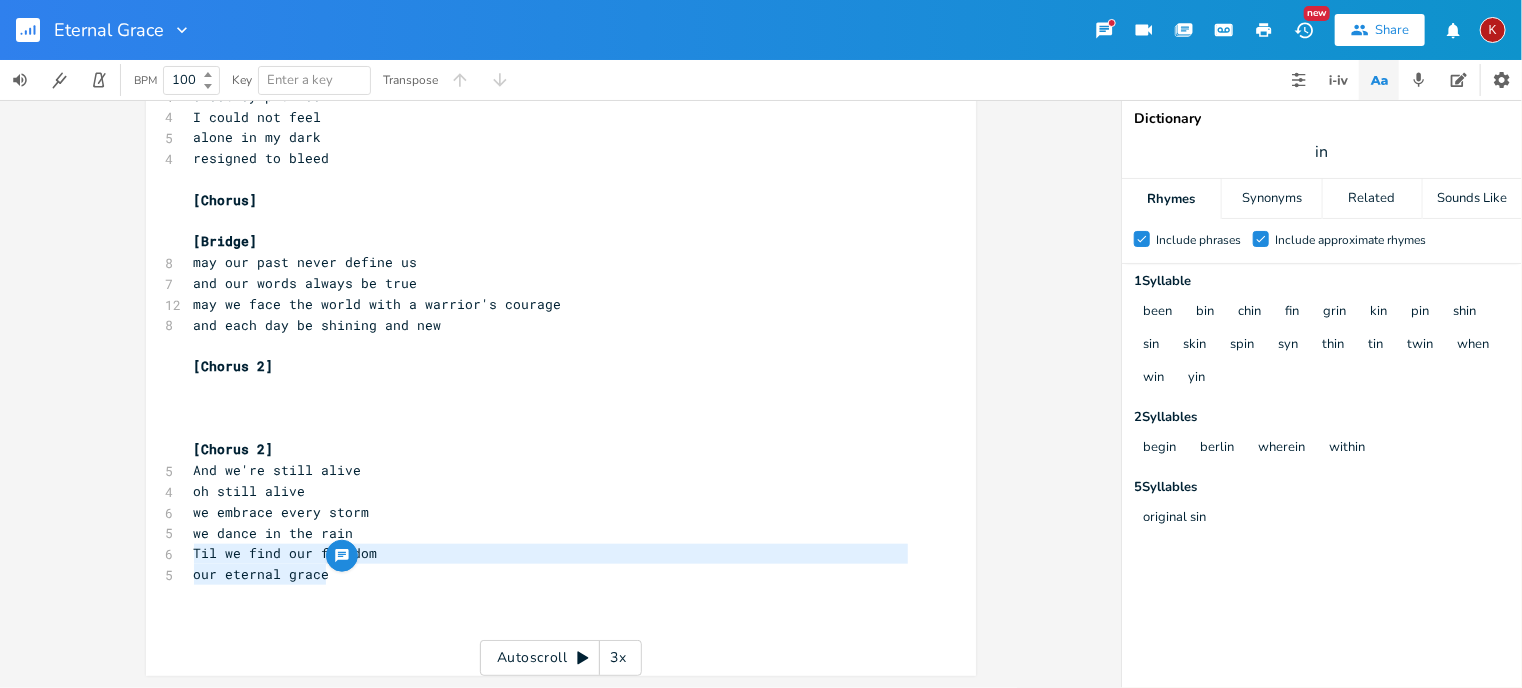 drag, startPoint x: 332, startPoint y: 576, endPoint x: 163, endPoint y: 563, distance: 169.49927 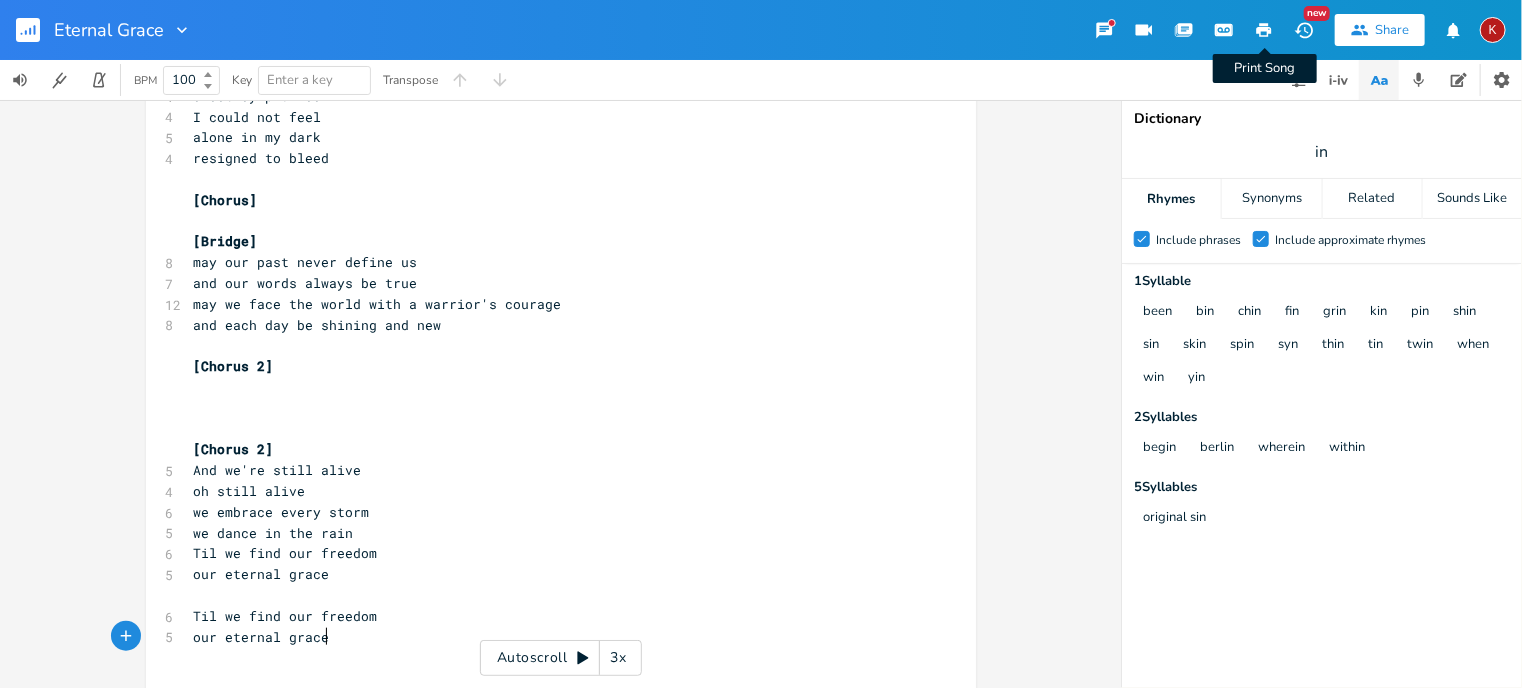 click 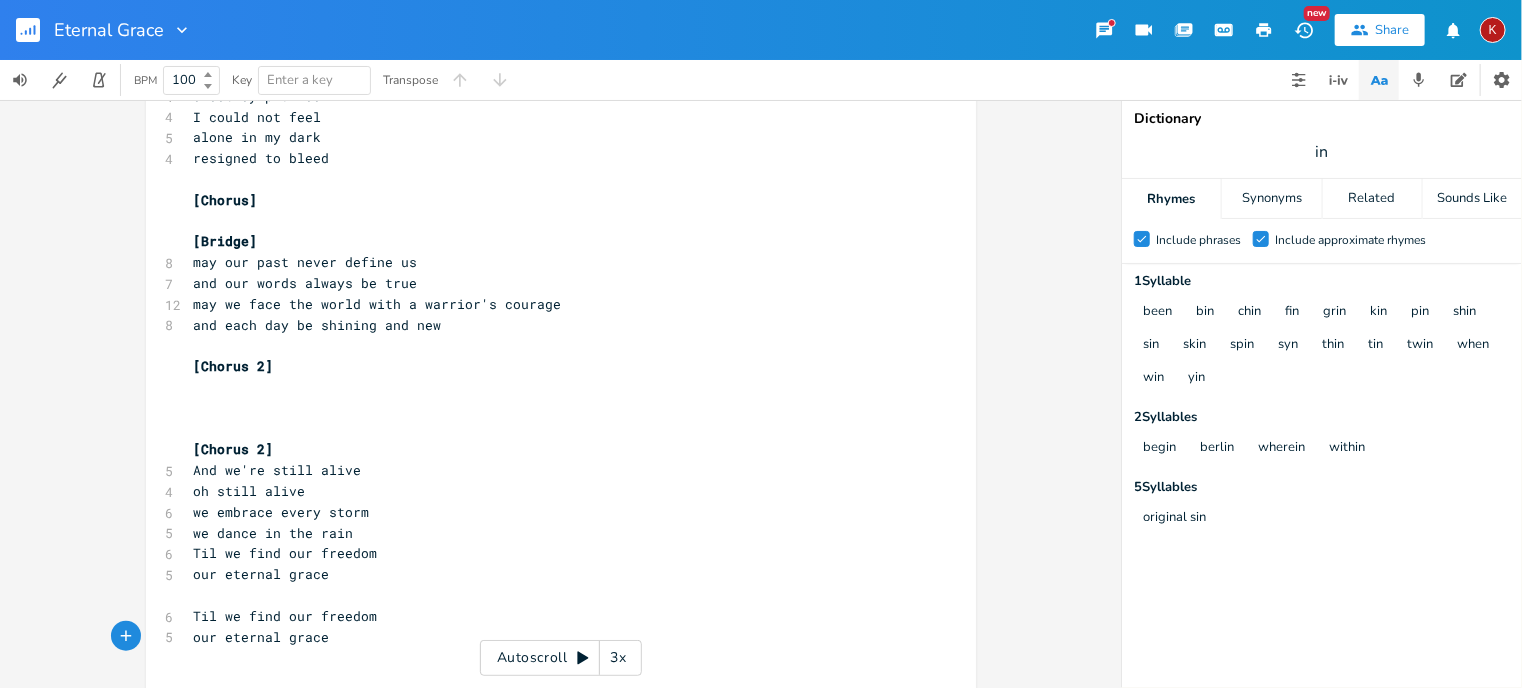 scroll, scrollTop: 0, scrollLeft: 0, axis: both 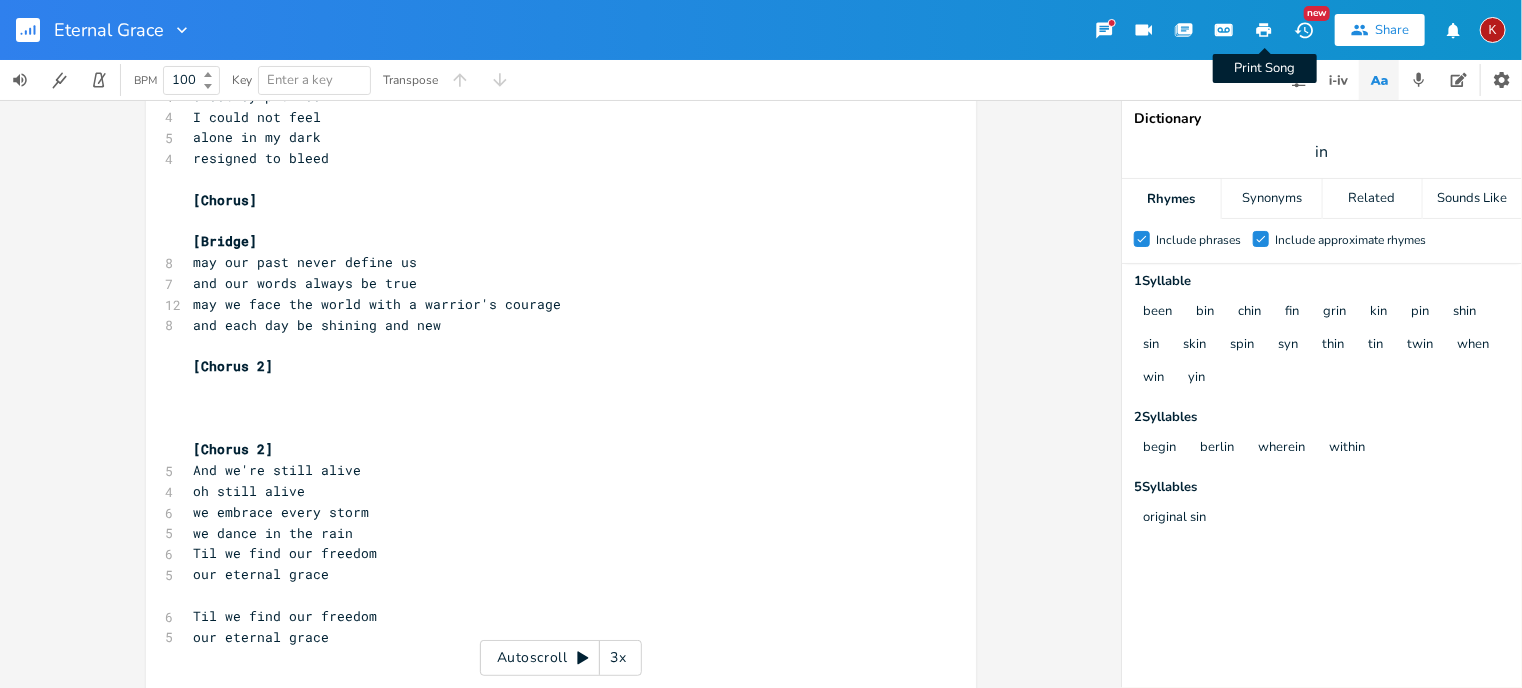 click 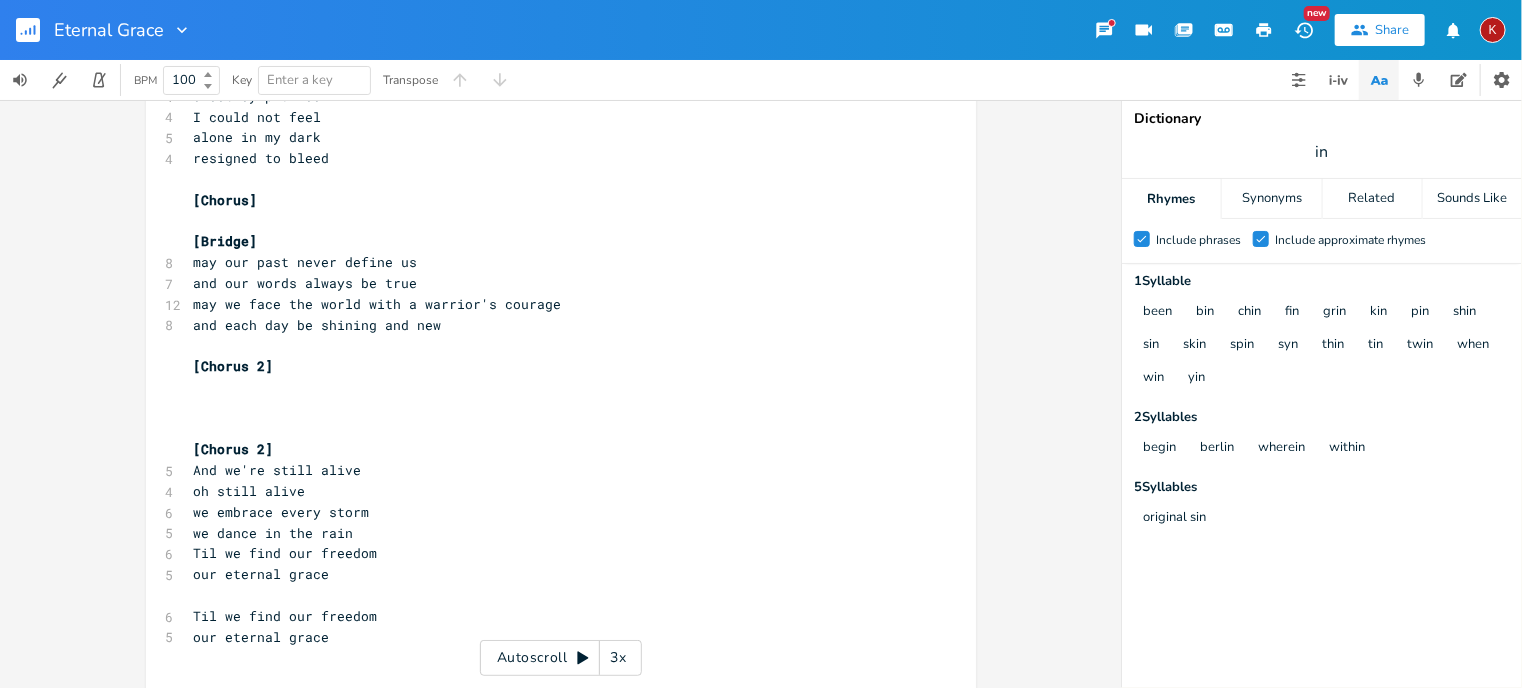 scroll, scrollTop: 0, scrollLeft: 0, axis: both 